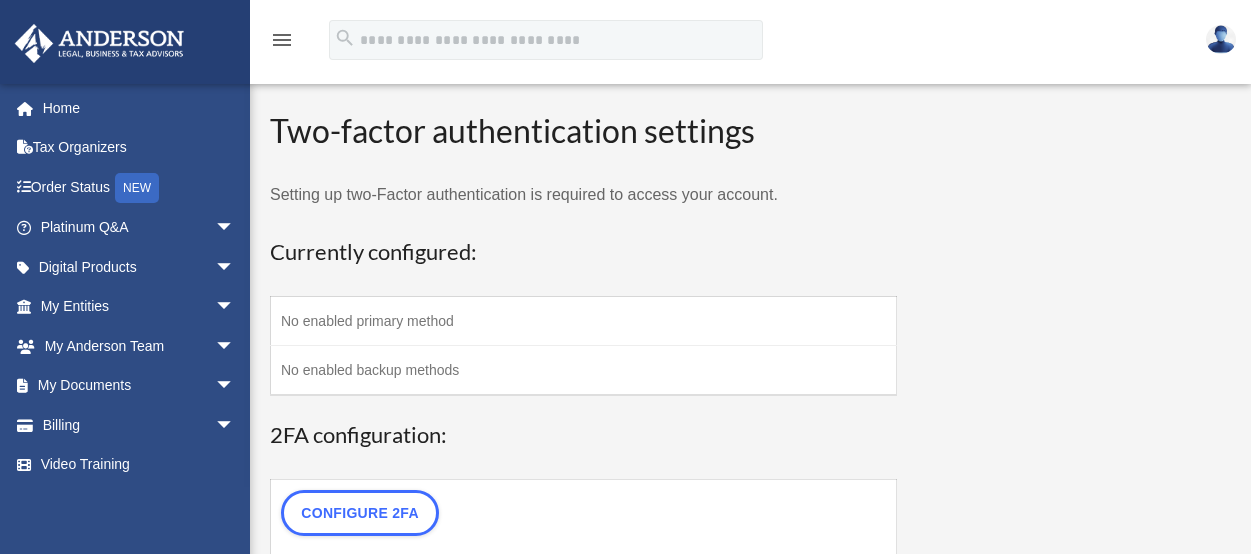 scroll, scrollTop: 0, scrollLeft: 0, axis: both 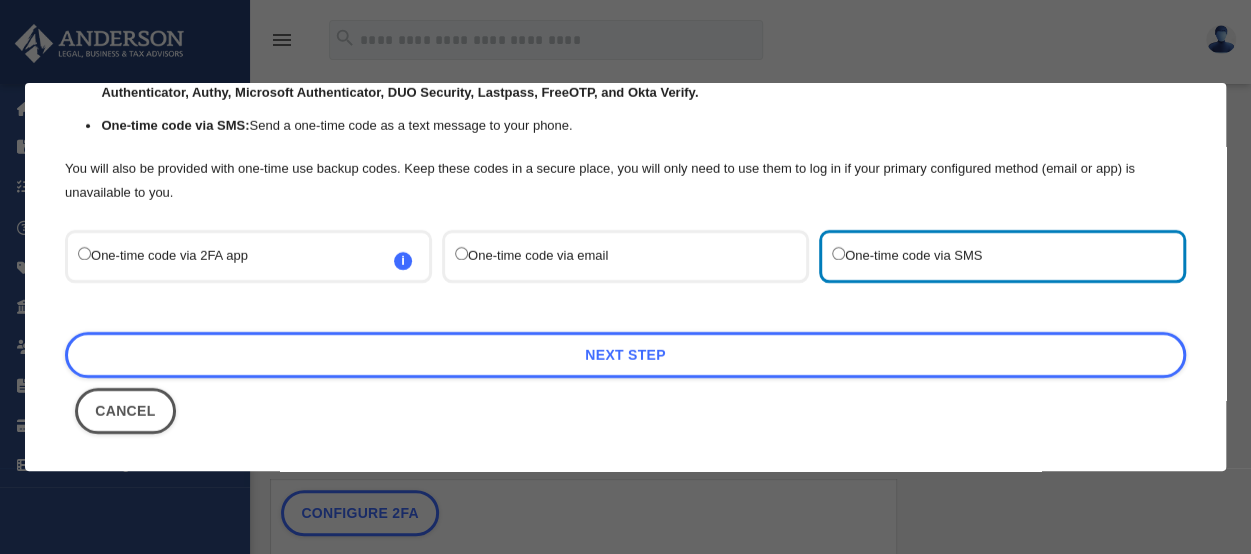 click on "i Refer to the  guide on how to set up 2FA apps  for more information on how to setup these apps and which apps are supported." at bounding box center [403, 261] 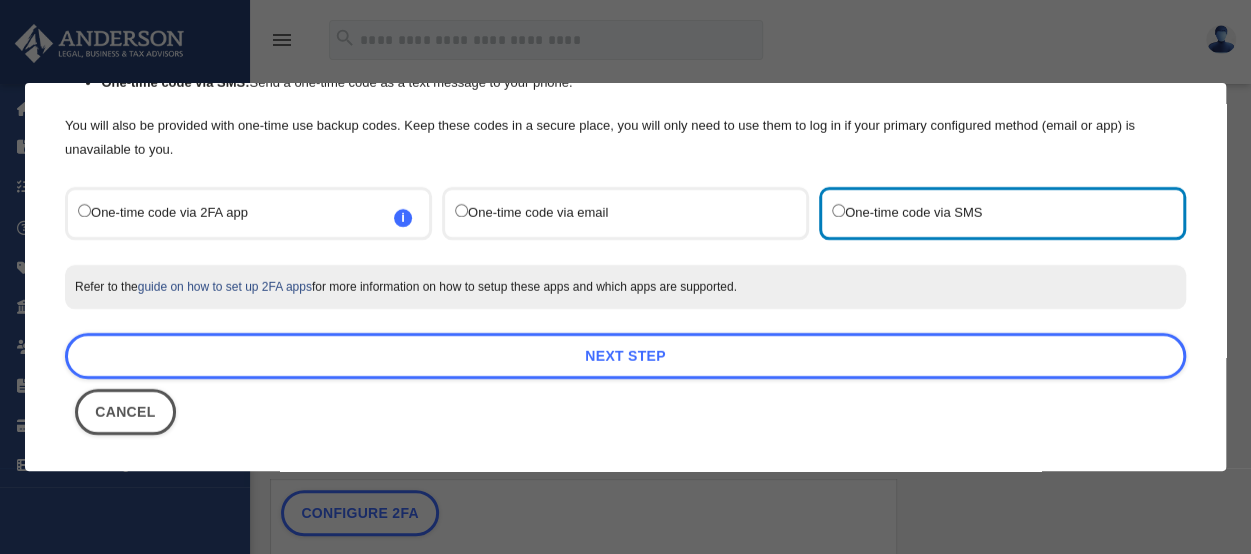 scroll, scrollTop: 235, scrollLeft: 0, axis: vertical 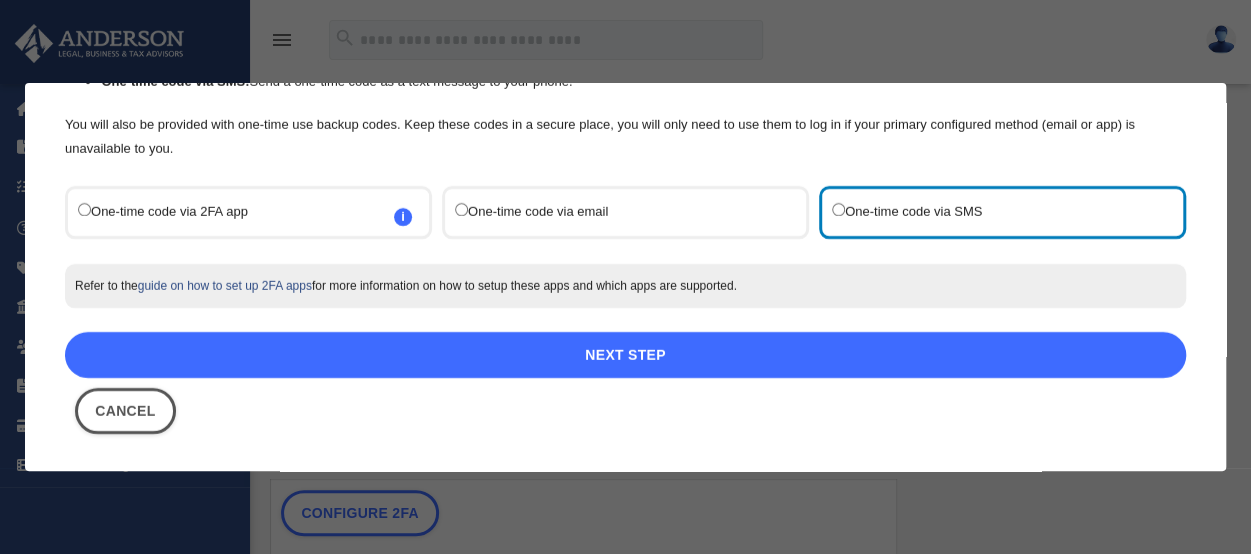 click on "Next Step" at bounding box center (625, 355) 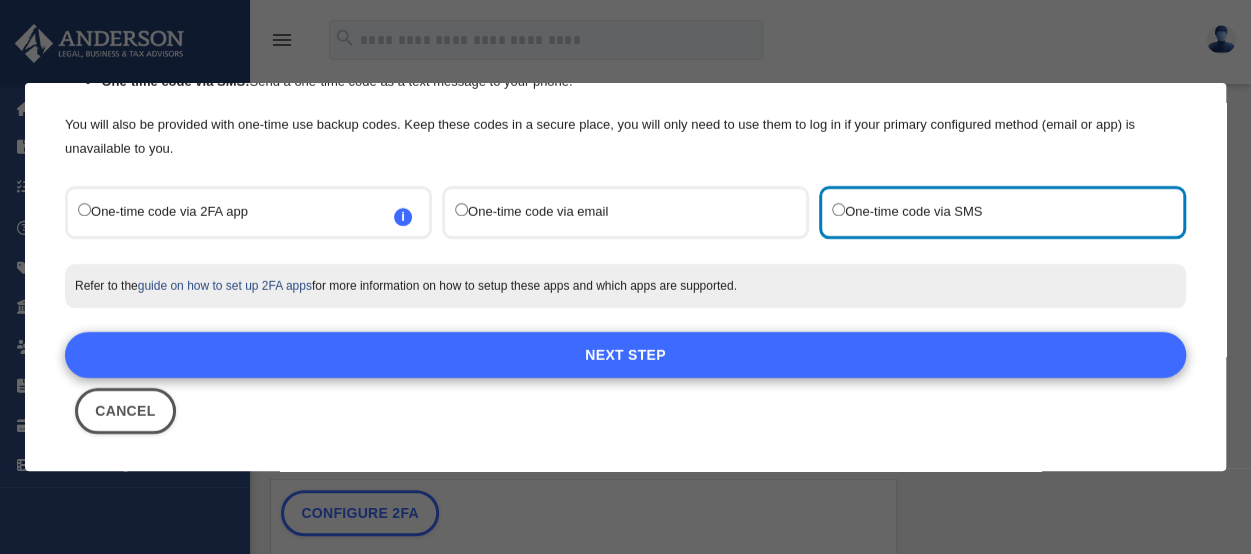 scroll, scrollTop: 0, scrollLeft: 0, axis: both 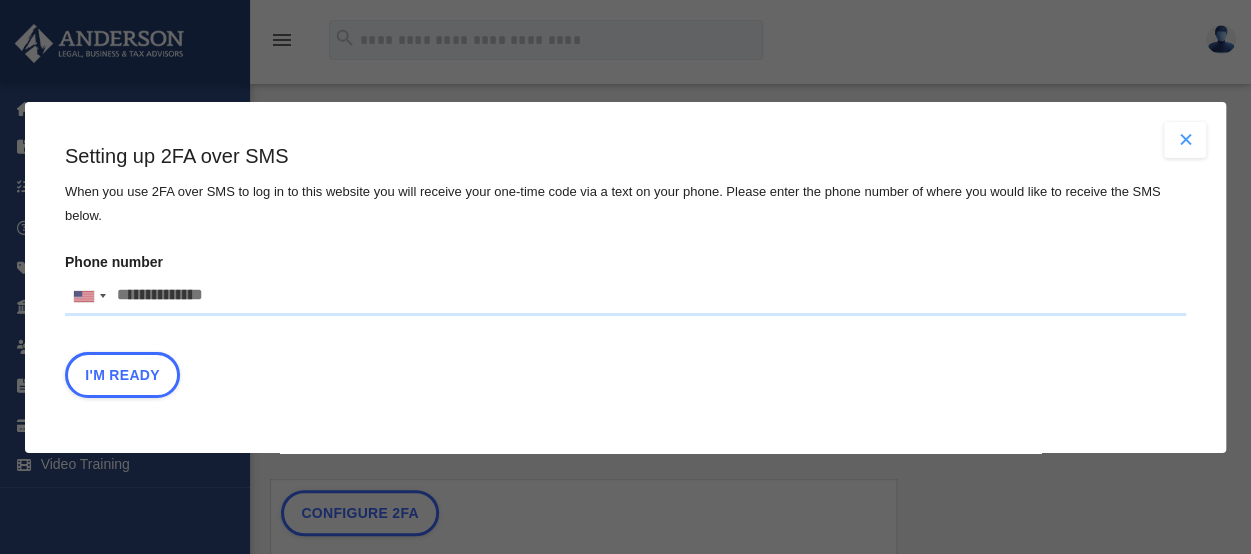 click on "Phone number						 United States +1 United Kingdom +44 Afghanistan (‫افغانستان‬‎) +93 Albania (Shqipëri) +355 Algeria (‫الجزائر‬‎) +213 American Samoa +1 Andorra +376 Angola +244 Anguilla +1 Antigua and Barbuda +1 Argentina +54 Armenia (Հայաստան) +374 Aruba +297 Ascension Island +247 Australia +61 Austria (Österreich) +43 Azerbaijan (Azərbaycan) +994 Bahamas +1 Bahrain (‫البحرين‬‎) +973 Bangladesh (বাংলাদেশ) +880 Barbados +1 Belarus (Беларусь) +375 Belgium (België) +32 Belize +501 Benin (Bénin) +229 Bermuda +1 Bhutan (འབྲུག) +975 Bolivia +591 Bosnia and Herzegovina (Босна и Херцеговина) +387 Botswana +267 Brazil (Brasil) +55 British Indian Ocean Territory +246 British Virgin Islands +1 Brunei +673 Bulgaria (България) +359 Burkina Faso +226 Burundi (Uburundi) +257 Cambodia (កម្ពុជា) +855 Cameroon (Cameroun) +237 Canada +1 Cape Verde (Kabu Verdi) +238 Caribbean Netherlands +599" at bounding box center [625, 296] 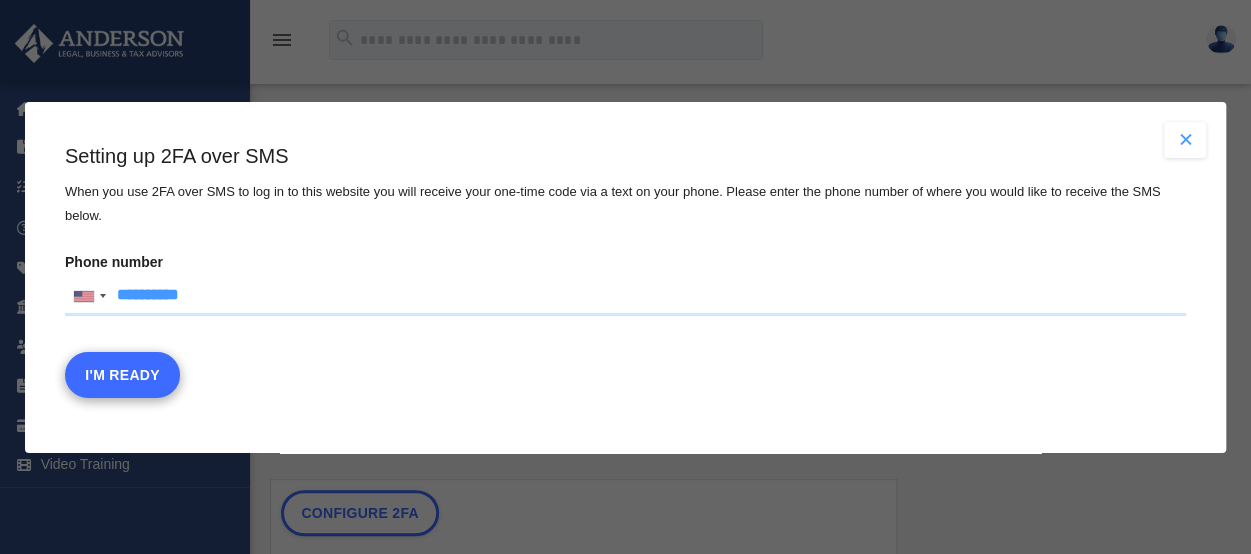 type on "**********" 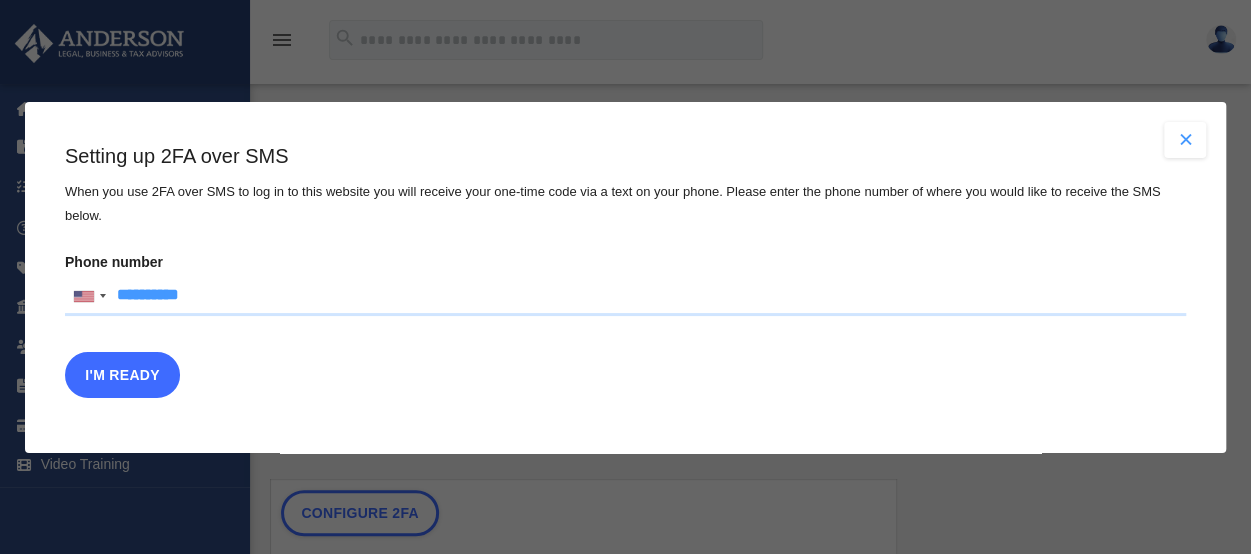 click on "I'm Ready" at bounding box center [122, 374] 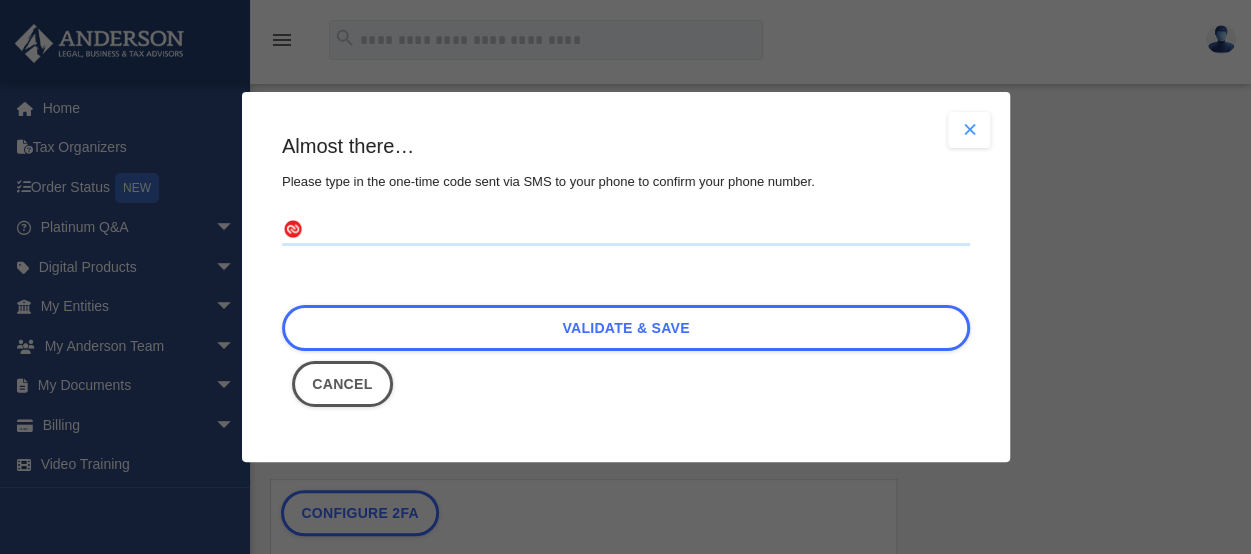 click at bounding box center [626, 230] 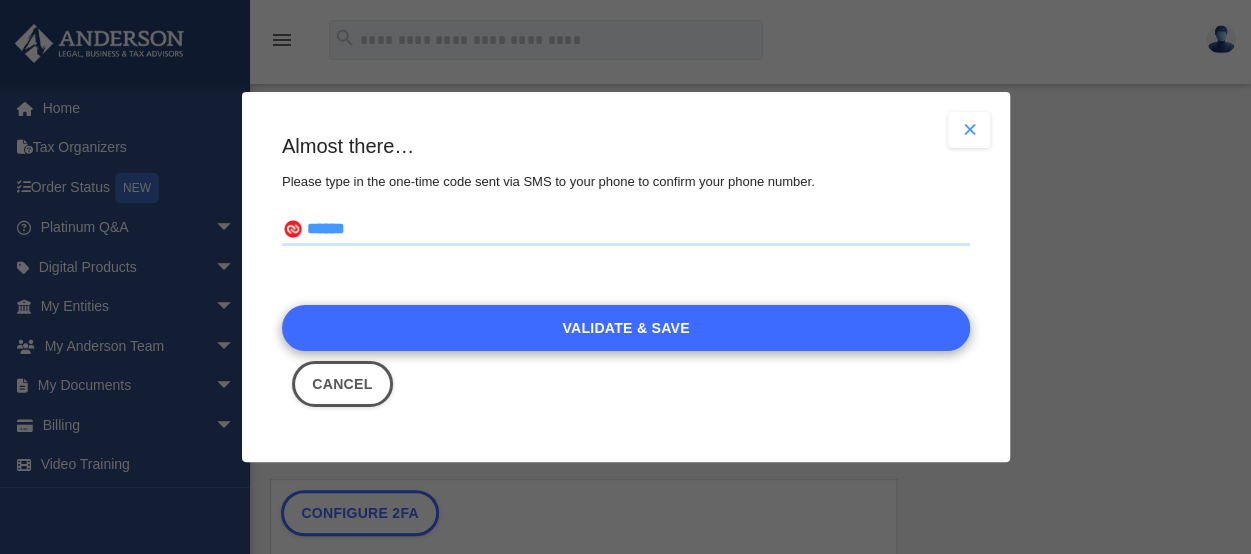 type on "******" 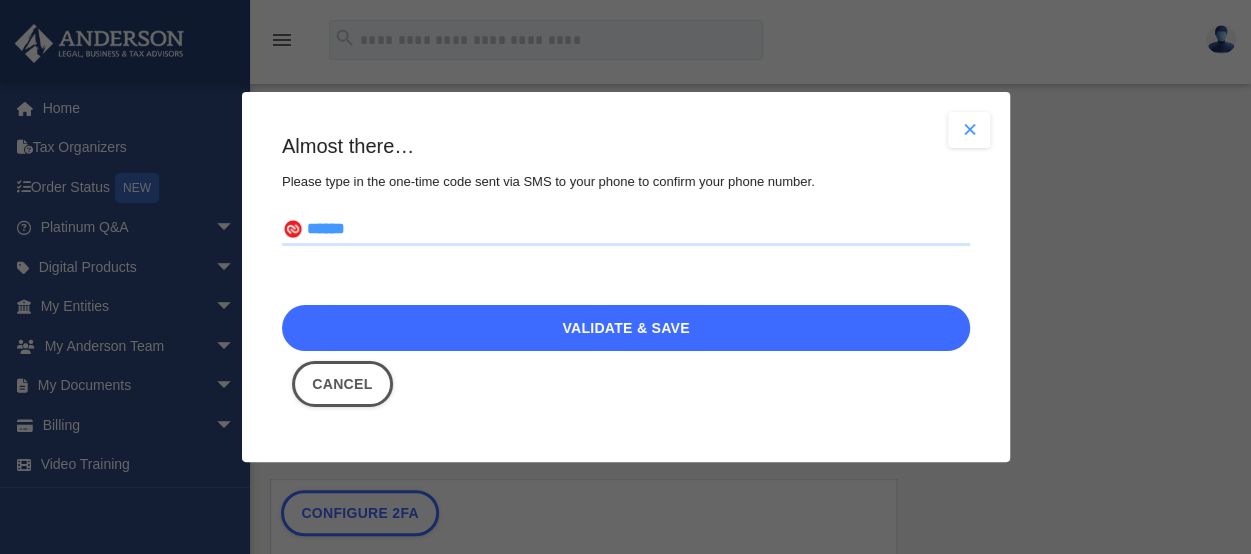 click on "Validate & Save" at bounding box center [626, 328] 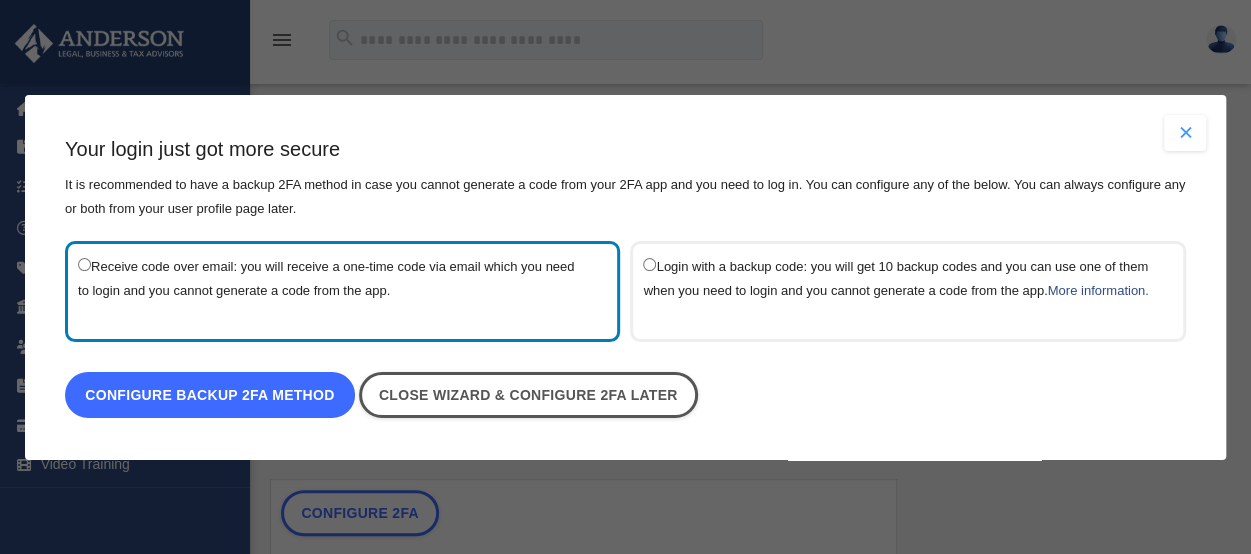 click on "Configure backup 2FA method" at bounding box center [210, 395] 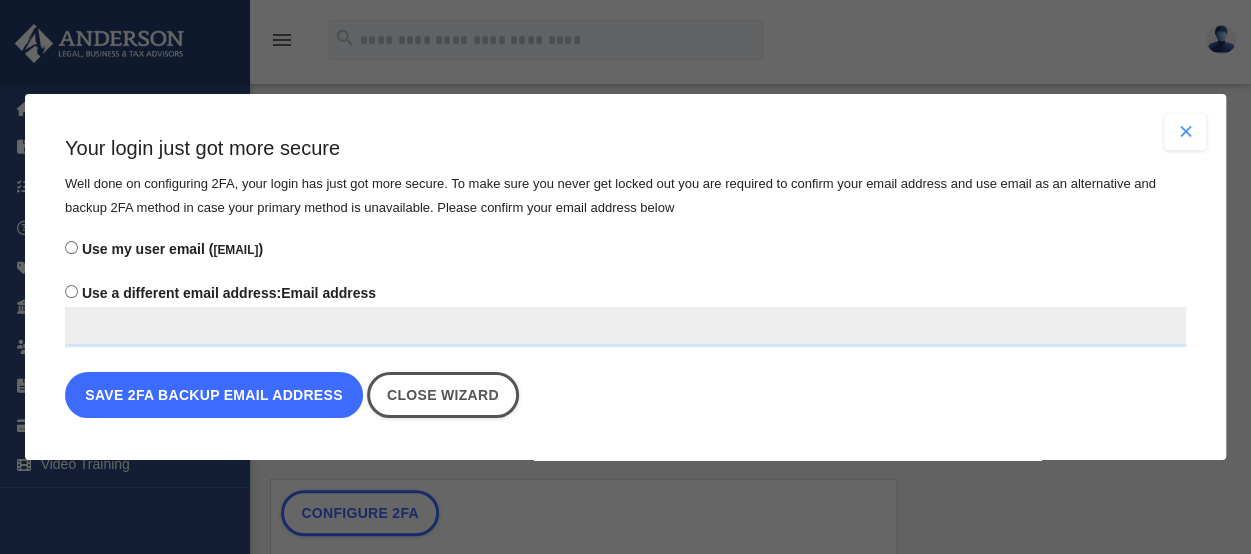 click on "Save 2FA backup email address" at bounding box center (214, 395) 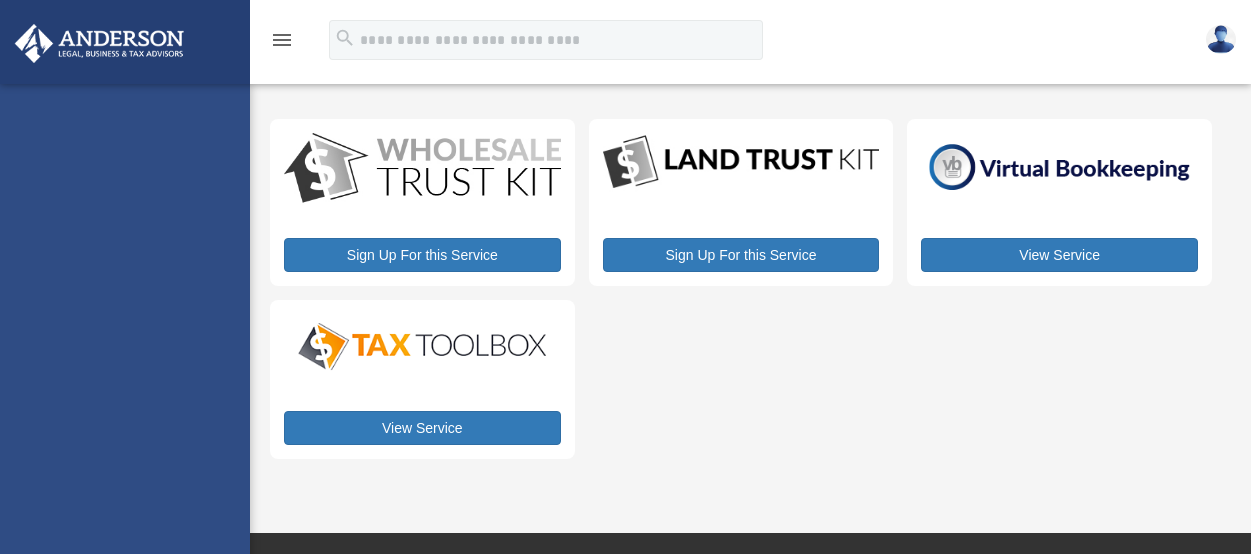 scroll, scrollTop: 0, scrollLeft: 0, axis: both 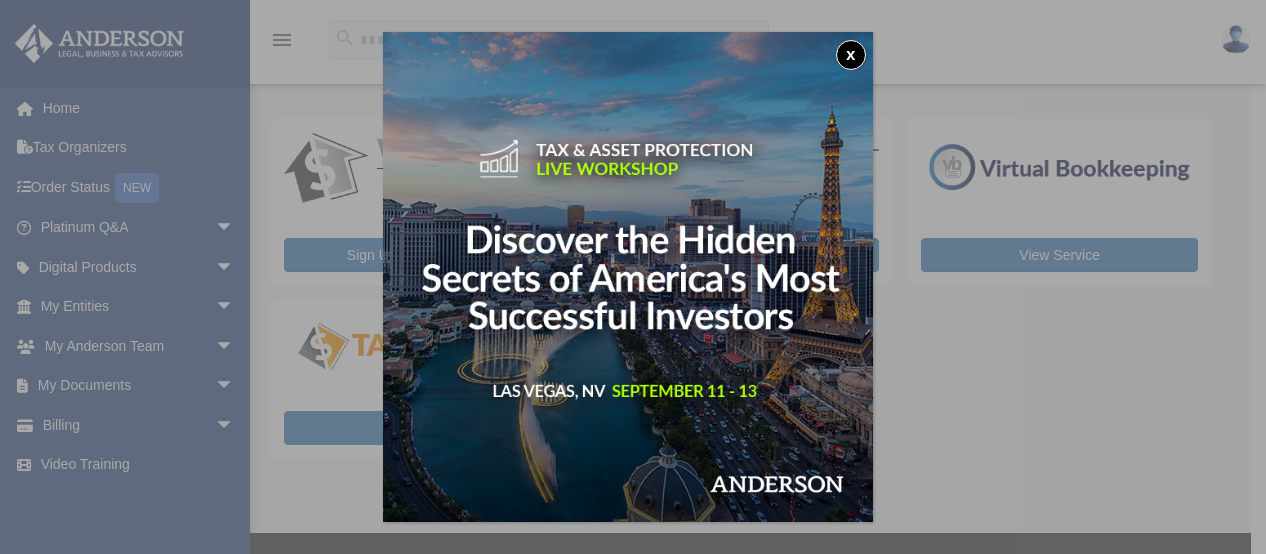 click on "x" at bounding box center [851, 55] 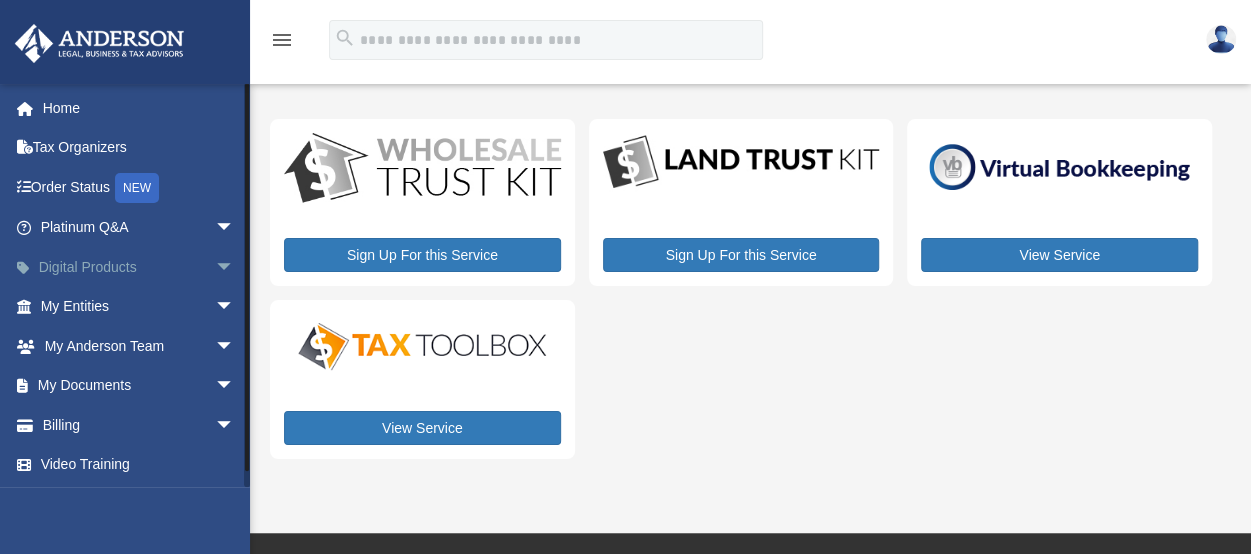 click on "arrow_drop_down" at bounding box center (235, 267) 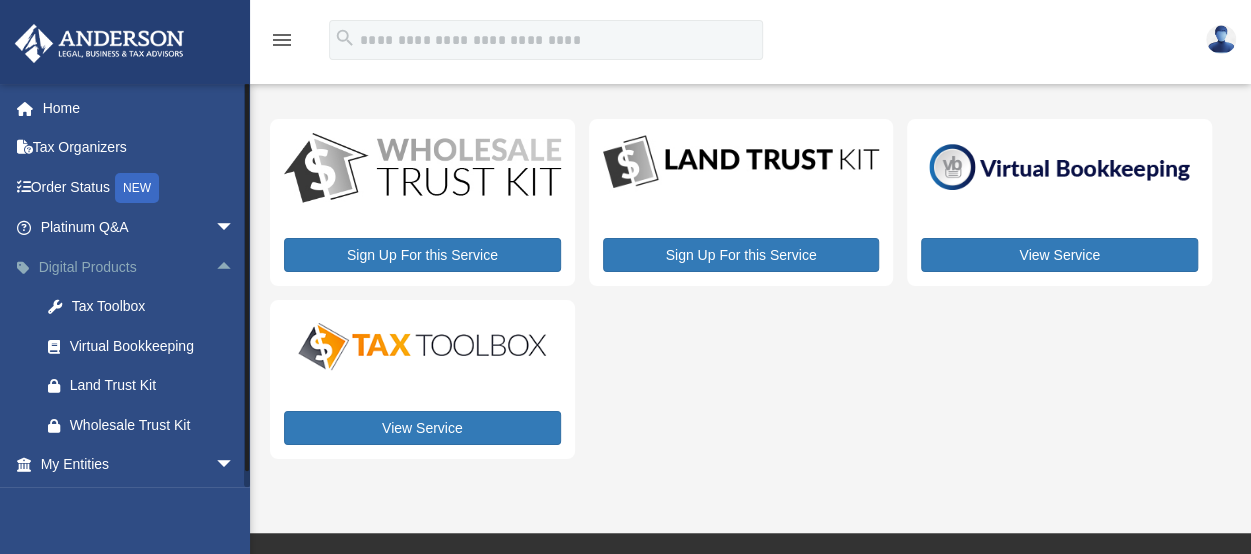 click on "arrow_drop_up" at bounding box center [235, 267] 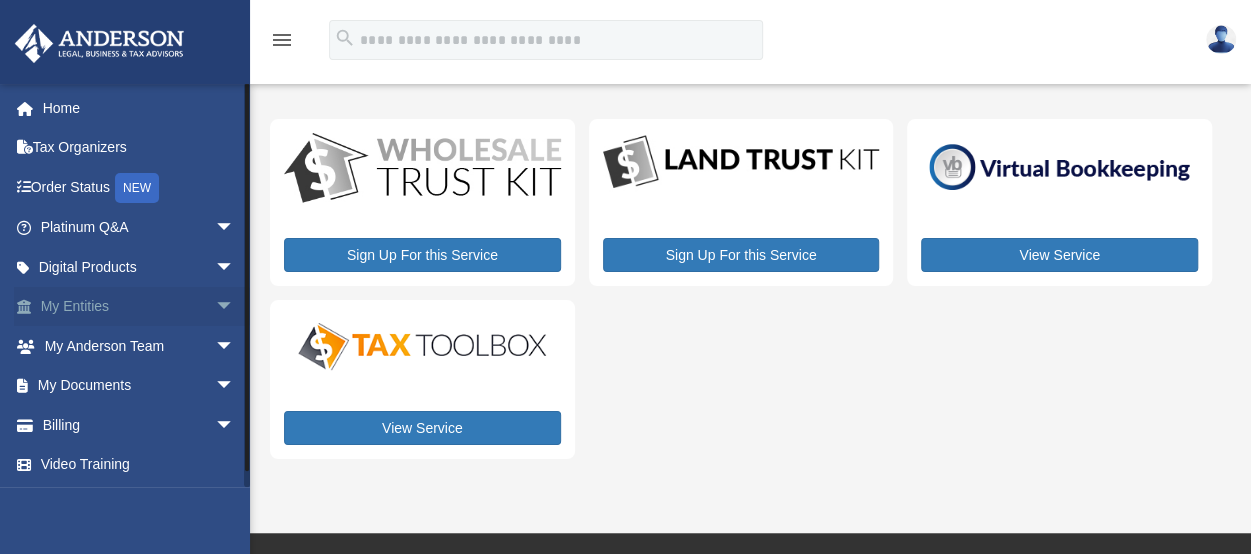 click on "arrow_drop_down" at bounding box center [235, 307] 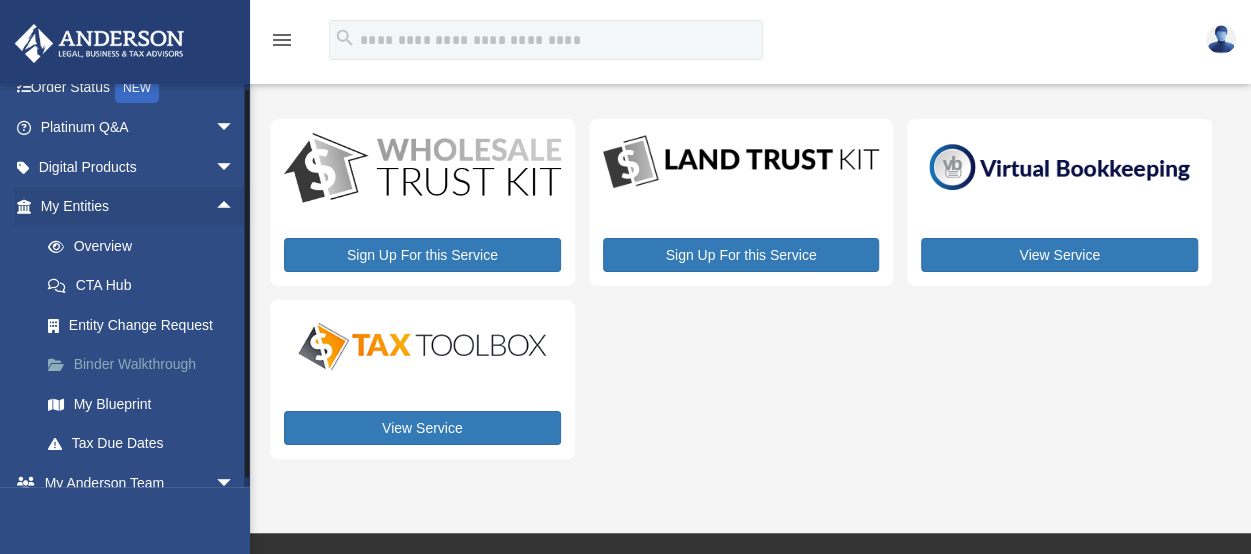 scroll, scrollTop: 200, scrollLeft: 0, axis: vertical 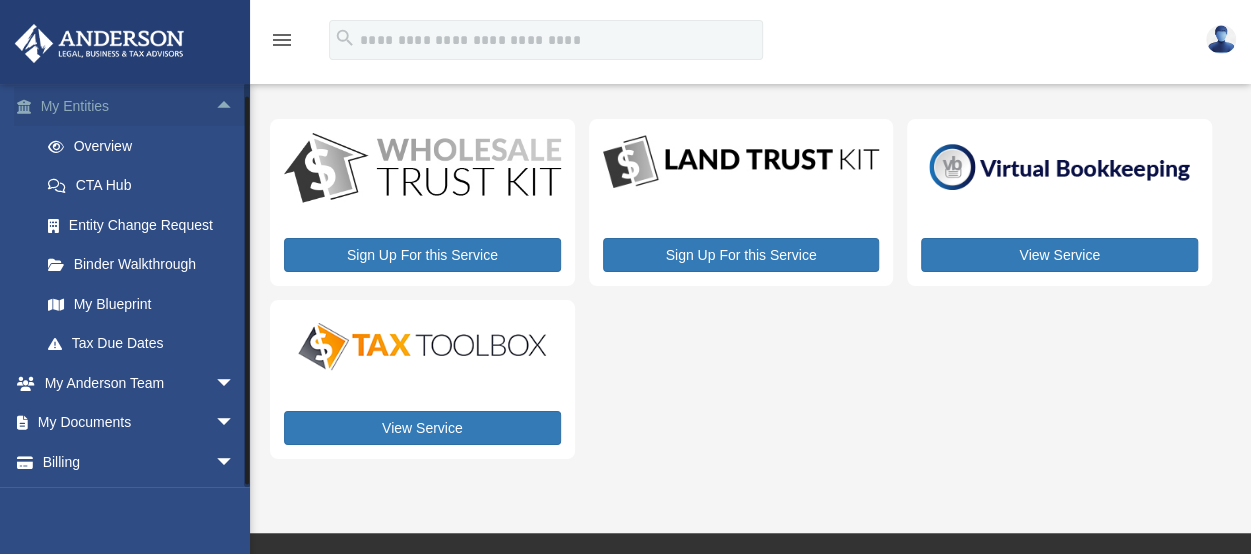 click on "arrow_drop_up" at bounding box center (235, 107) 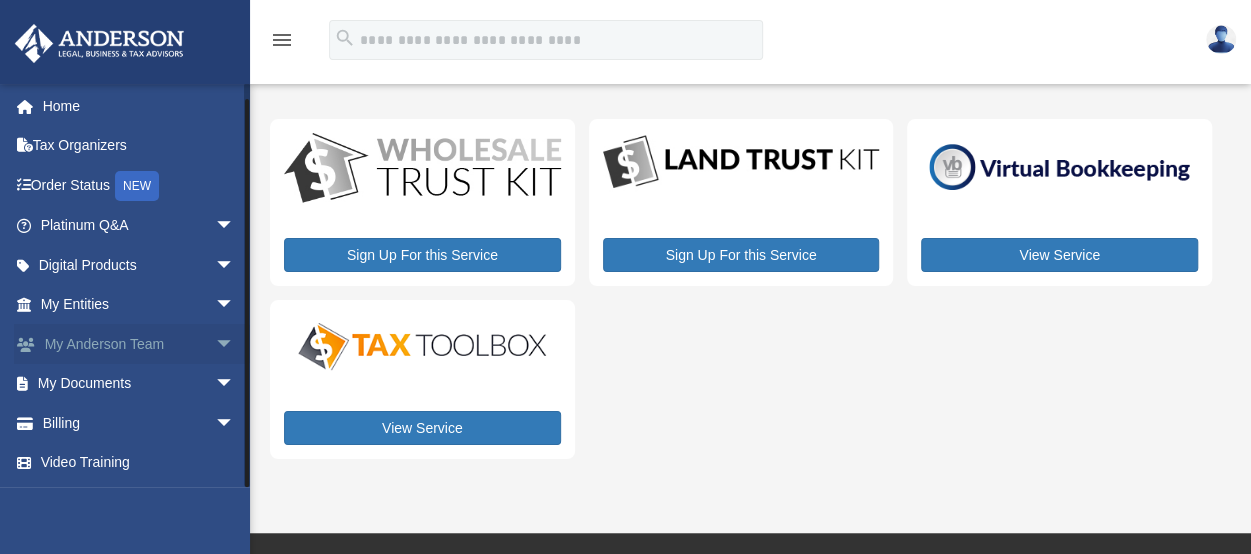 click on "arrow_drop_down" at bounding box center [235, 344] 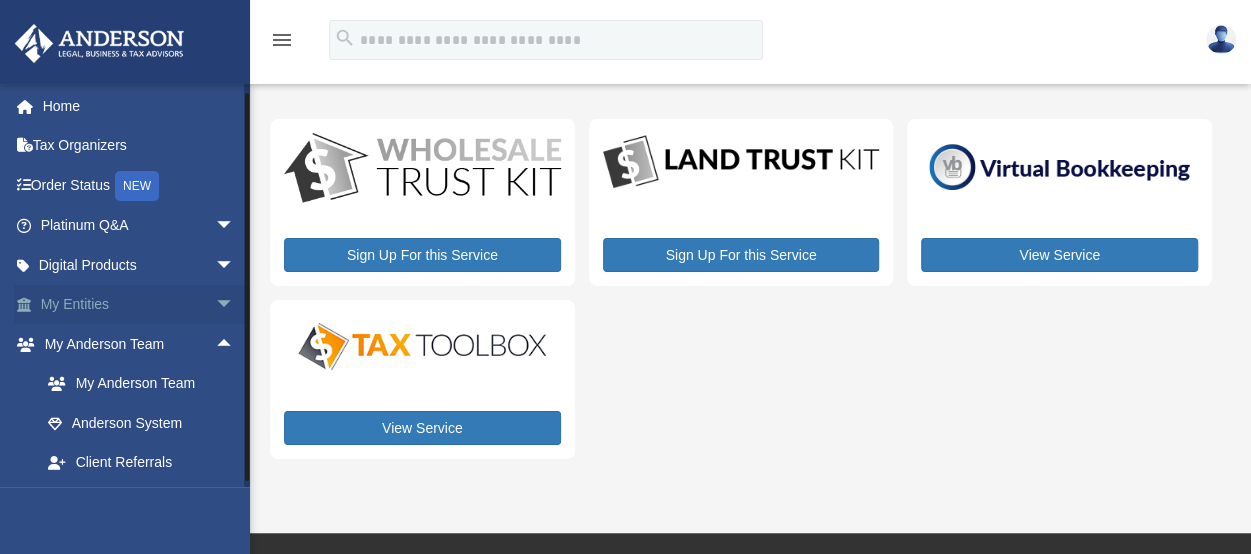 scroll, scrollTop: 120, scrollLeft: 0, axis: vertical 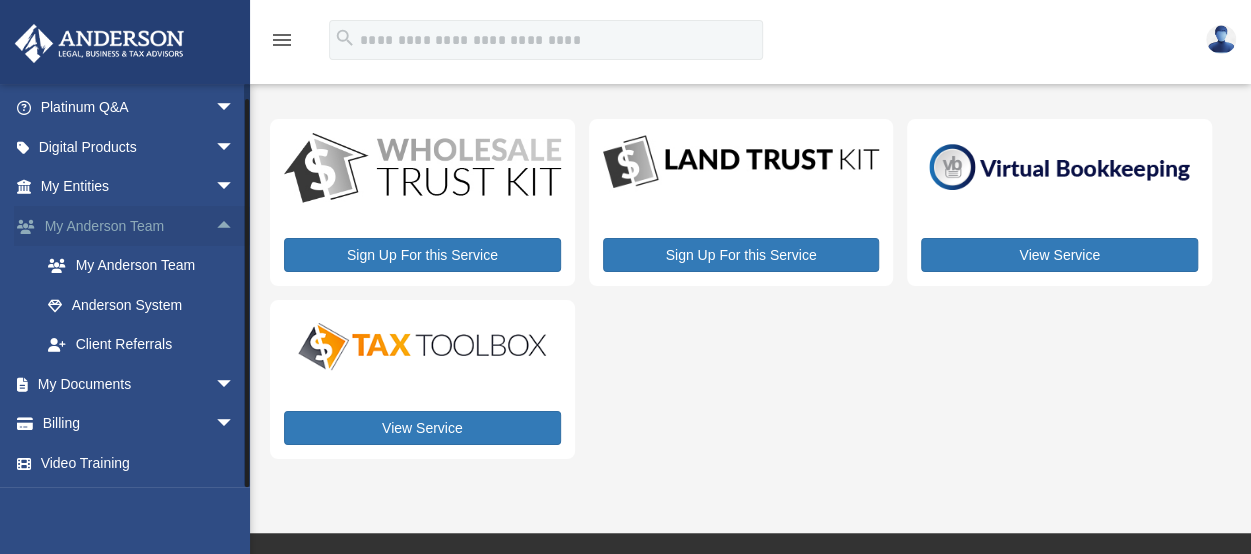 click on "arrow_drop_up" at bounding box center [235, 226] 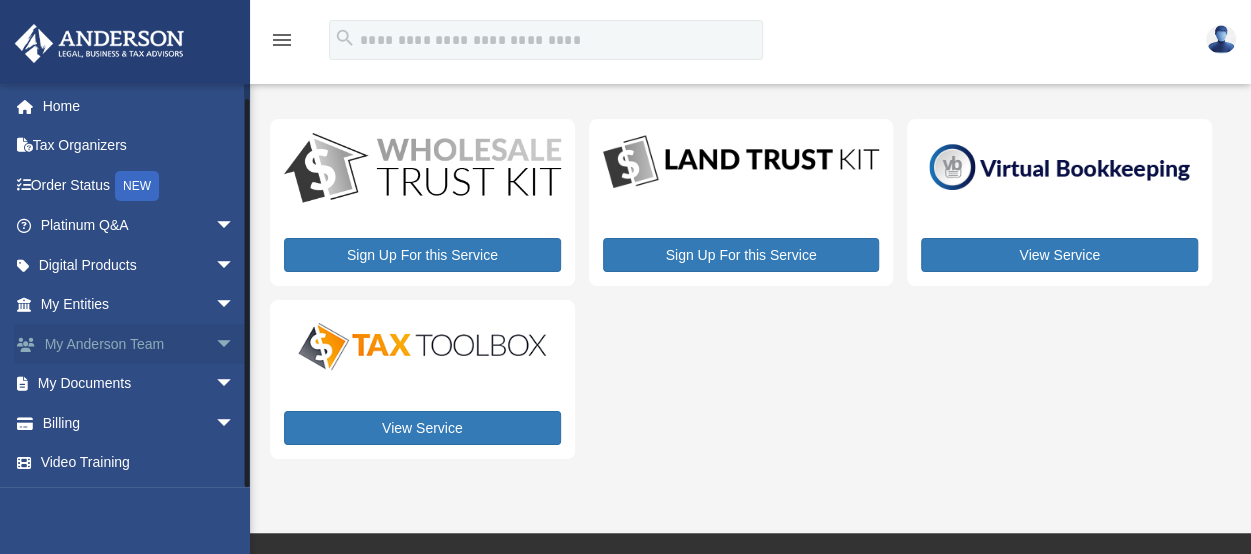 scroll, scrollTop: 2, scrollLeft: 0, axis: vertical 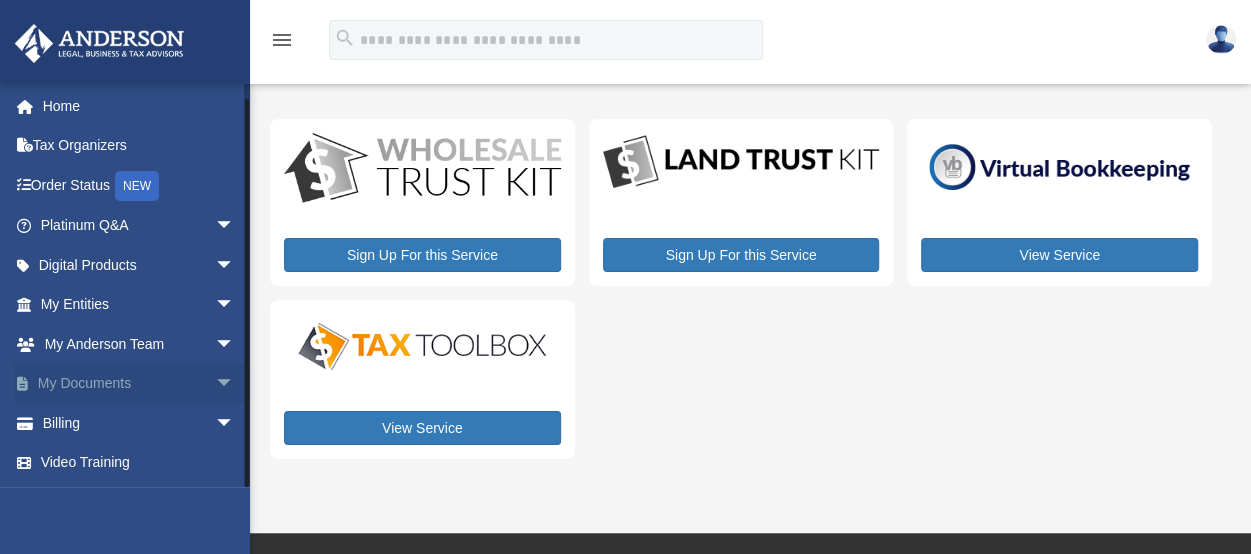 click on "arrow_drop_down" at bounding box center (235, 384) 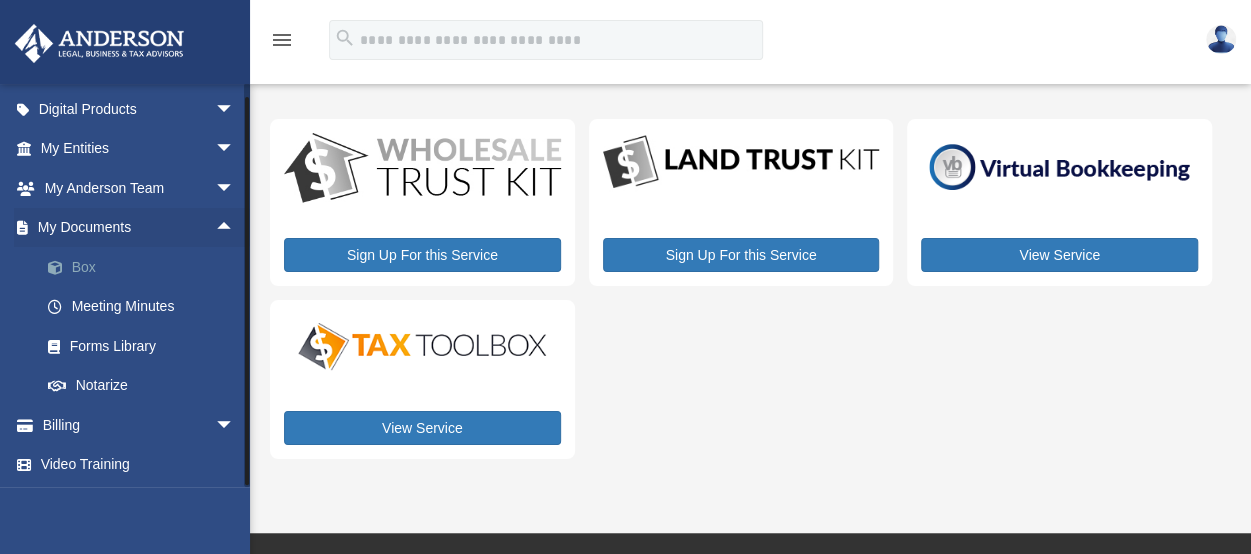 scroll, scrollTop: 159, scrollLeft: 0, axis: vertical 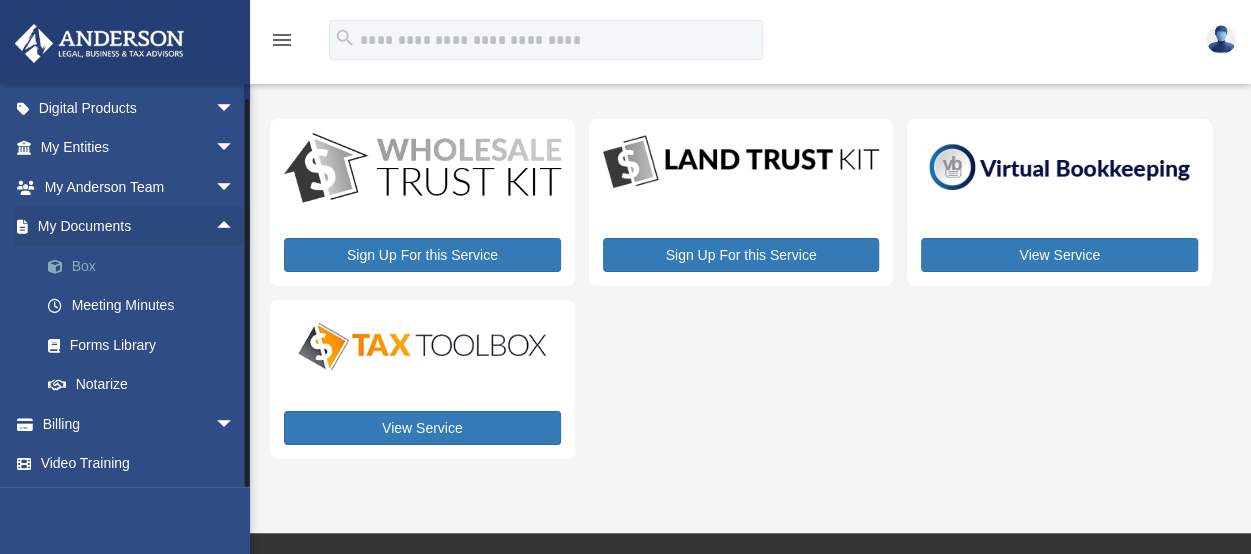 click on "Box" at bounding box center [146, 266] 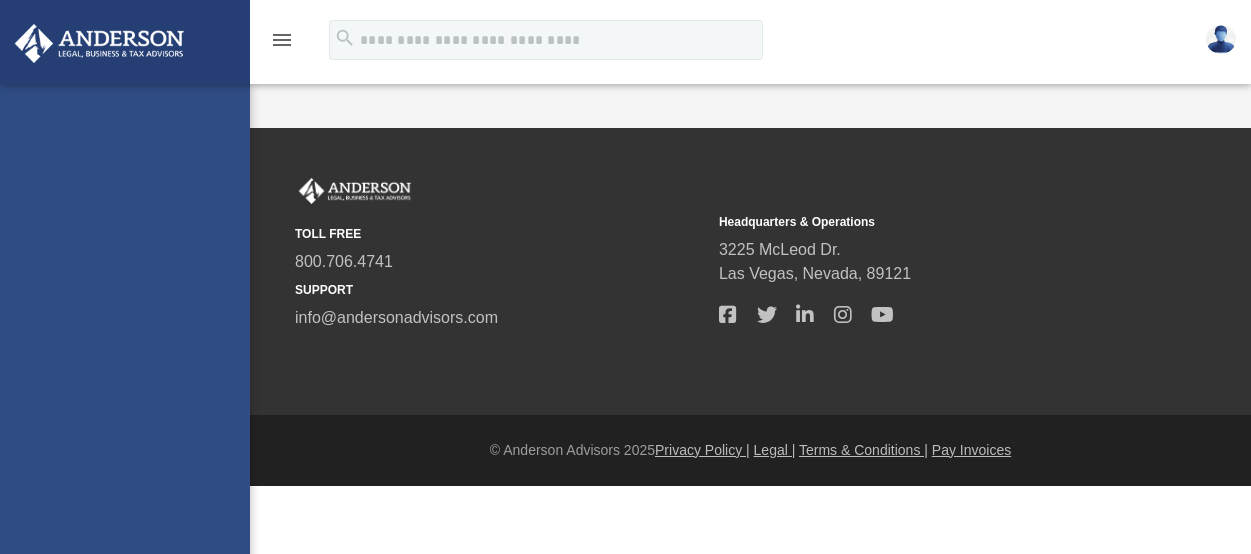 scroll, scrollTop: 0, scrollLeft: 0, axis: both 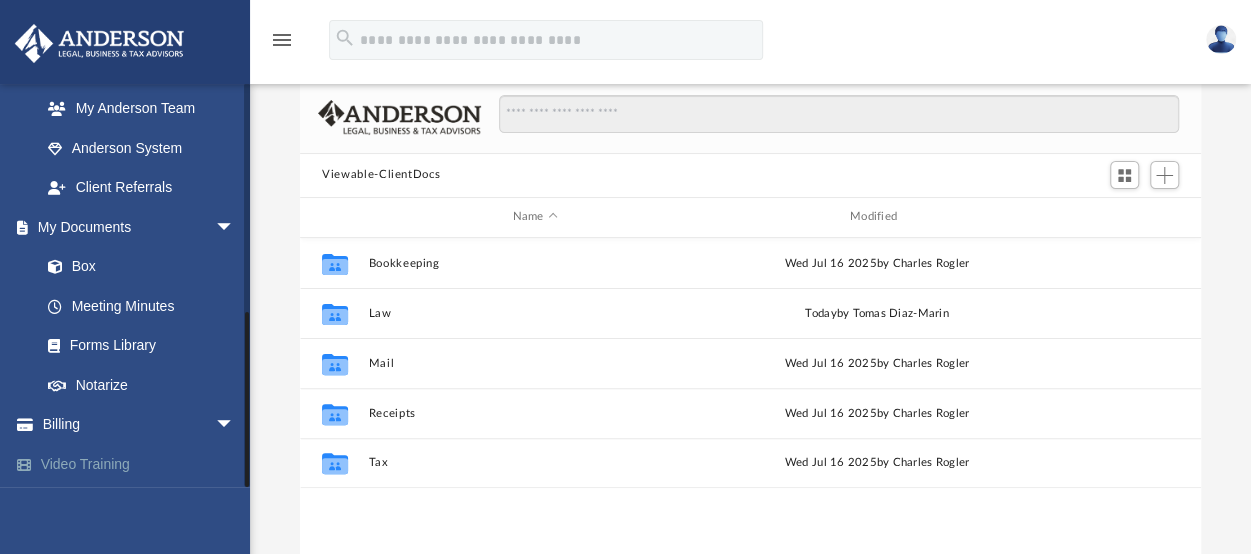 click on "Video Training" at bounding box center (139, 464) 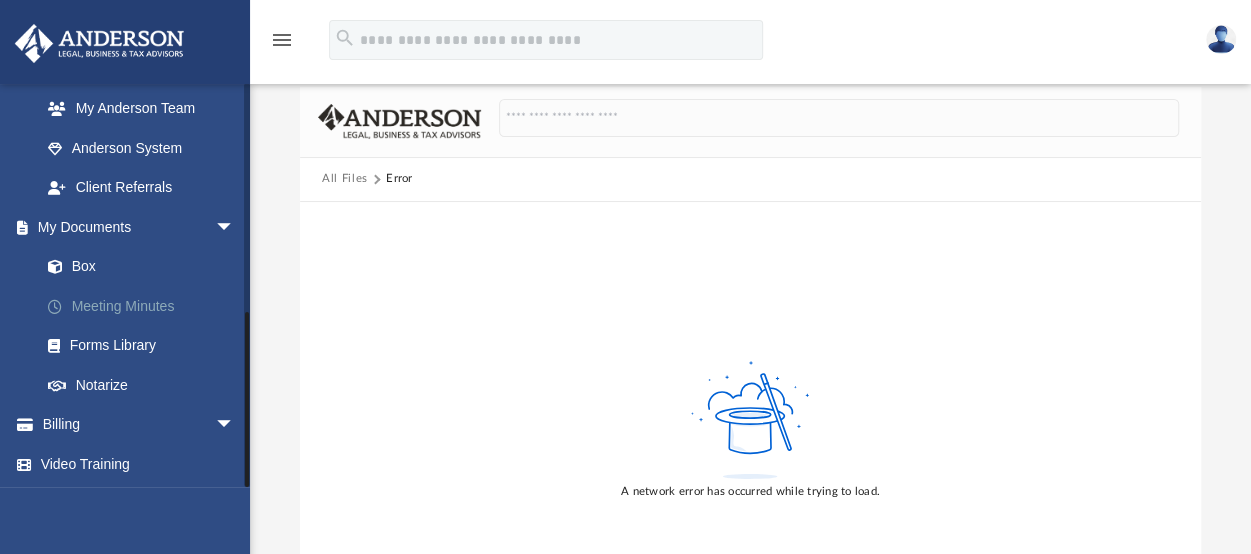 scroll, scrollTop: 0, scrollLeft: 0, axis: both 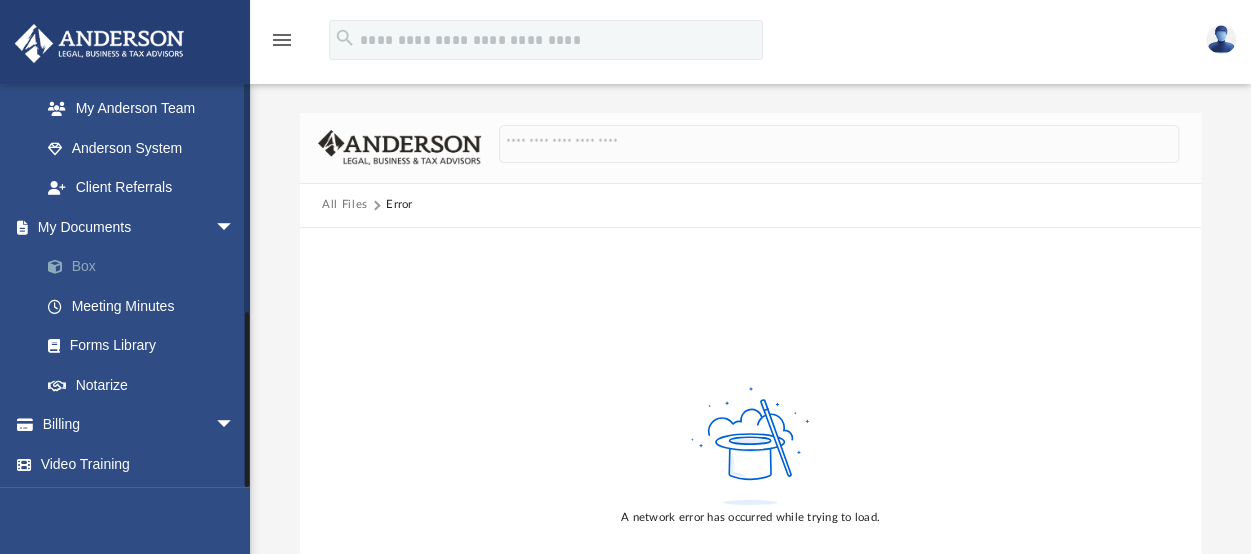 click on "Box" at bounding box center (146, 267) 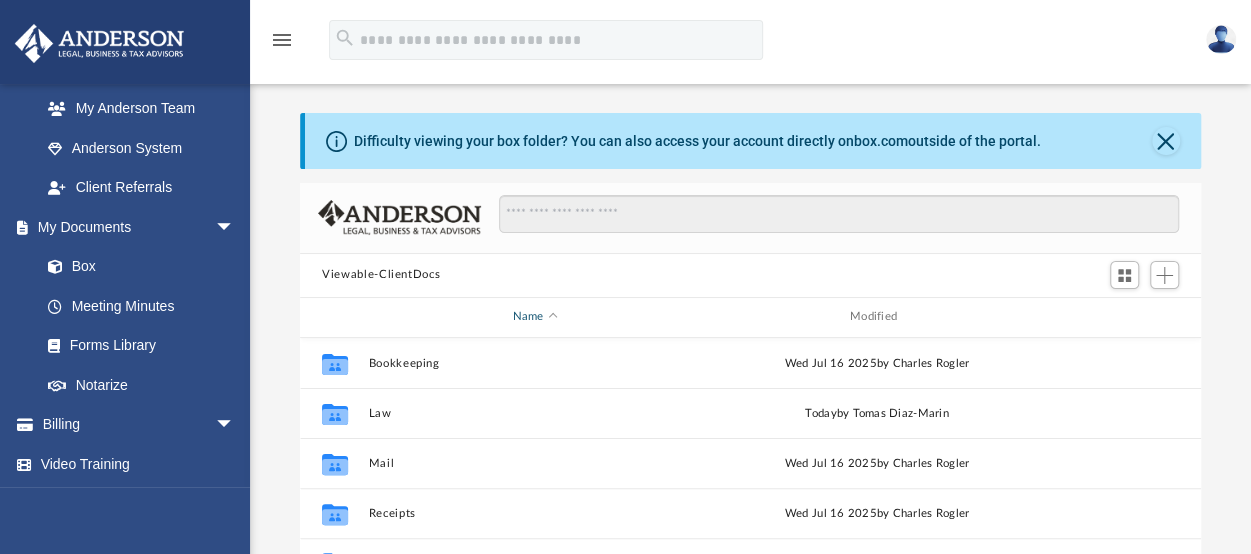 scroll, scrollTop: 16, scrollLeft: 16, axis: both 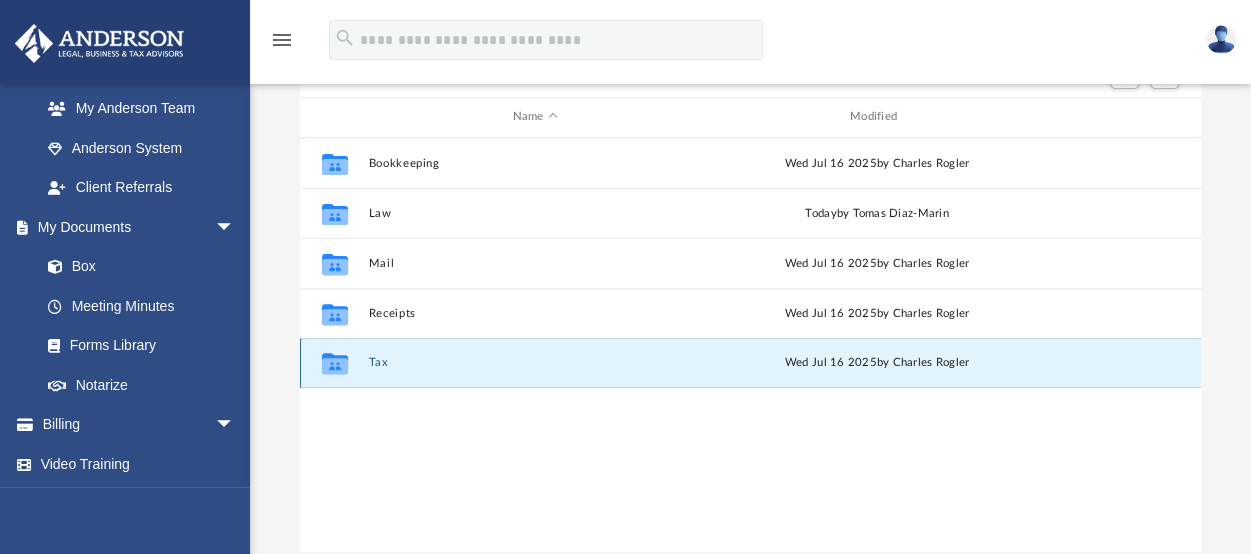 click on "Tax" at bounding box center [535, 362] 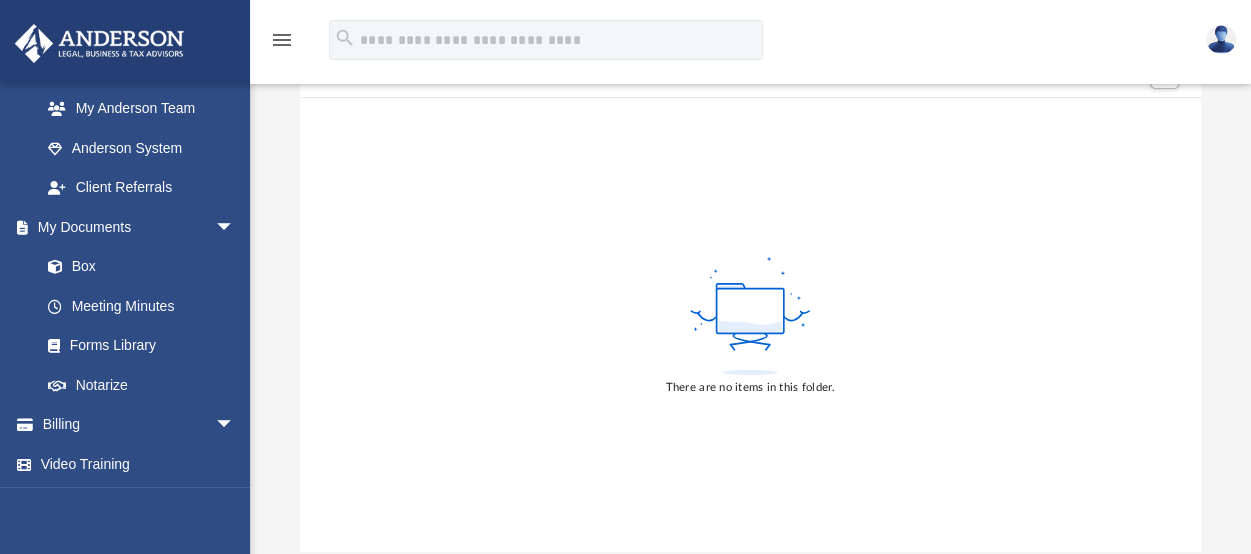 scroll, scrollTop: 0, scrollLeft: 0, axis: both 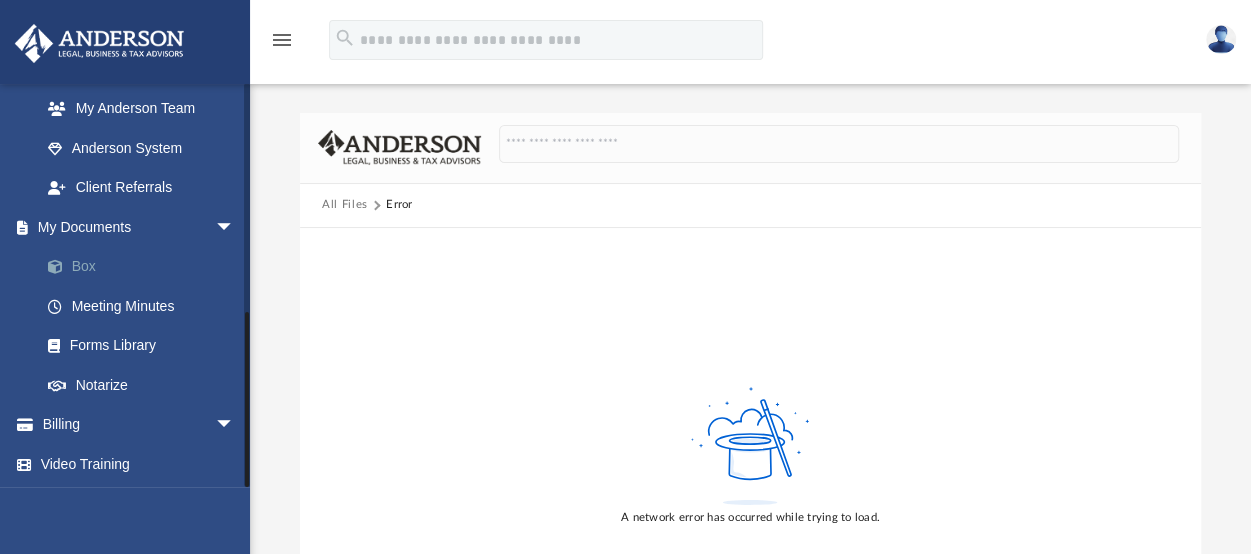 click on "Box" at bounding box center [146, 267] 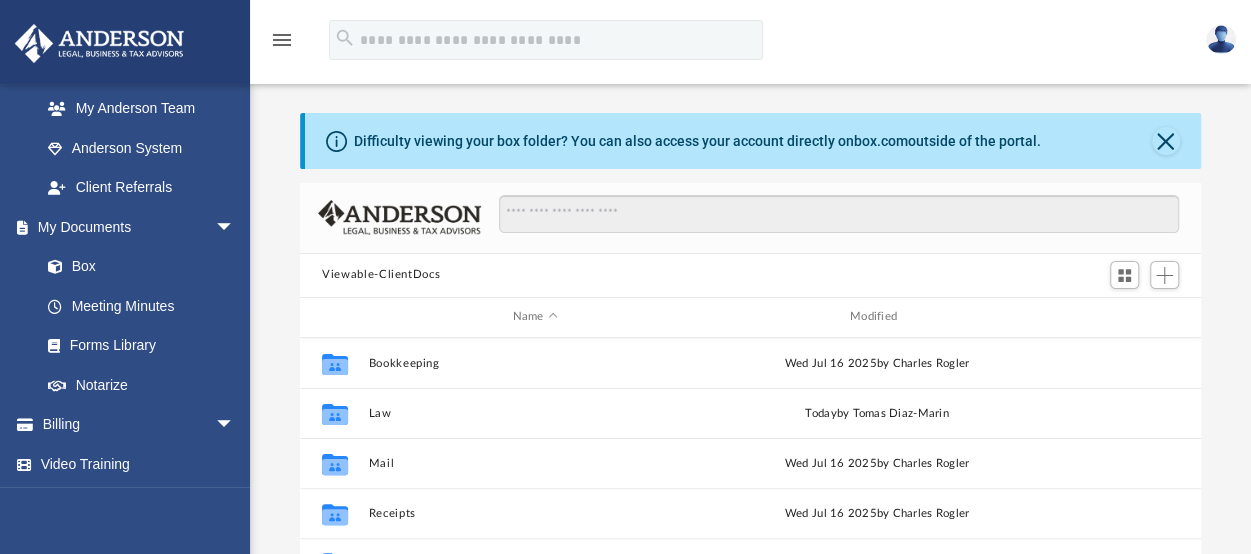 scroll, scrollTop: 16, scrollLeft: 16, axis: both 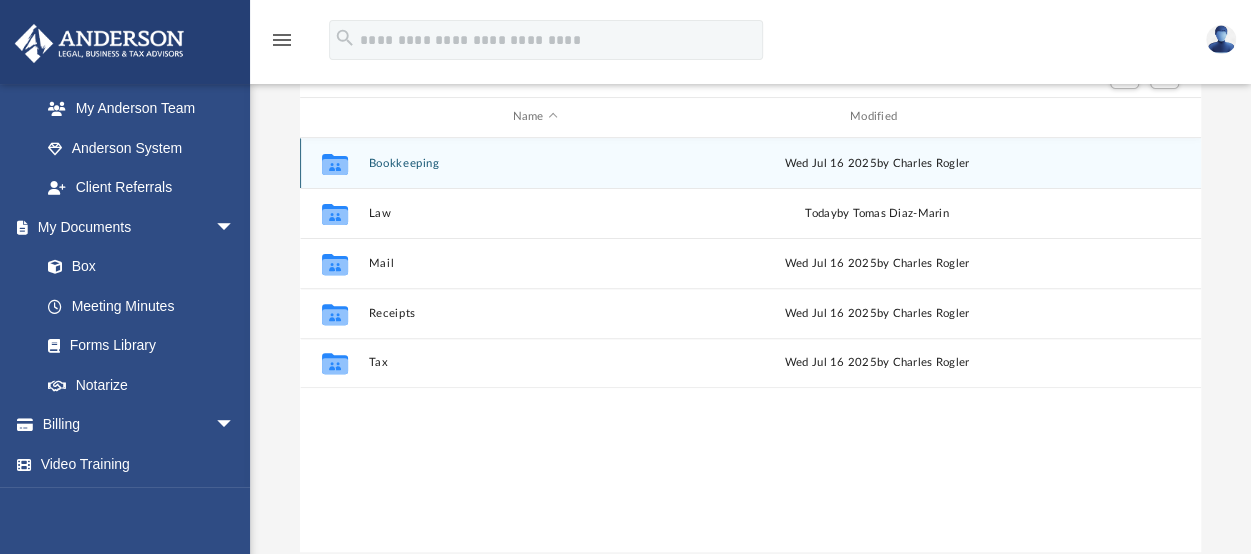click on "Bookkeeping" at bounding box center (535, 162) 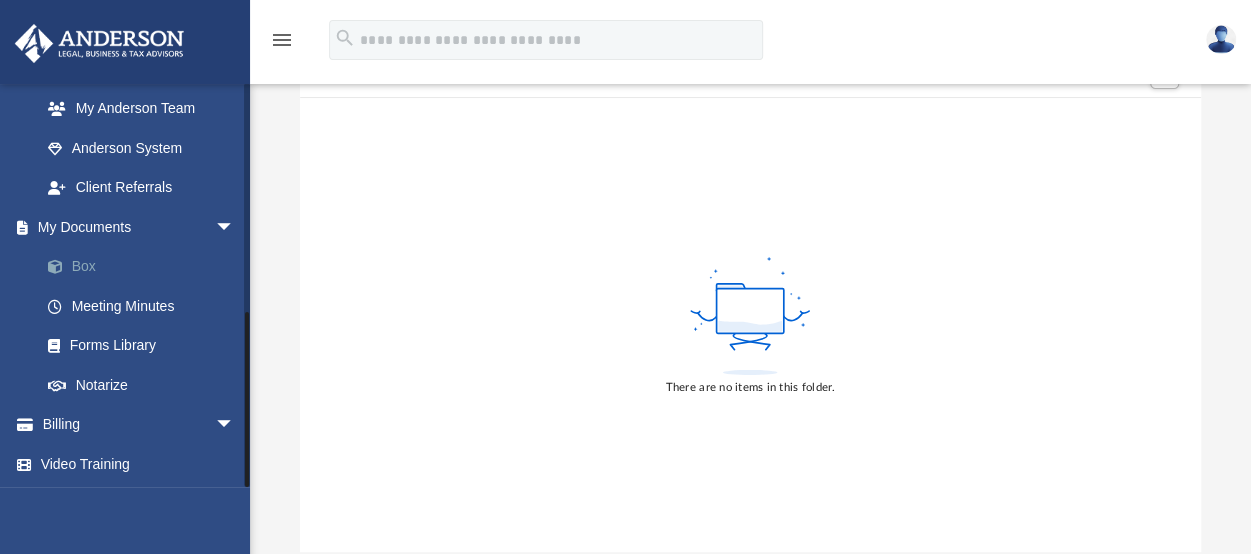 click on "Box" at bounding box center [146, 267] 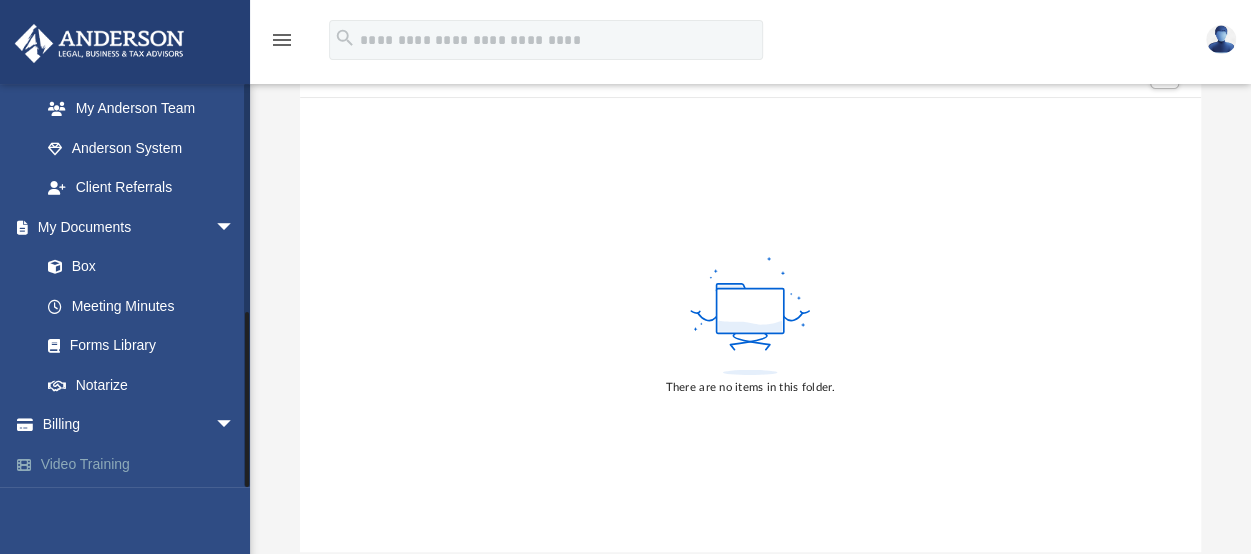 click on "Video Training" at bounding box center [139, 464] 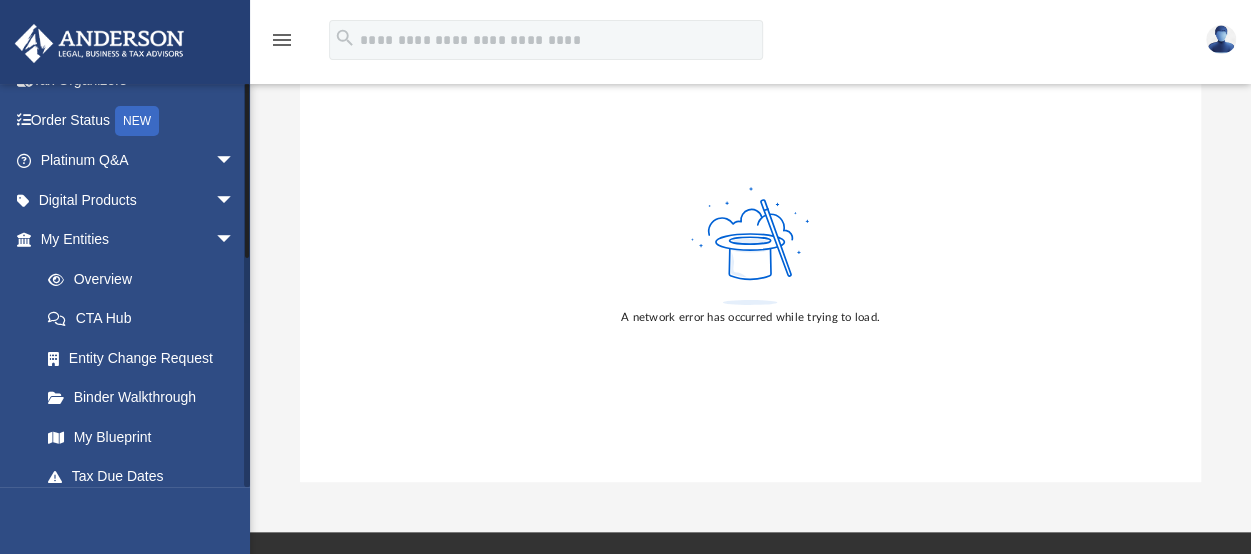 scroll, scrollTop: 0, scrollLeft: 0, axis: both 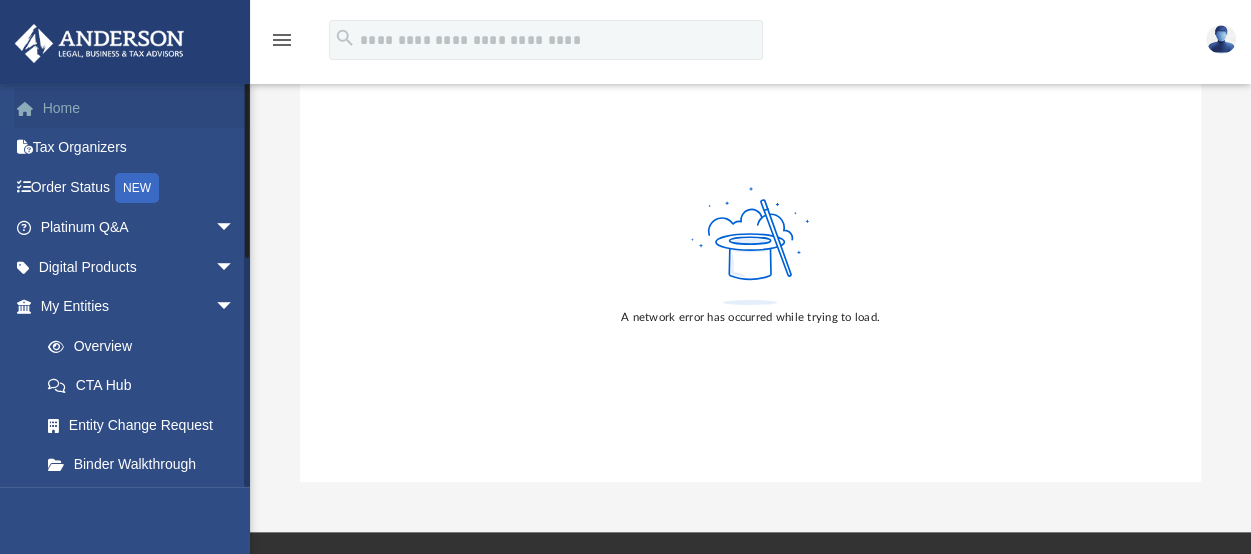 click on "Home" at bounding box center (139, 108) 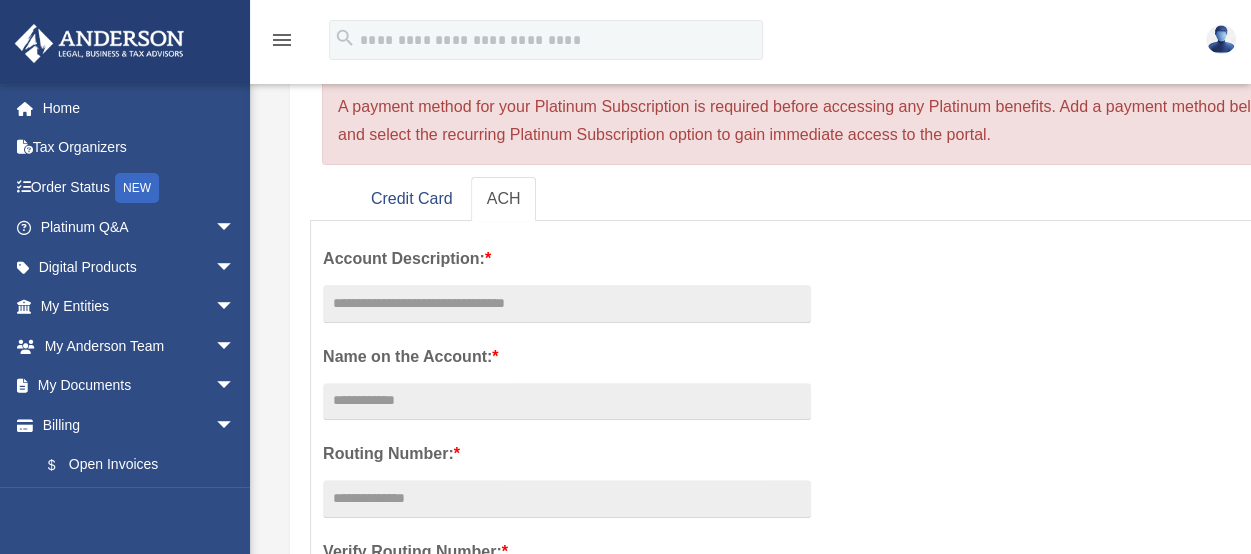 scroll, scrollTop: 200, scrollLeft: 0, axis: vertical 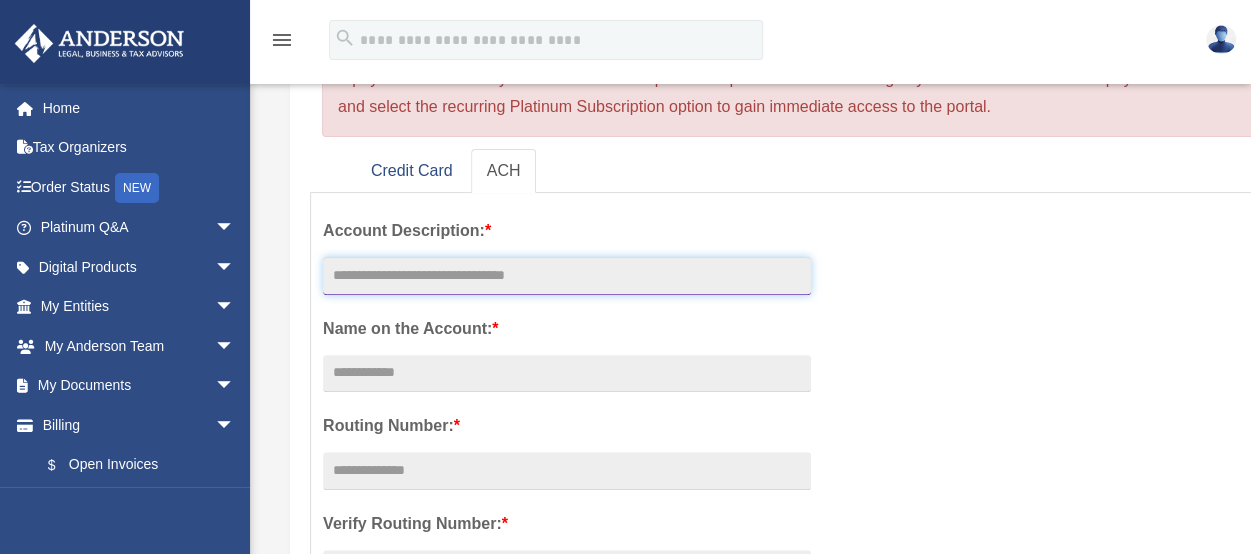 click at bounding box center [567, 276] 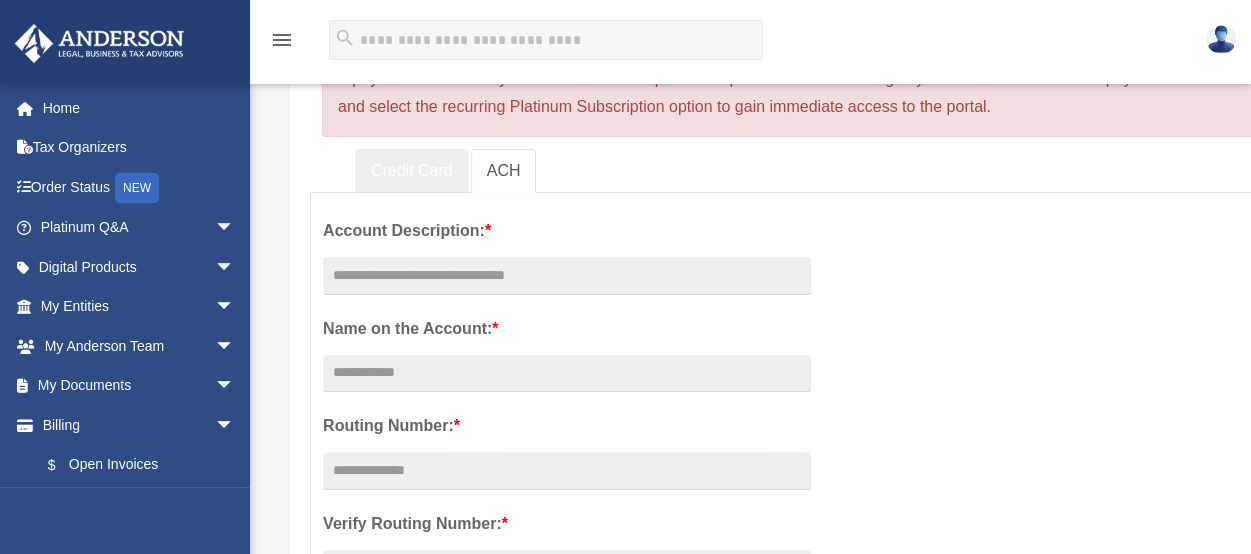 click on "Credit Card" at bounding box center [412, 171] 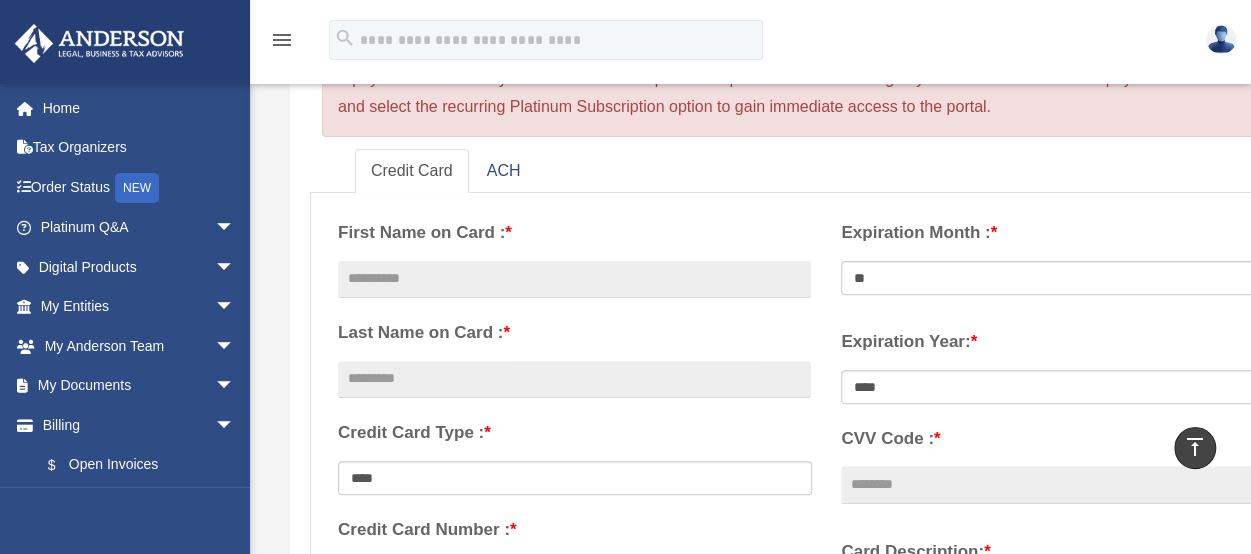 scroll, scrollTop: 0, scrollLeft: 0, axis: both 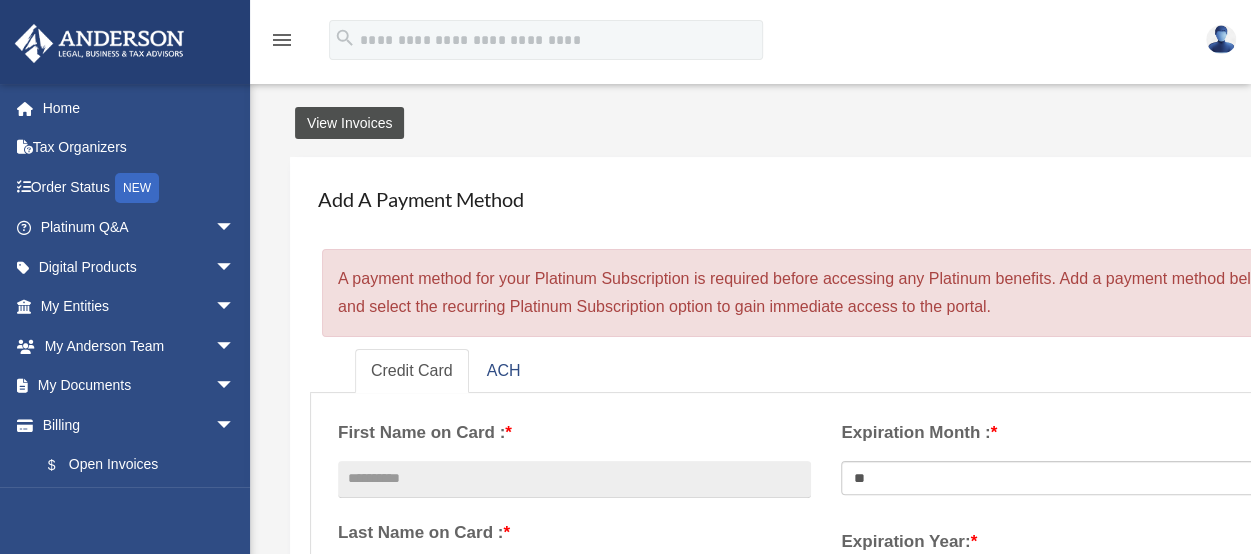 click on "View Invoices" at bounding box center [349, 123] 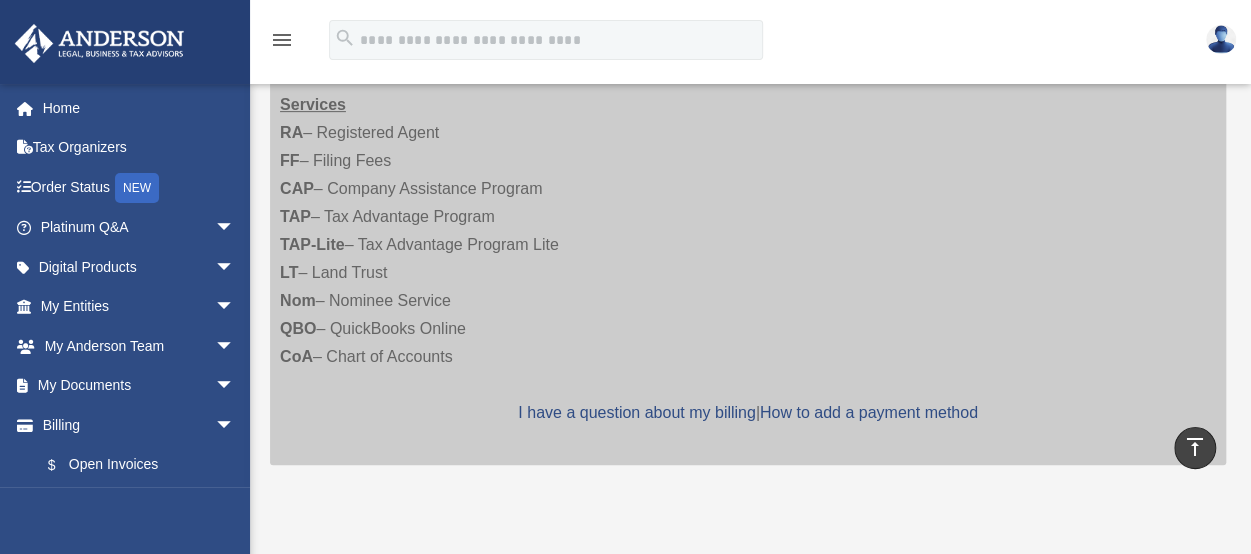 scroll, scrollTop: 300, scrollLeft: 0, axis: vertical 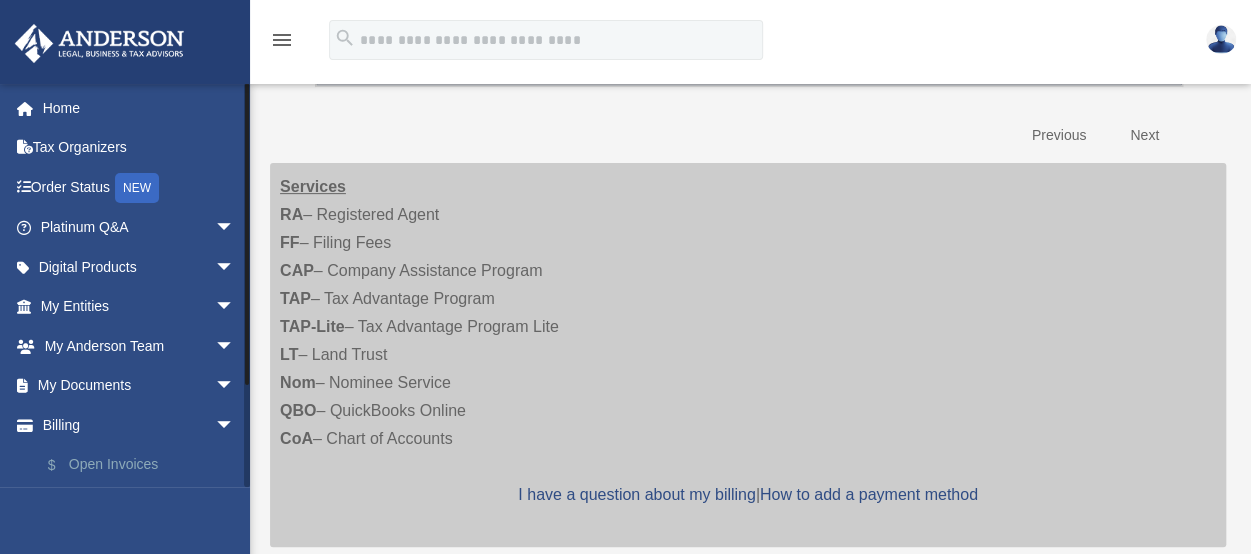 click on "$ Open Invoices" at bounding box center (146, 465) 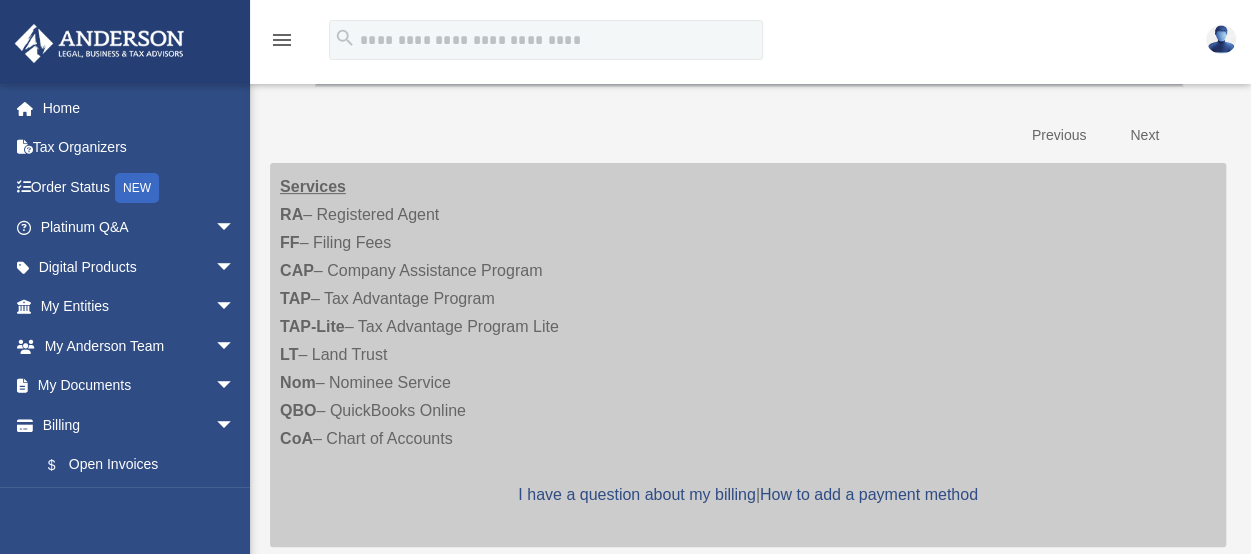 scroll, scrollTop: 602, scrollLeft: 0, axis: vertical 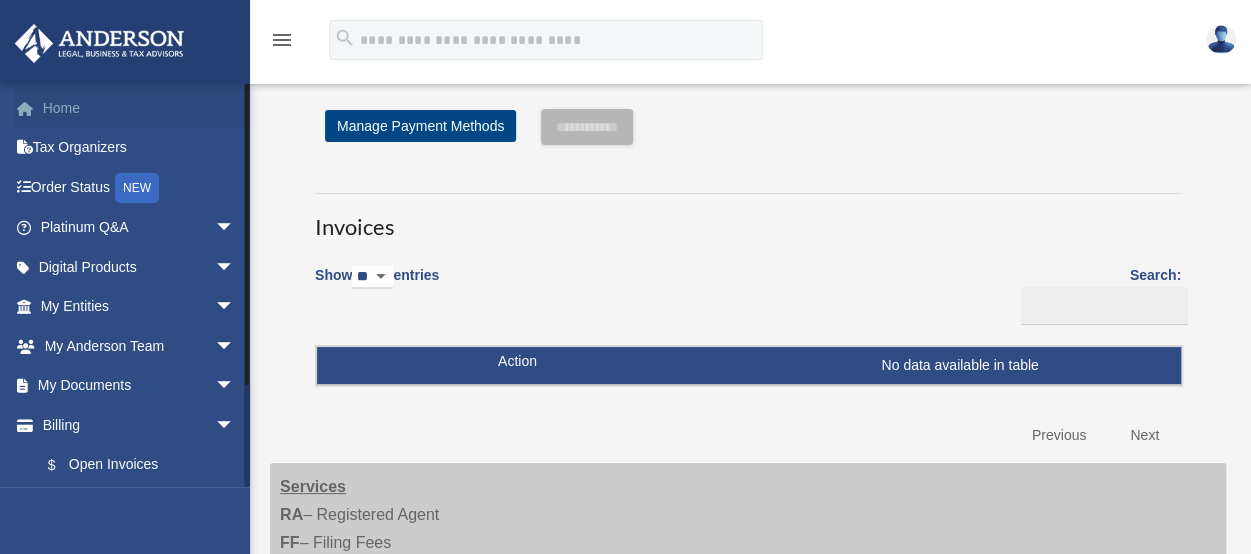 click on "Home" at bounding box center (139, 108) 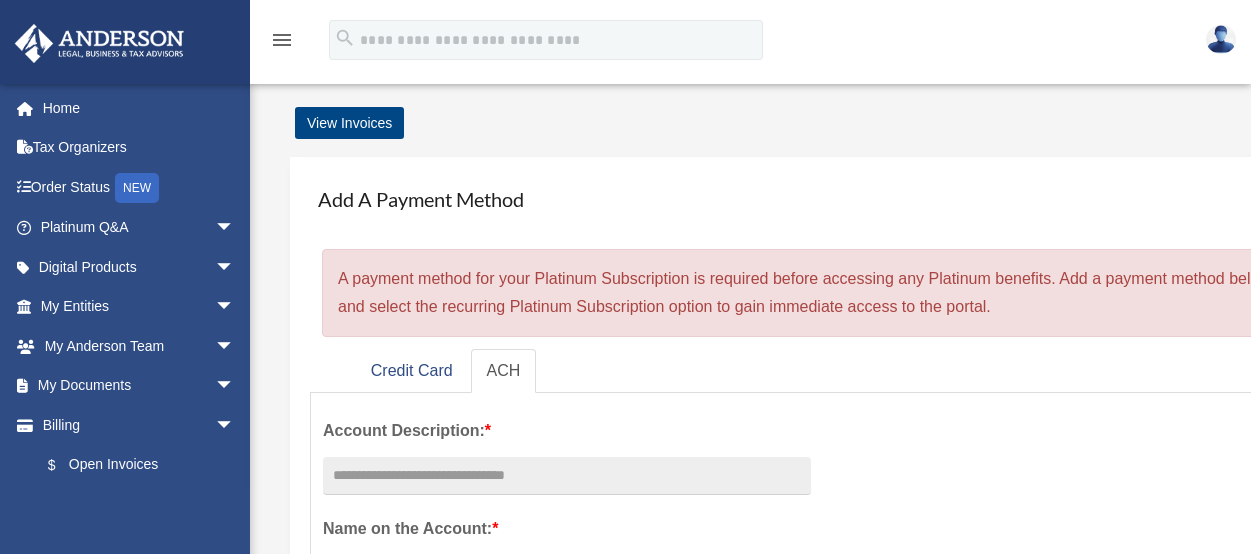 scroll, scrollTop: 0, scrollLeft: 0, axis: both 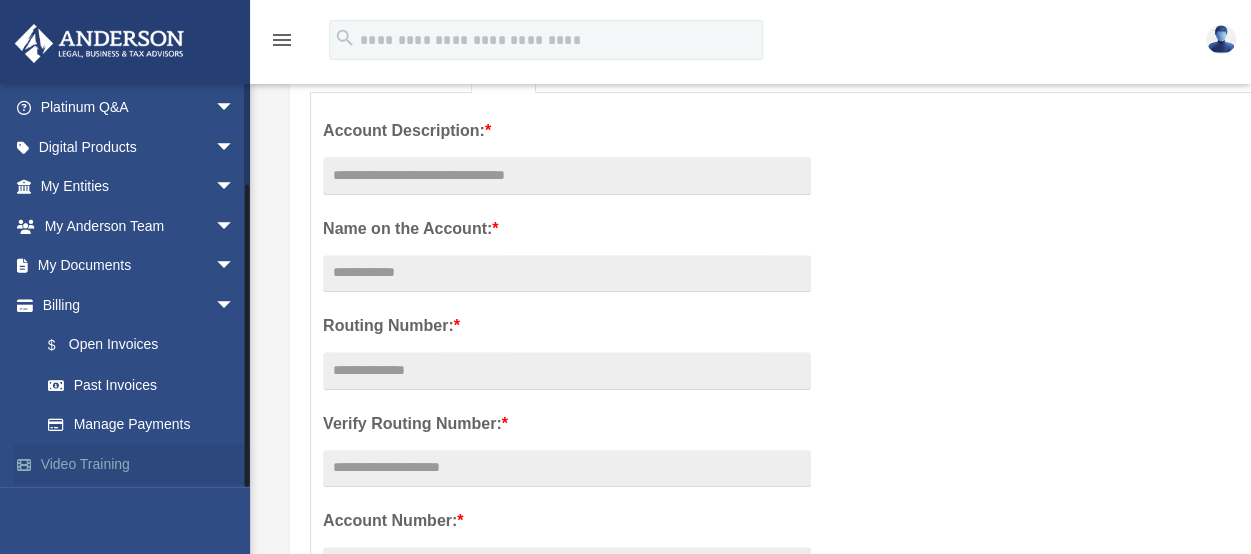 click on "Video Training" at bounding box center (139, 464) 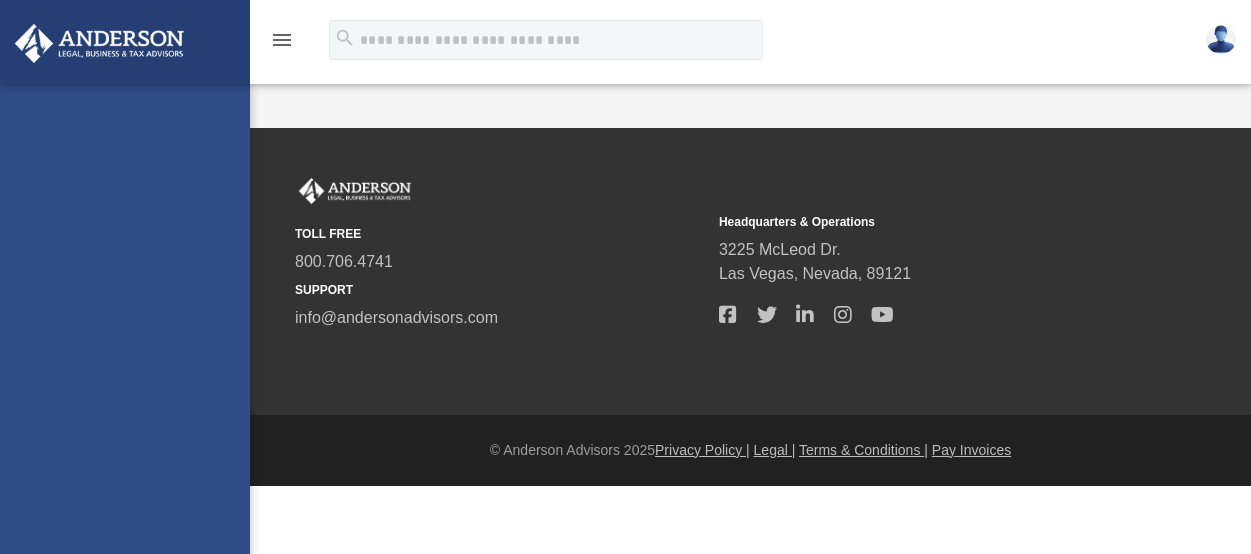 scroll, scrollTop: 0, scrollLeft: 0, axis: both 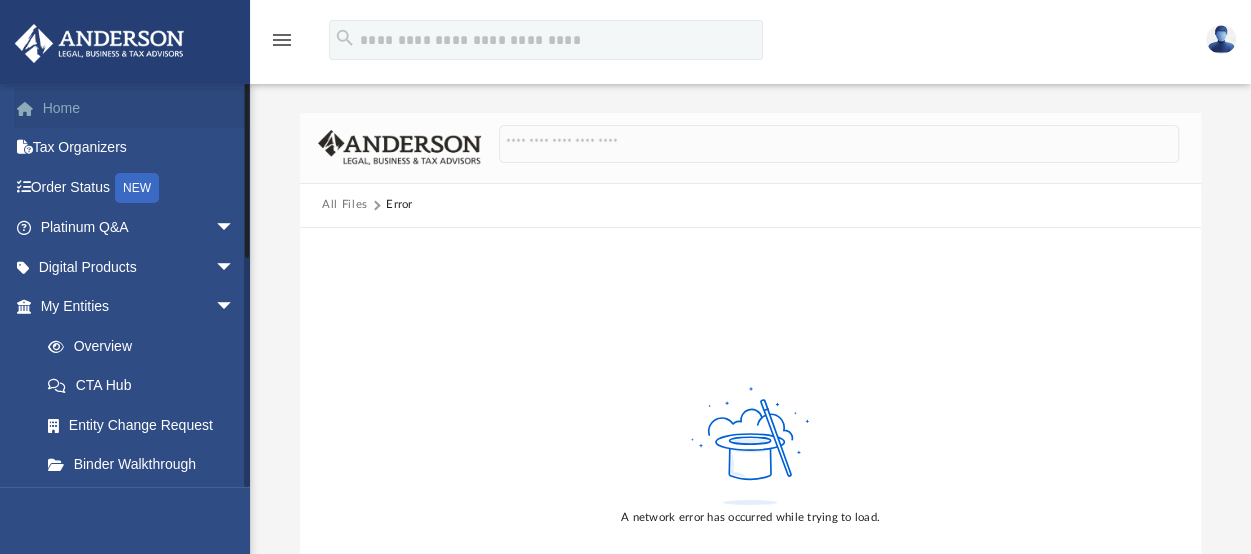 click on "Home" at bounding box center (139, 108) 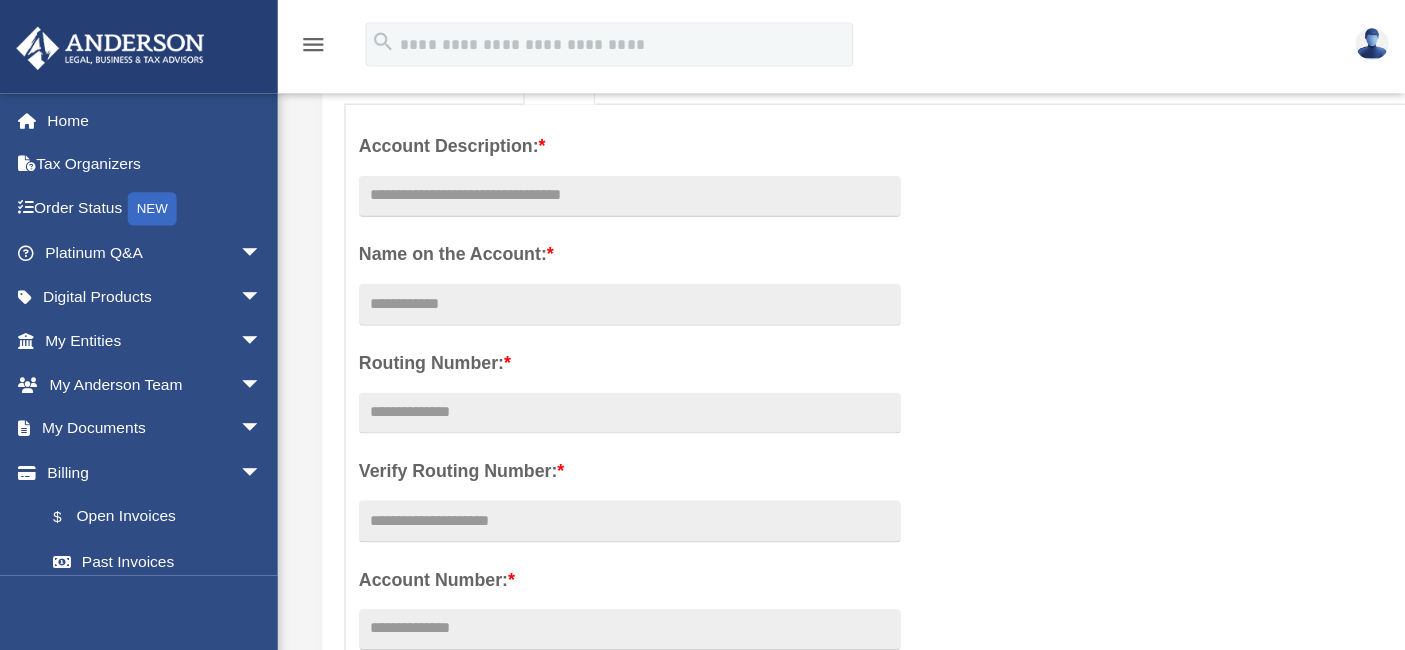 scroll, scrollTop: 0, scrollLeft: 0, axis: both 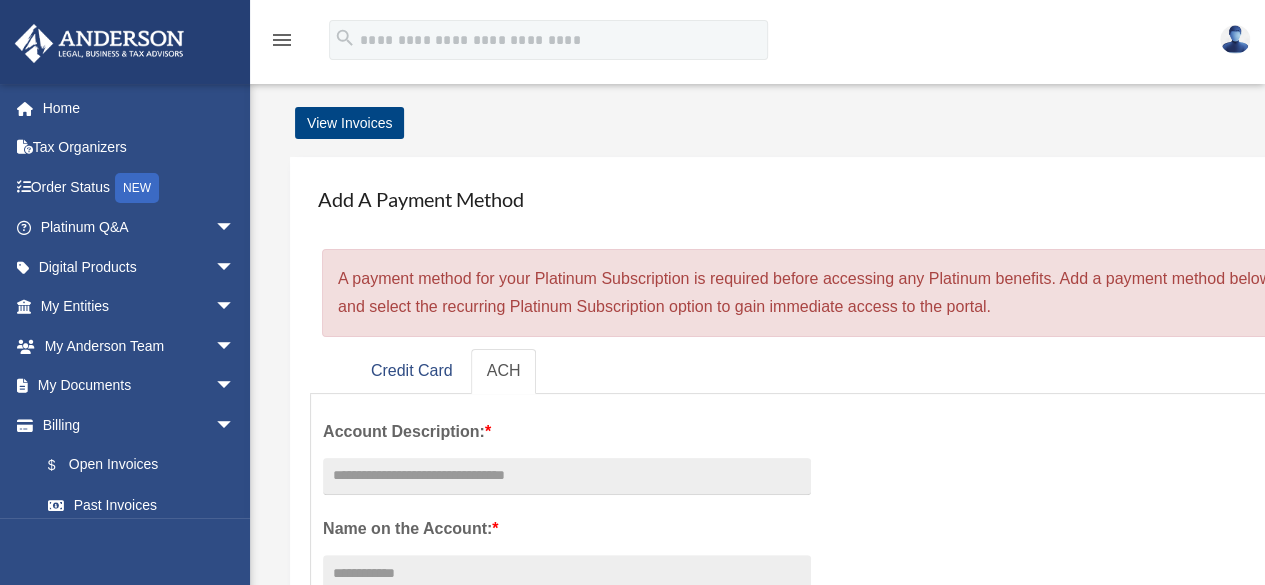 click on "×
A payment method for your Platinum Subscription is required before accessing any Platinum
benefits. Add a payment method below and select the recurring Platinum Subscription option
to gain immediate access to the portal." at bounding box center (826, 293) 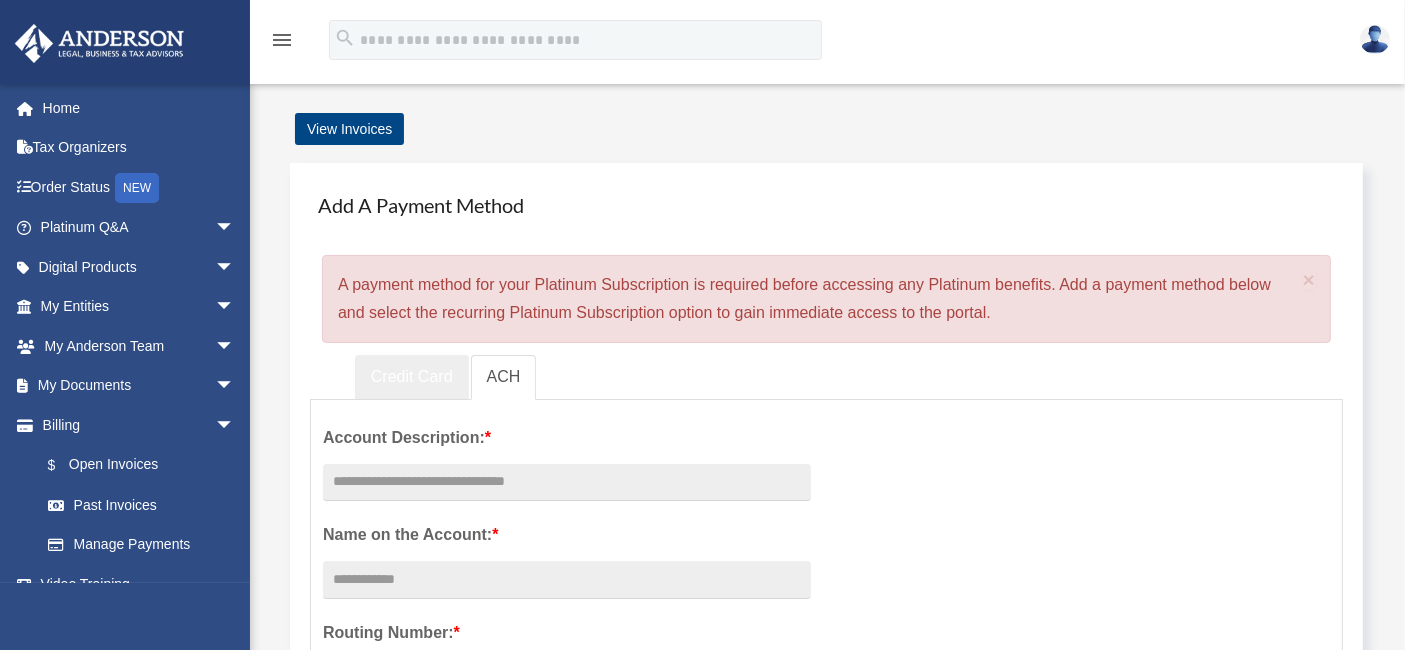 click on "Credit Card" at bounding box center (412, 377) 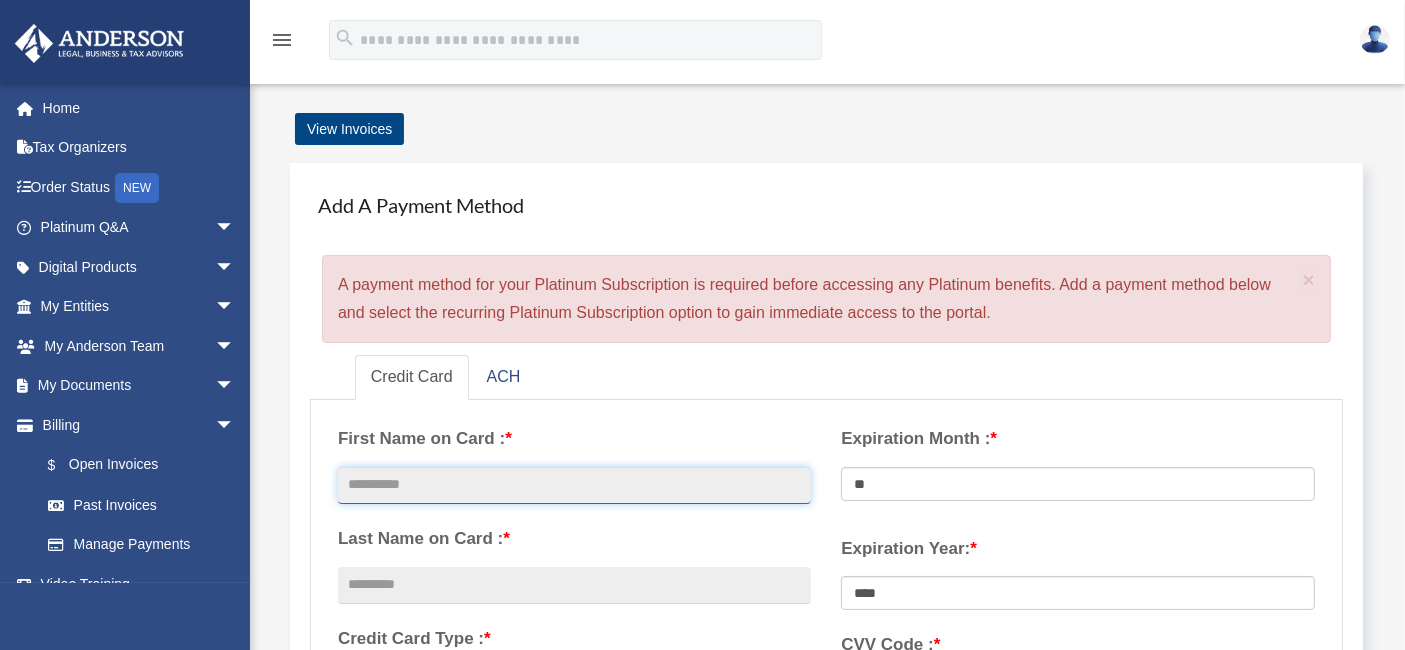 click at bounding box center (574, 486) 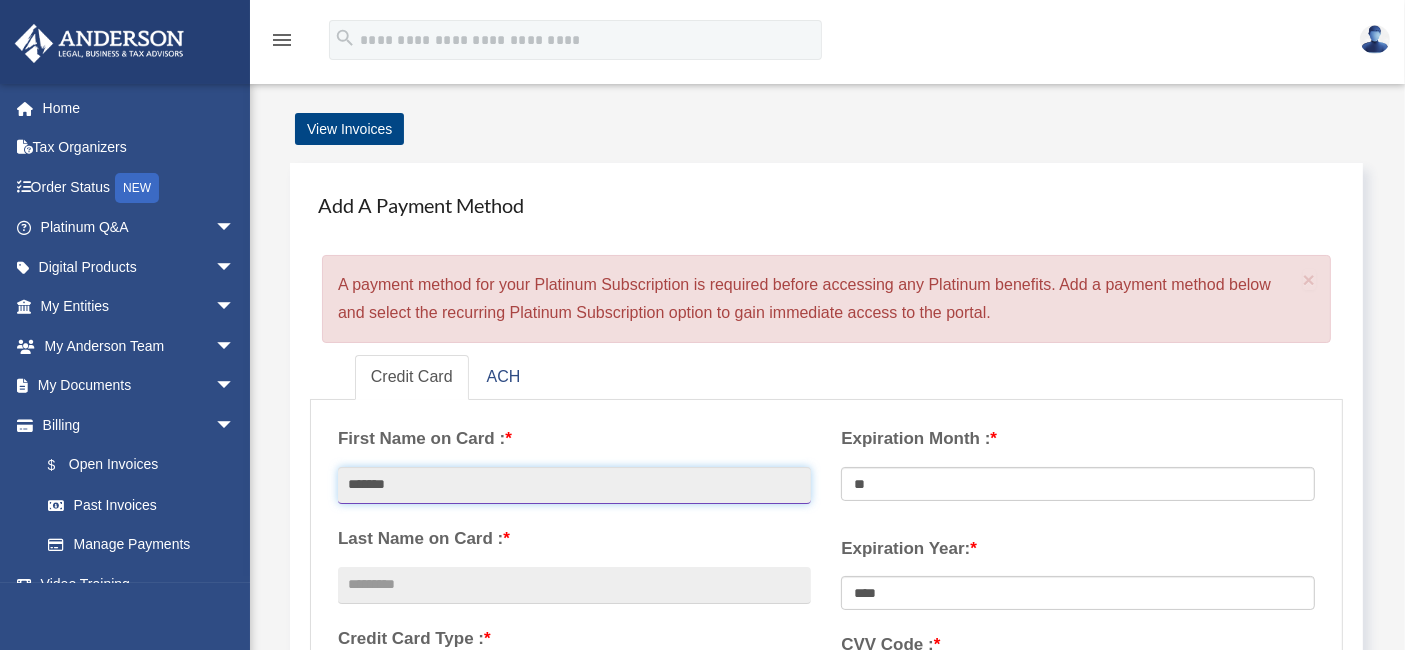 type on "*******" 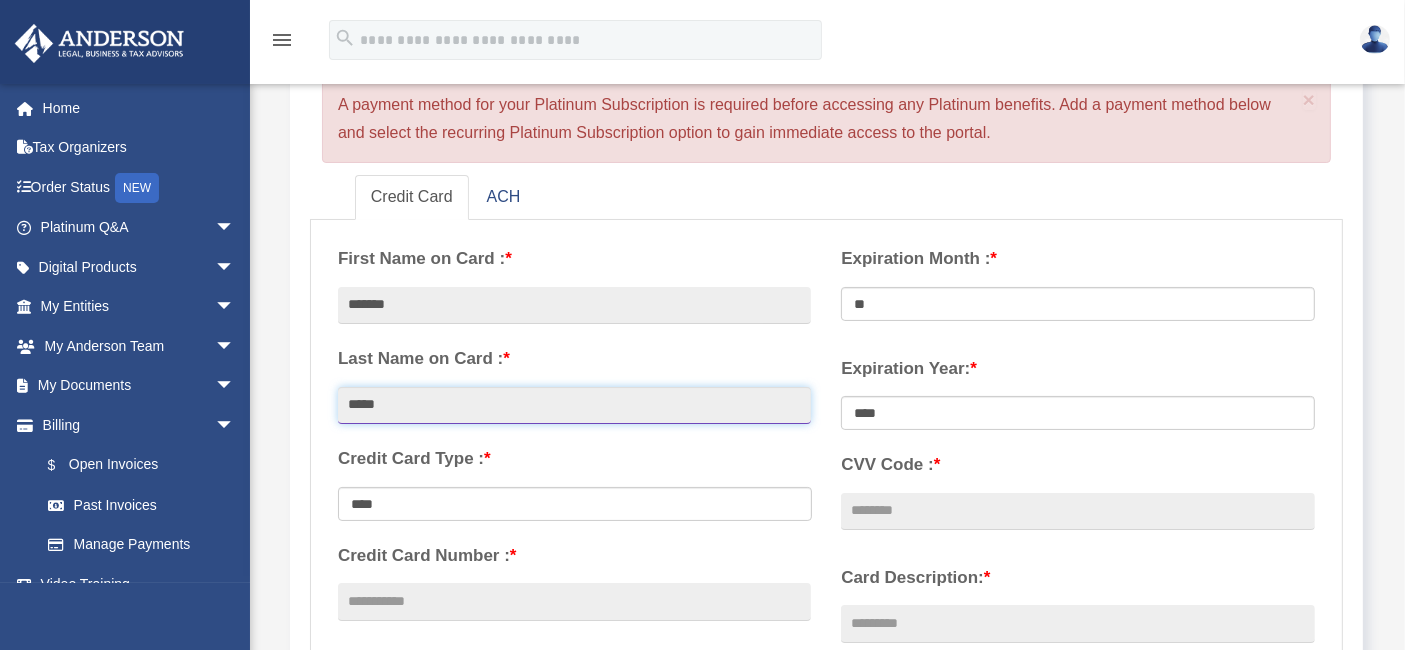 scroll, scrollTop: 222, scrollLeft: 0, axis: vertical 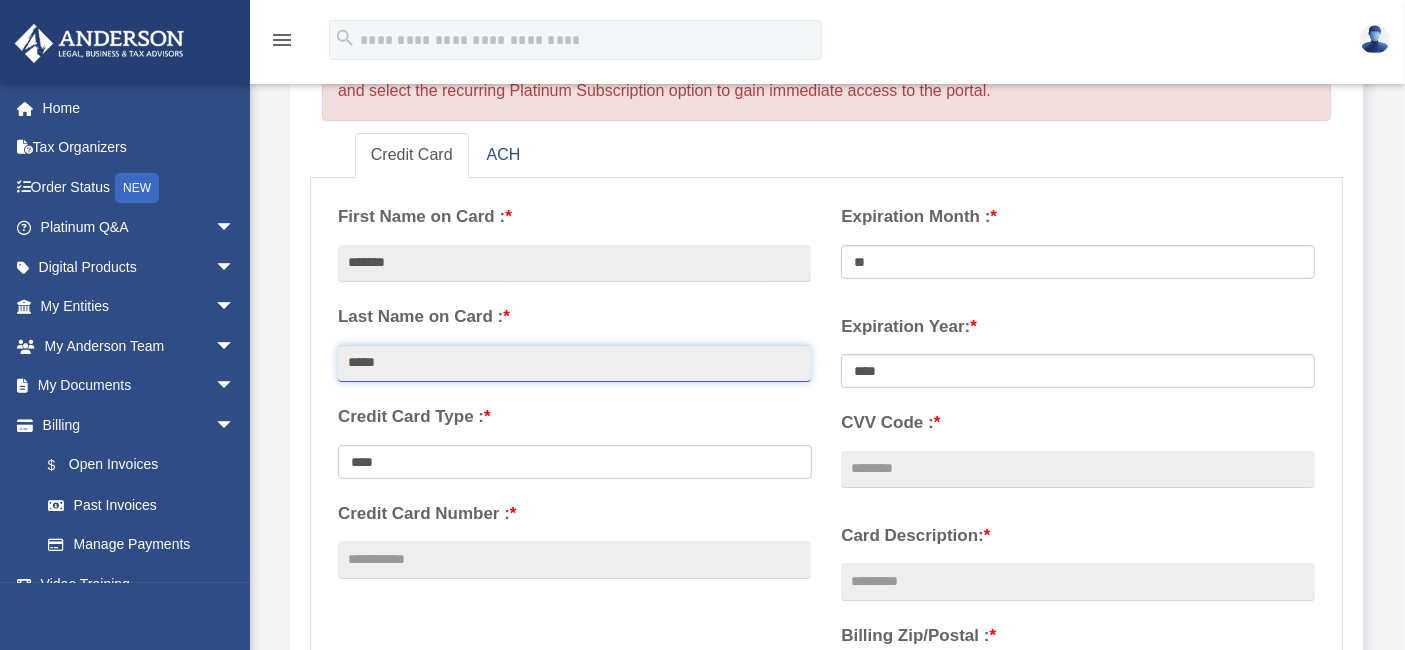 type on "*****" 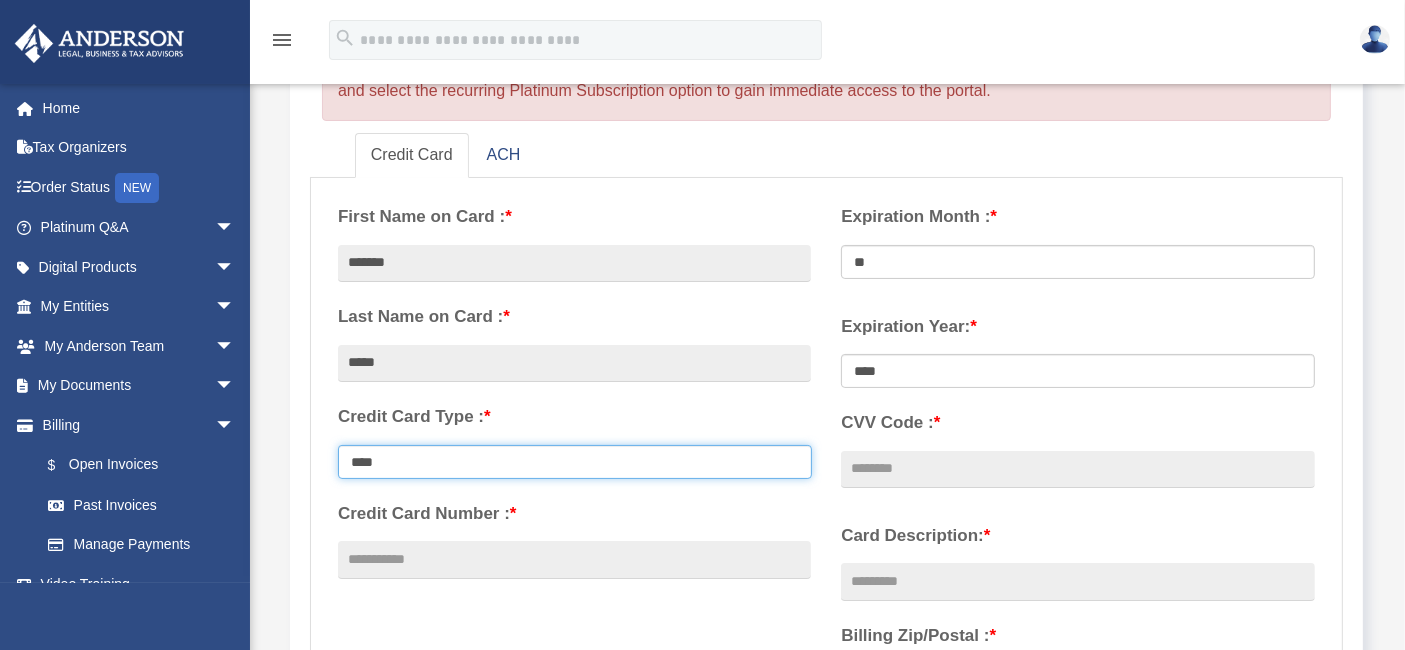click on "**********" at bounding box center [575, 462] 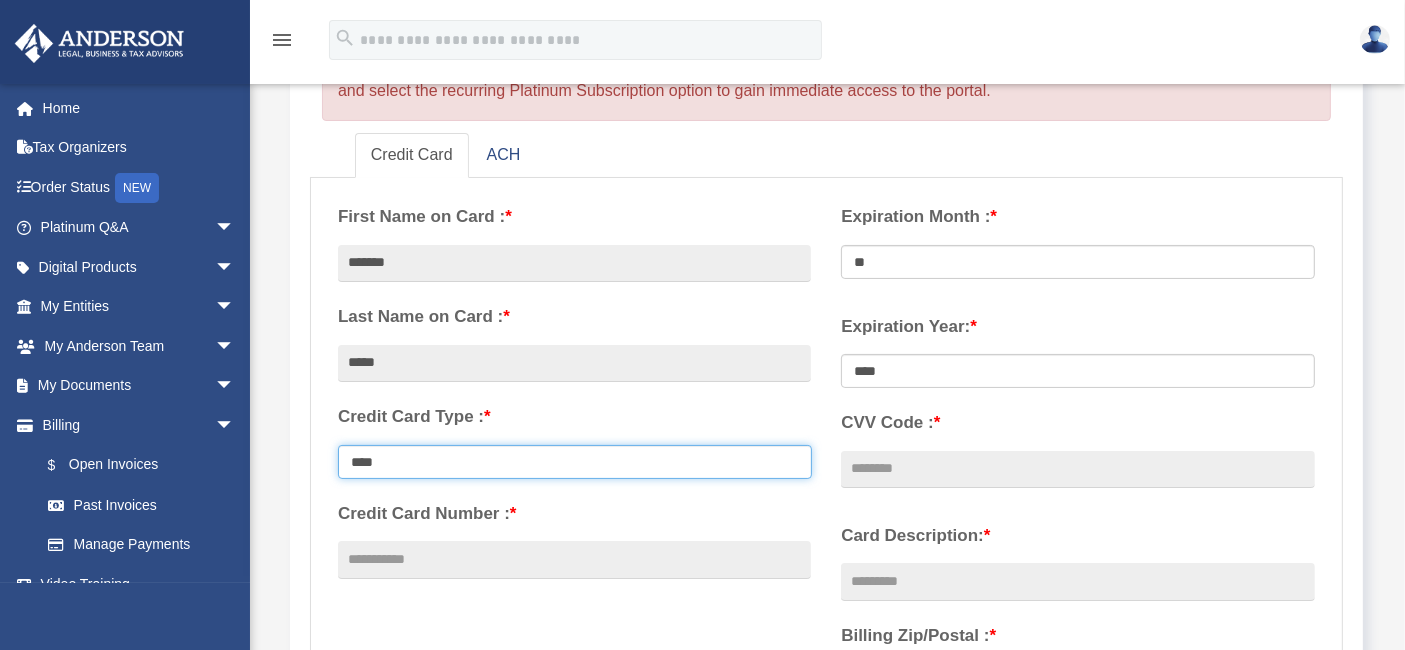select on "****" 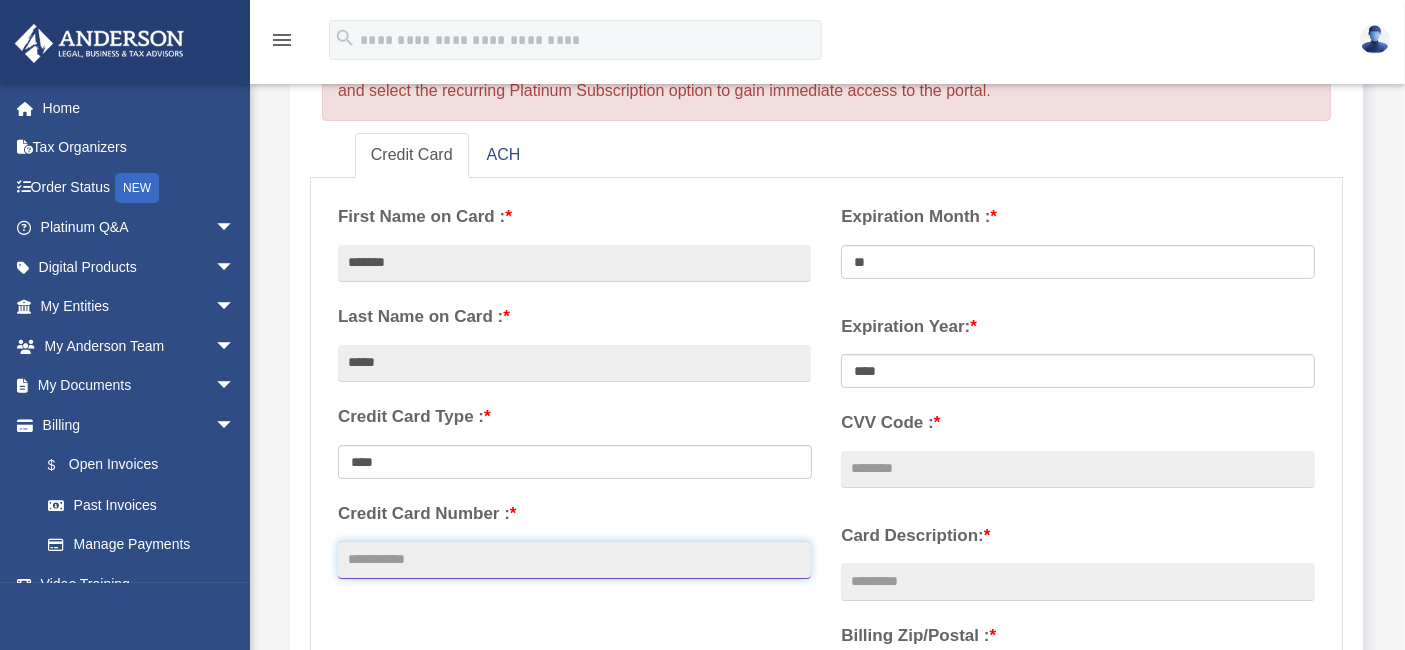 click on "Credit Card Number : *" at bounding box center [574, 560] 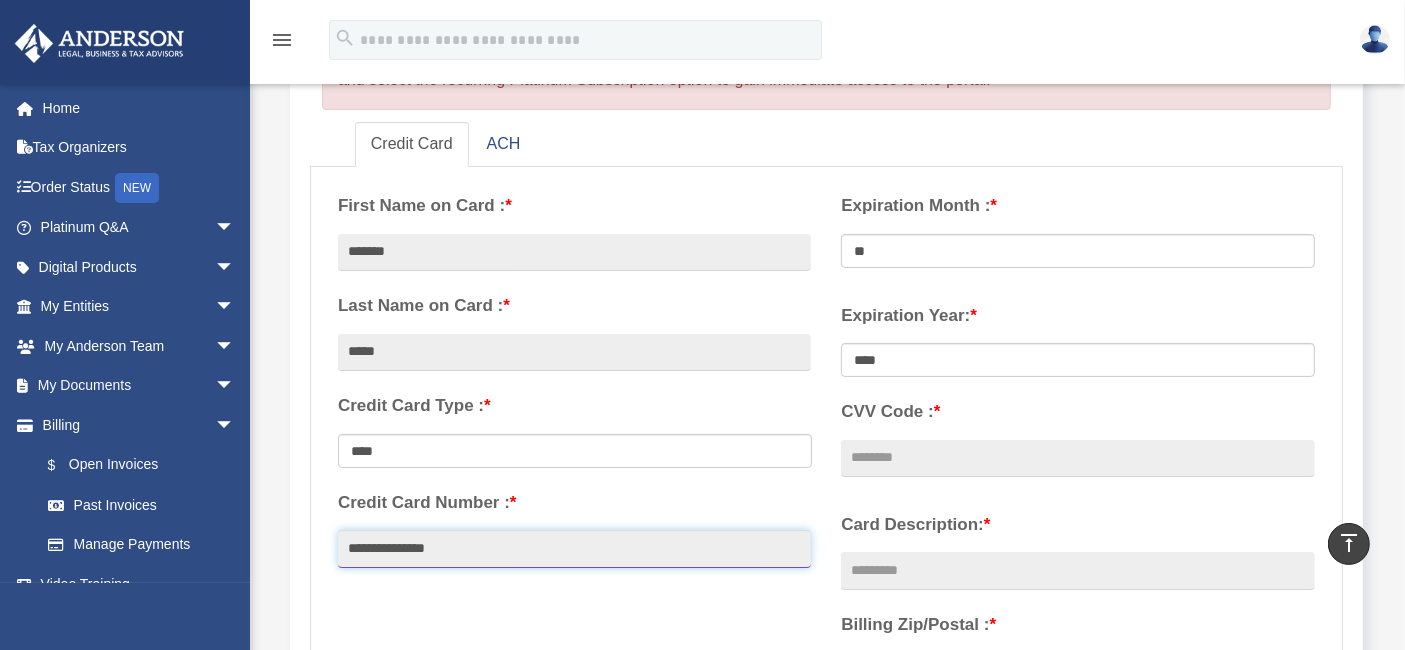scroll, scrollTop: 222, scrollLeft: 0, axis: vertical 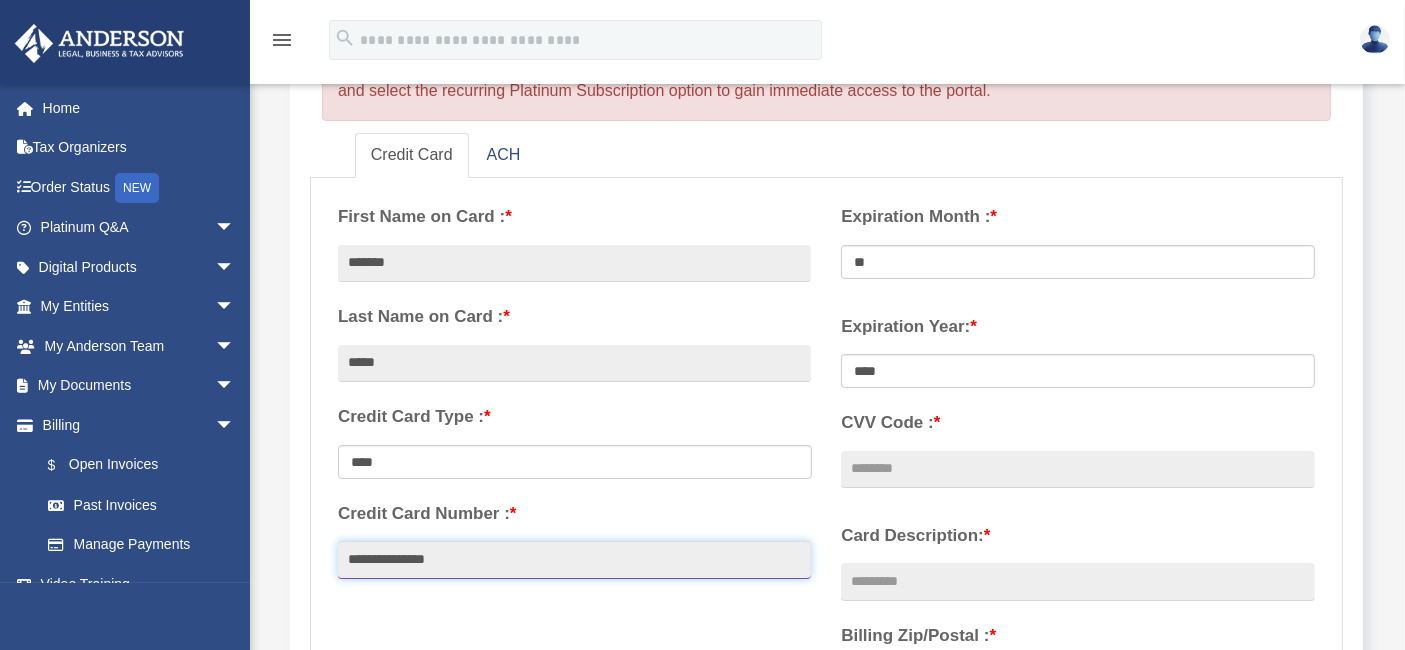 type on "**********" 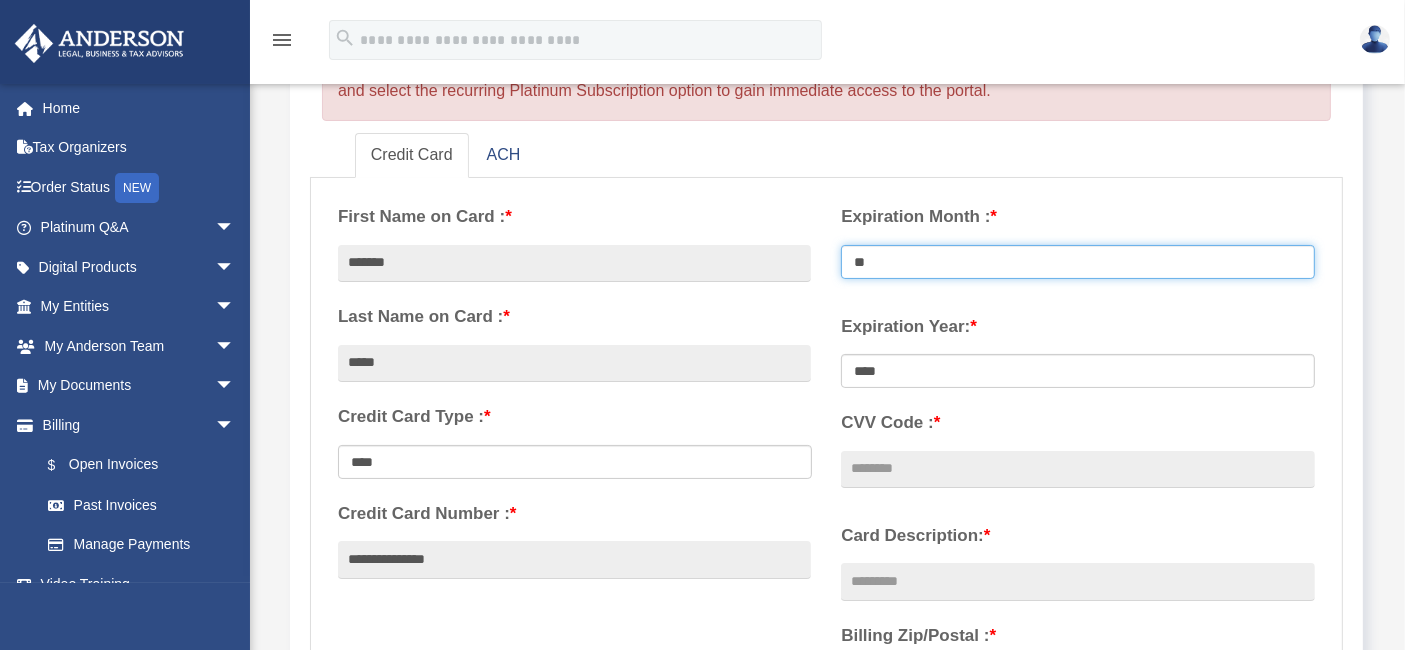 click on "**
**
**
**
**
**
**
** ** ** ** **" at bounding box center [1078, 262] 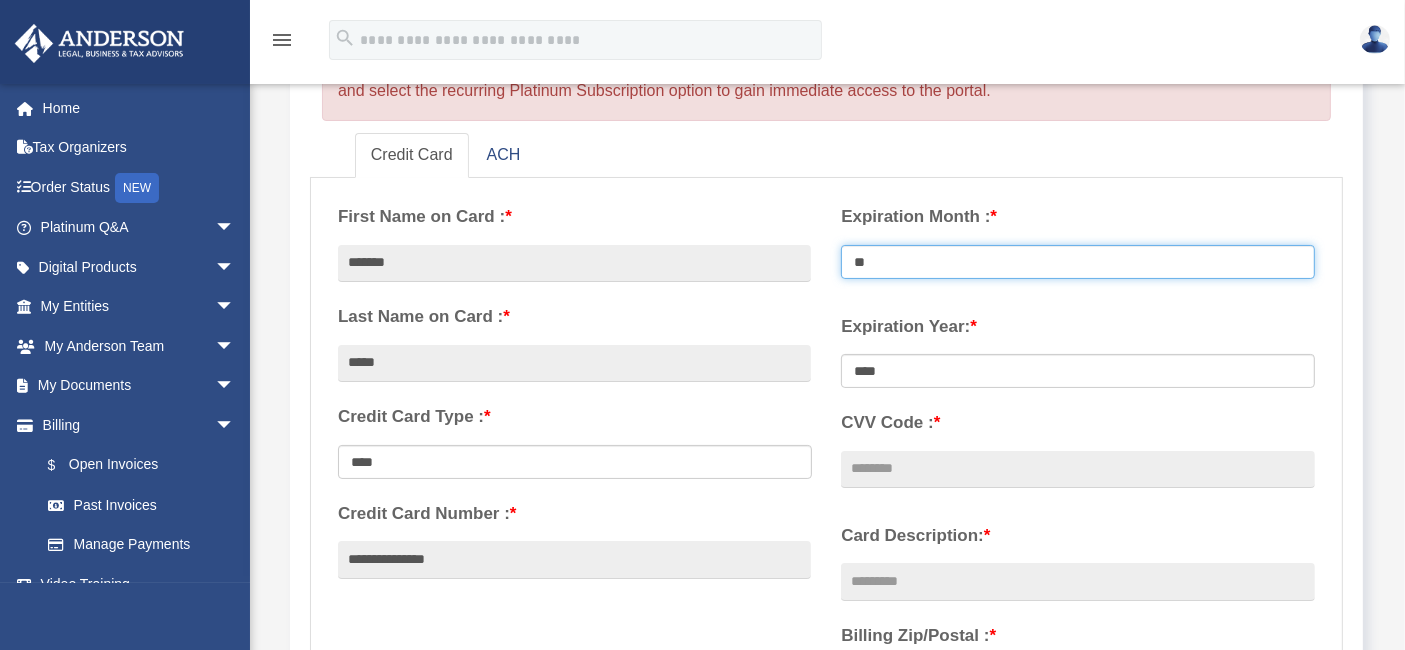 select on "**" 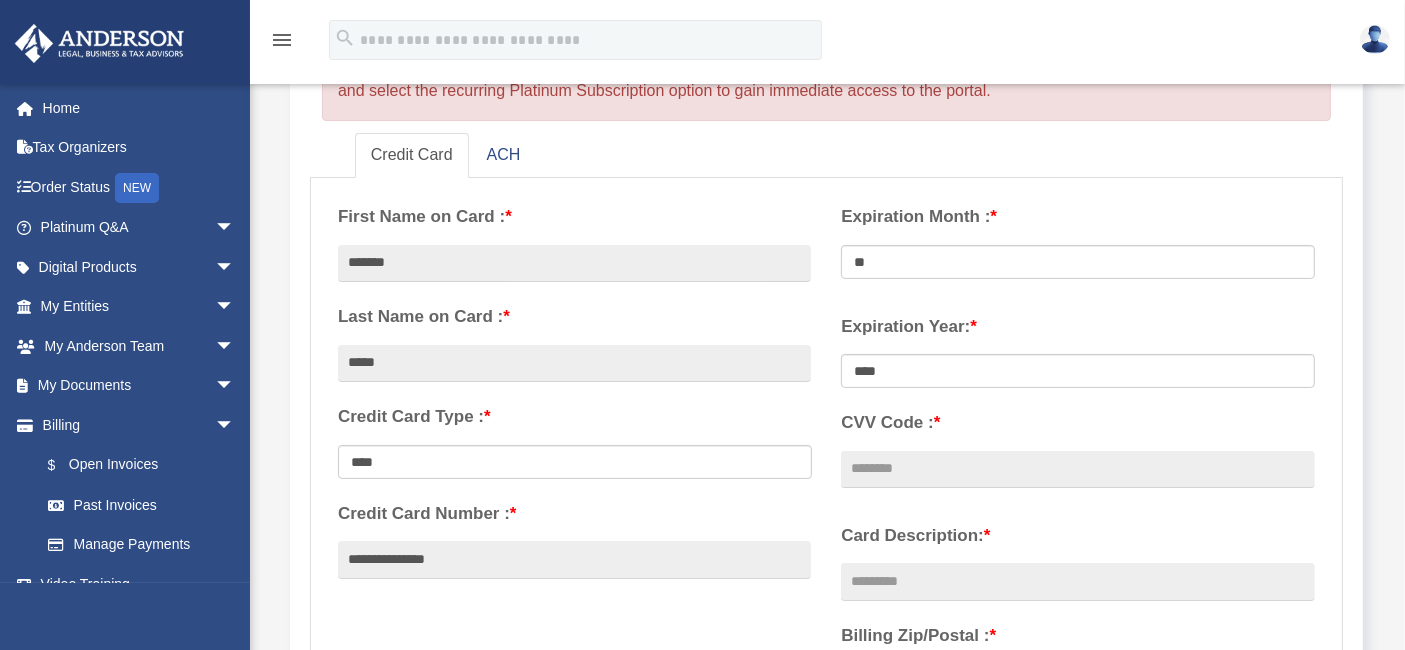 click on "Expiration Year: *
****
****
****
****
****
****
****" at bounding box center (1077, 403) 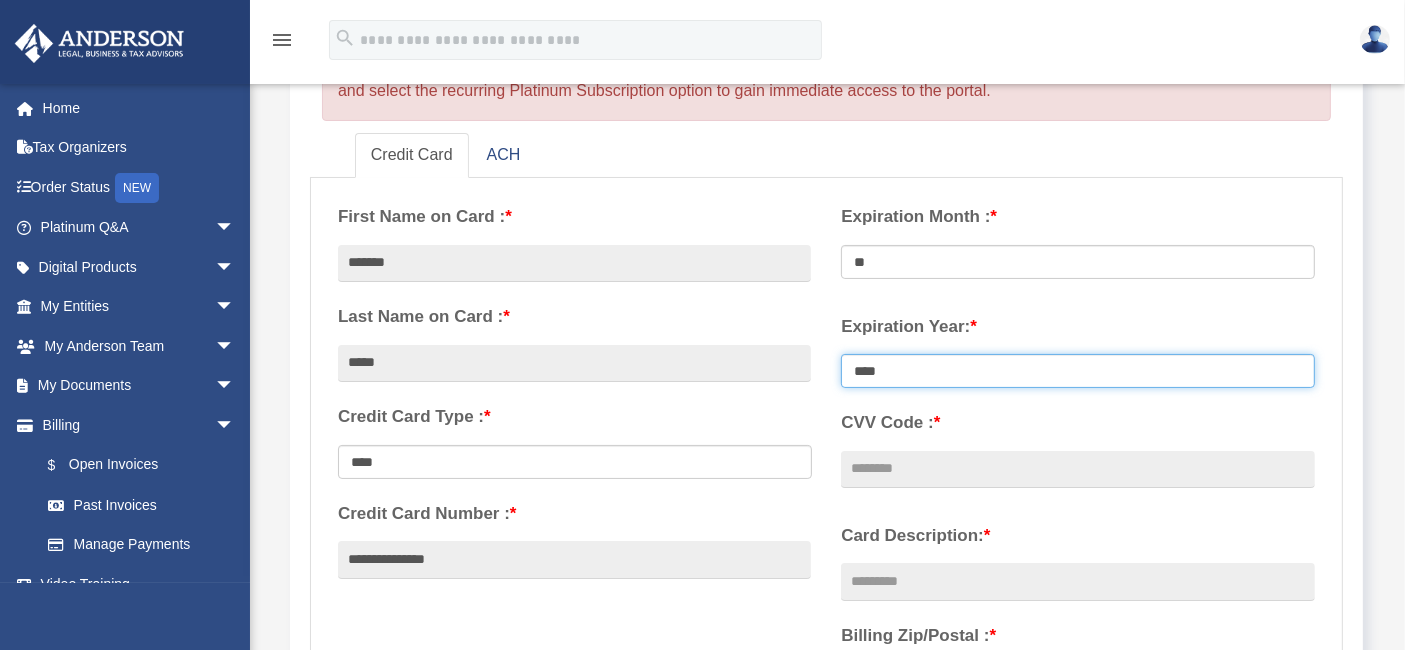 click on "****
****
****
****
****
****
****
**** ****" at bounding box center (1078, 371) 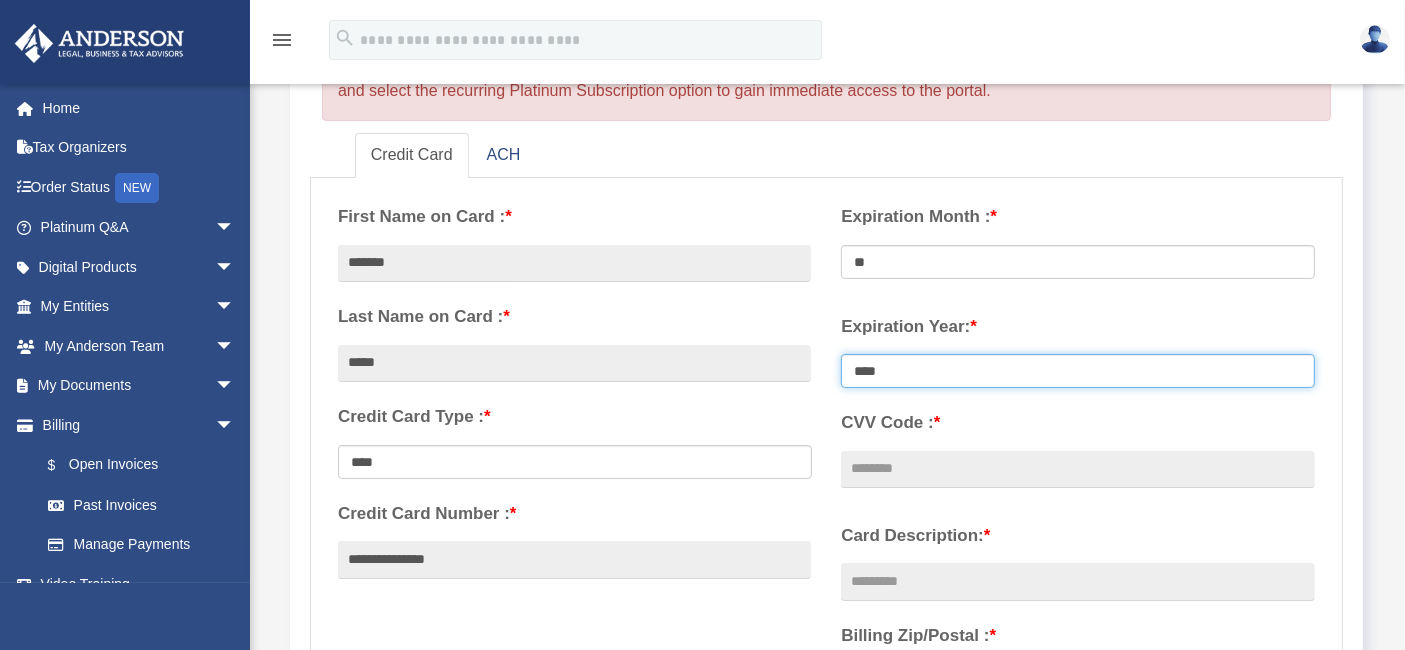 select on "****" 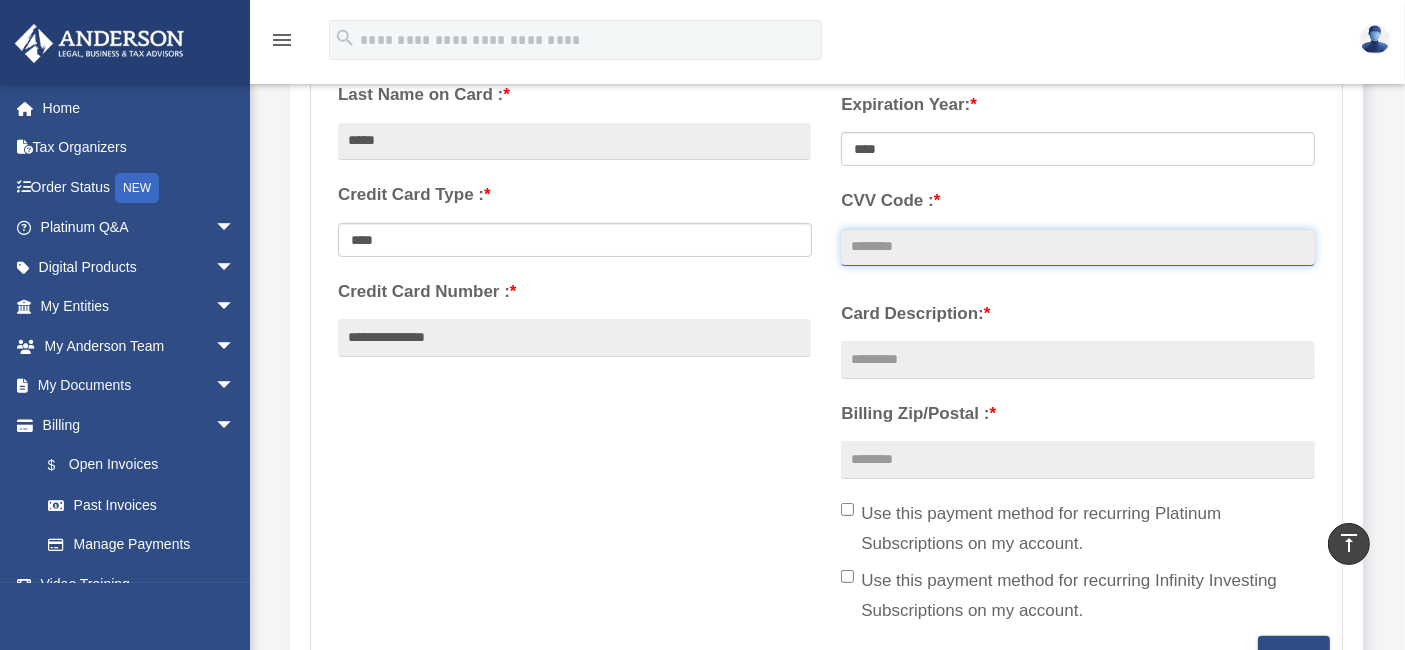 click on "CVV Code : *" at bounding box center [1077, 248] 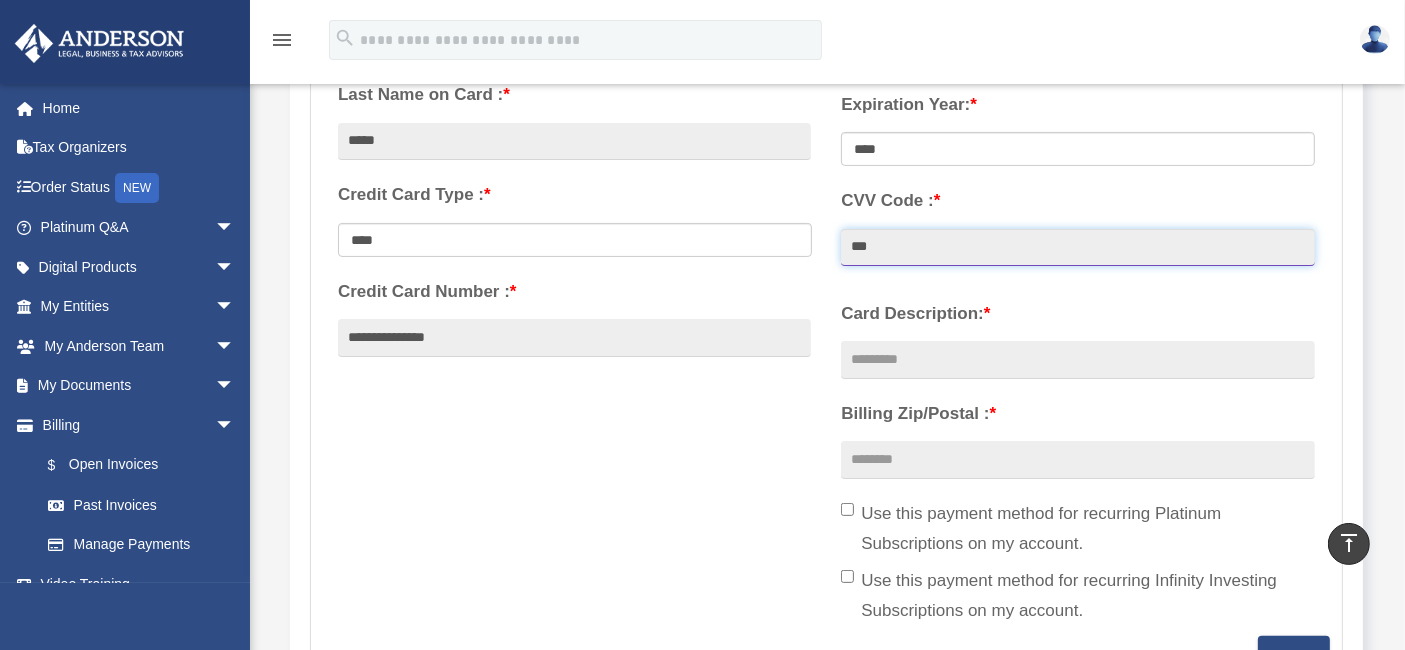 type on "***" 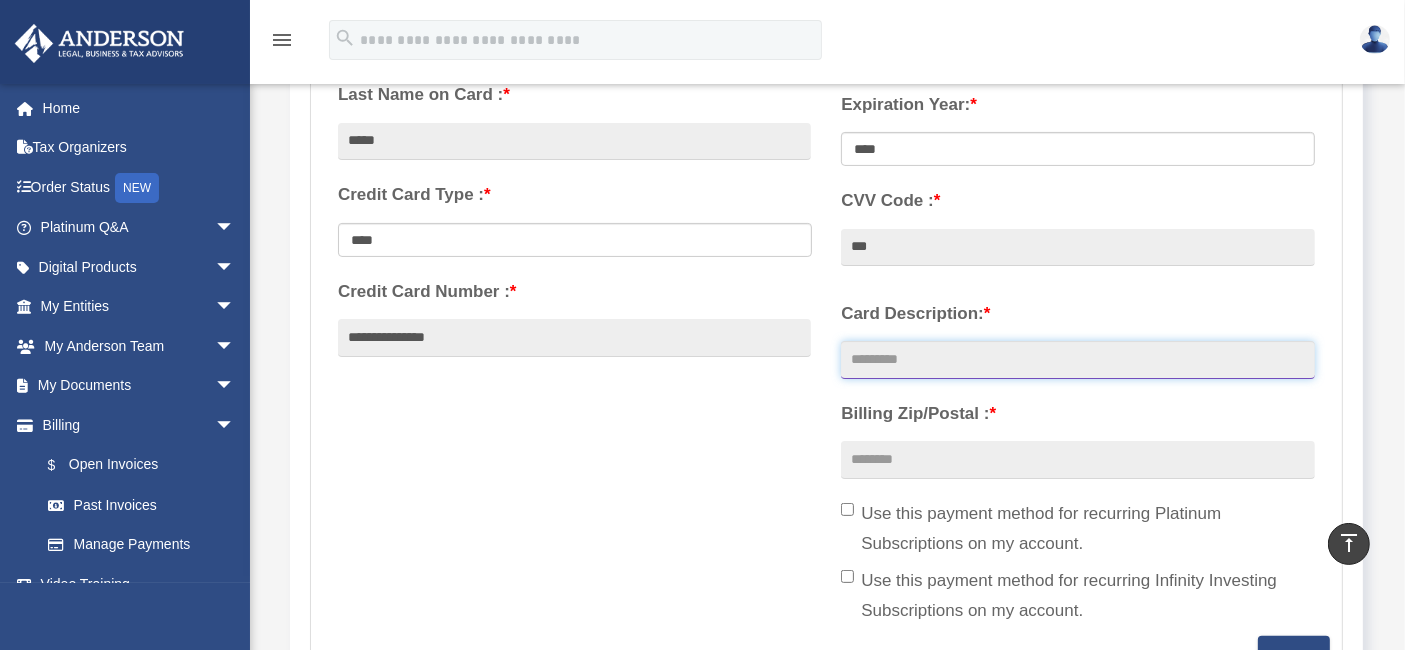 click on "Card Description: *" at bounding box center [1077, 360] 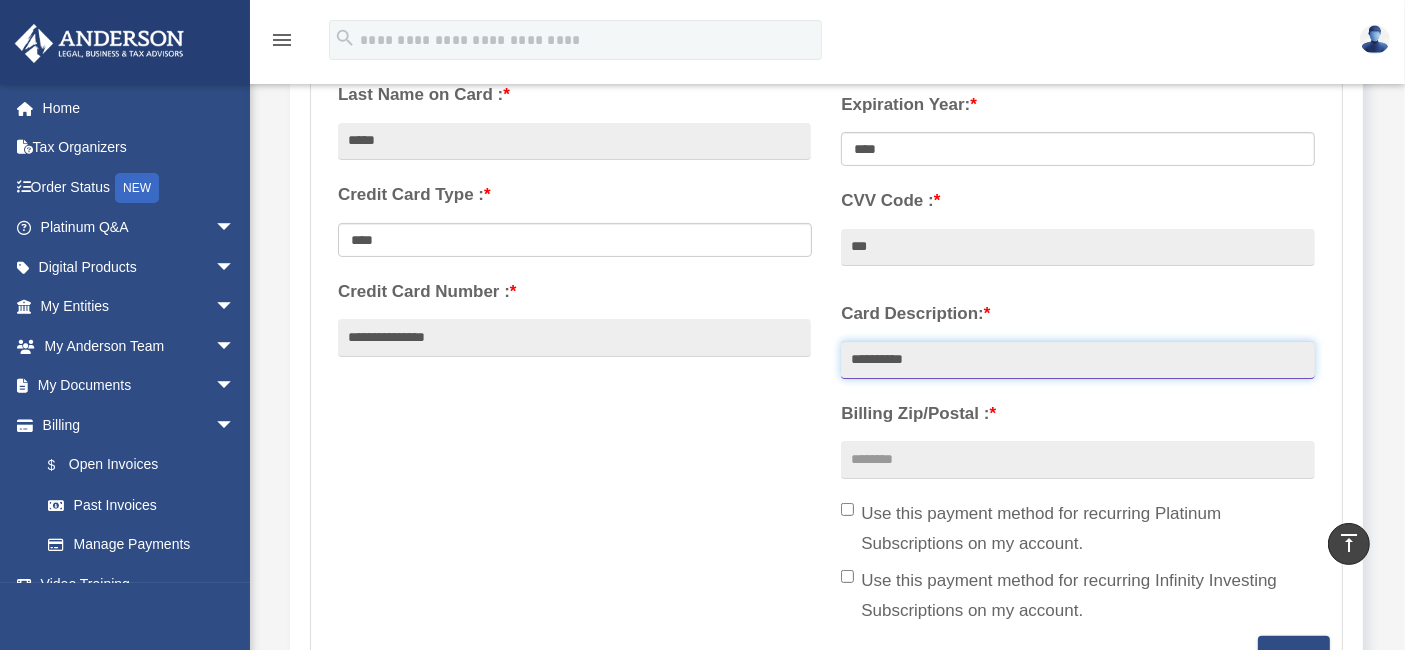 type on "**********" 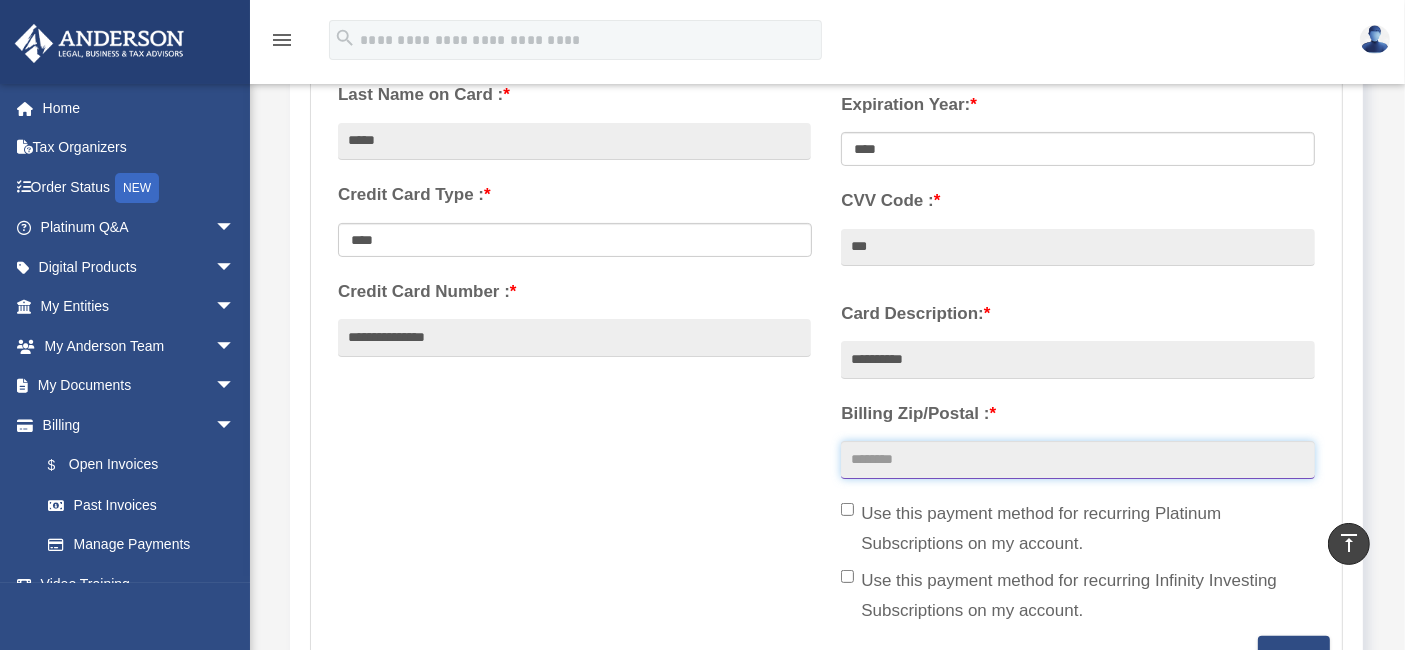 click on "Billing Zip/Postal : *" at bounding box center (1077, 460) 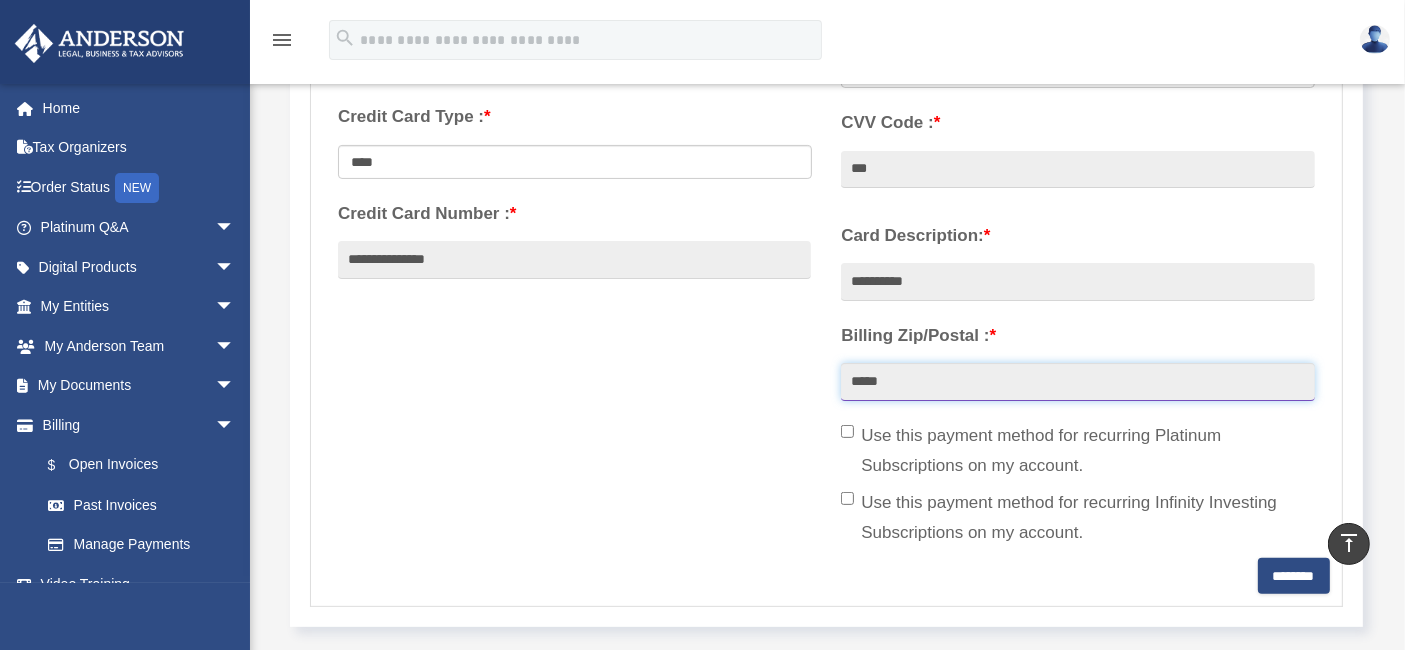 scroll, scrollTop: 555, scrollLeft: 0, axis: vertical 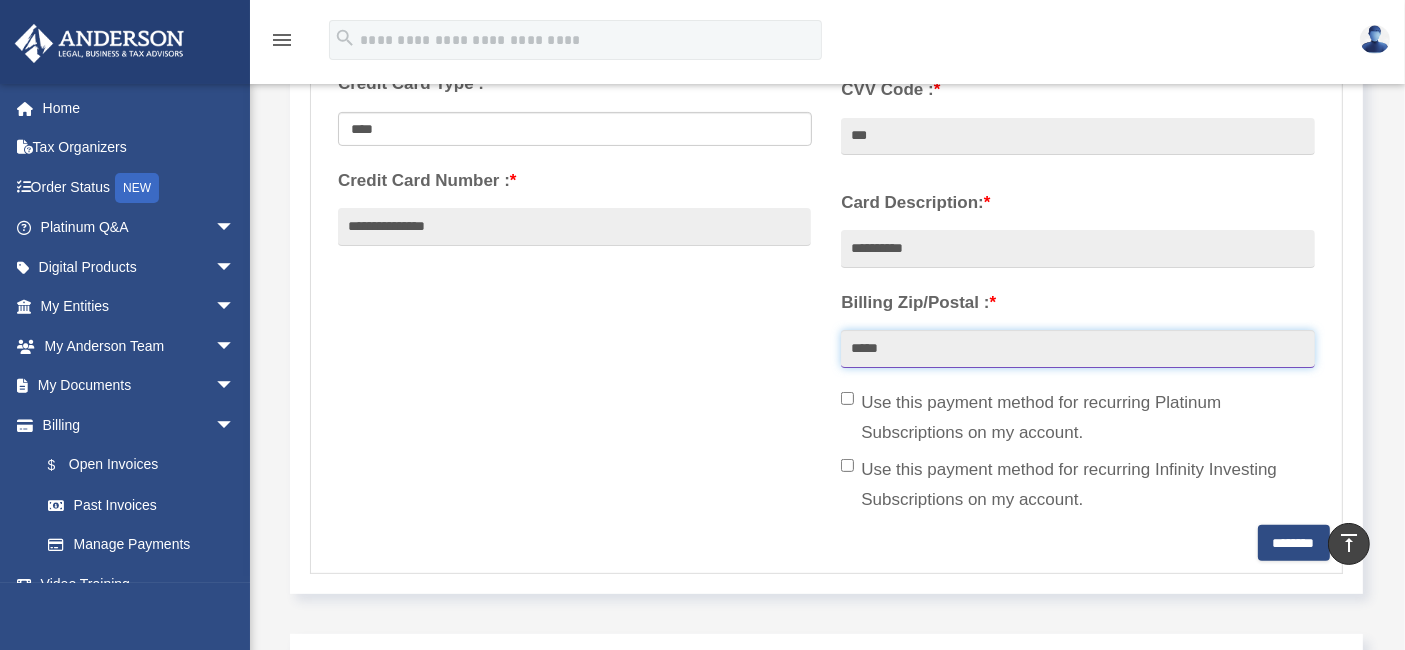 type on "*****" 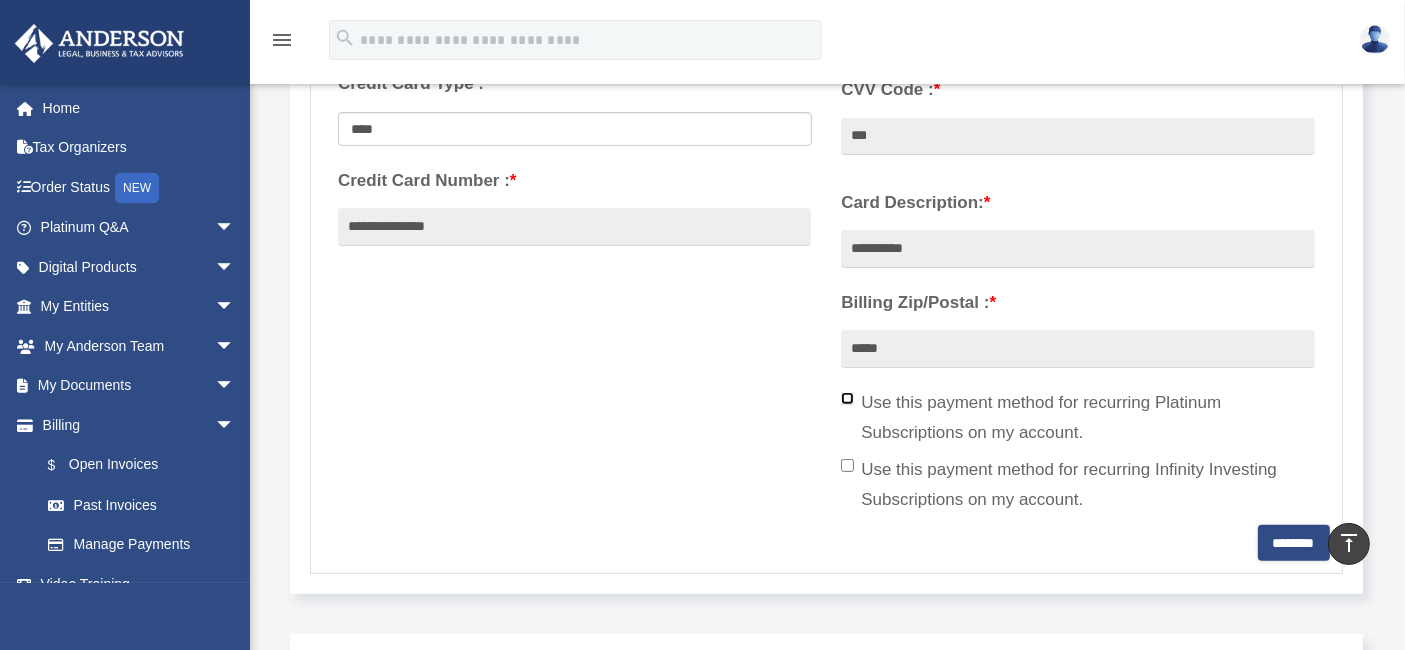 scroll, scrollTop: 666, scrollLeft: 0, axis: vertical 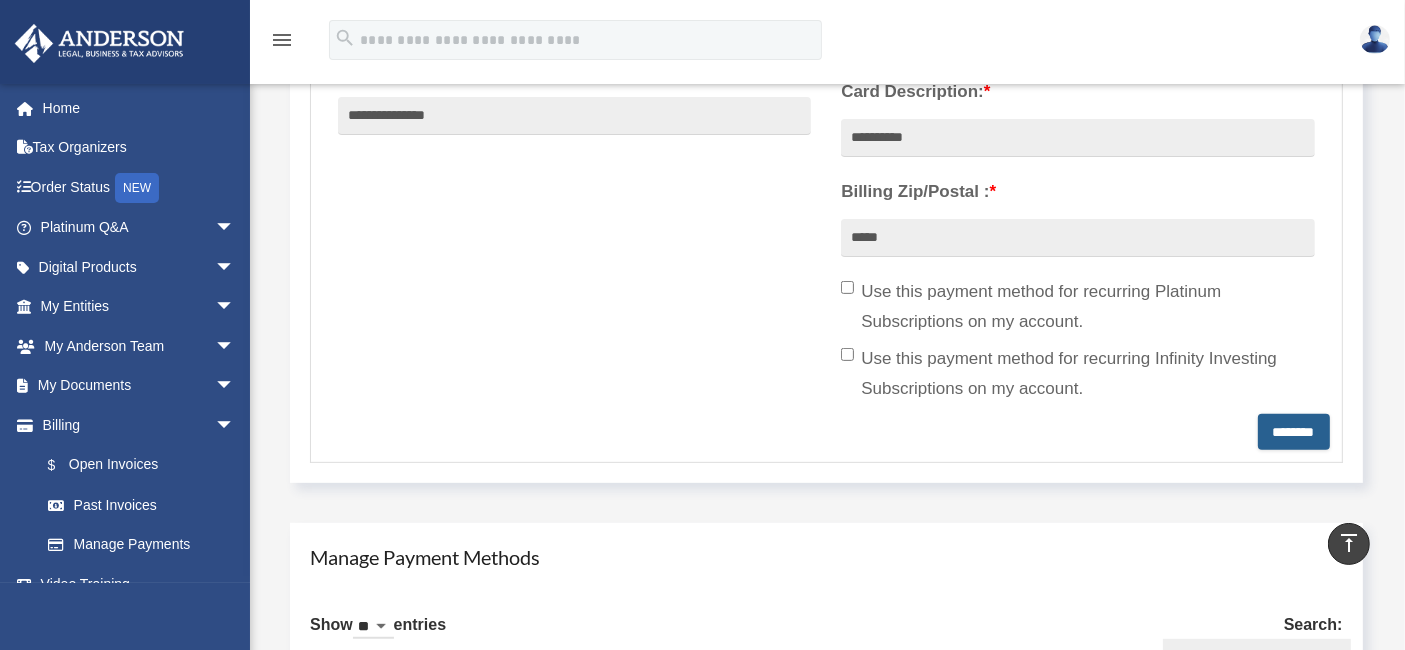 click on "********" at bounding box center (1294, 432) 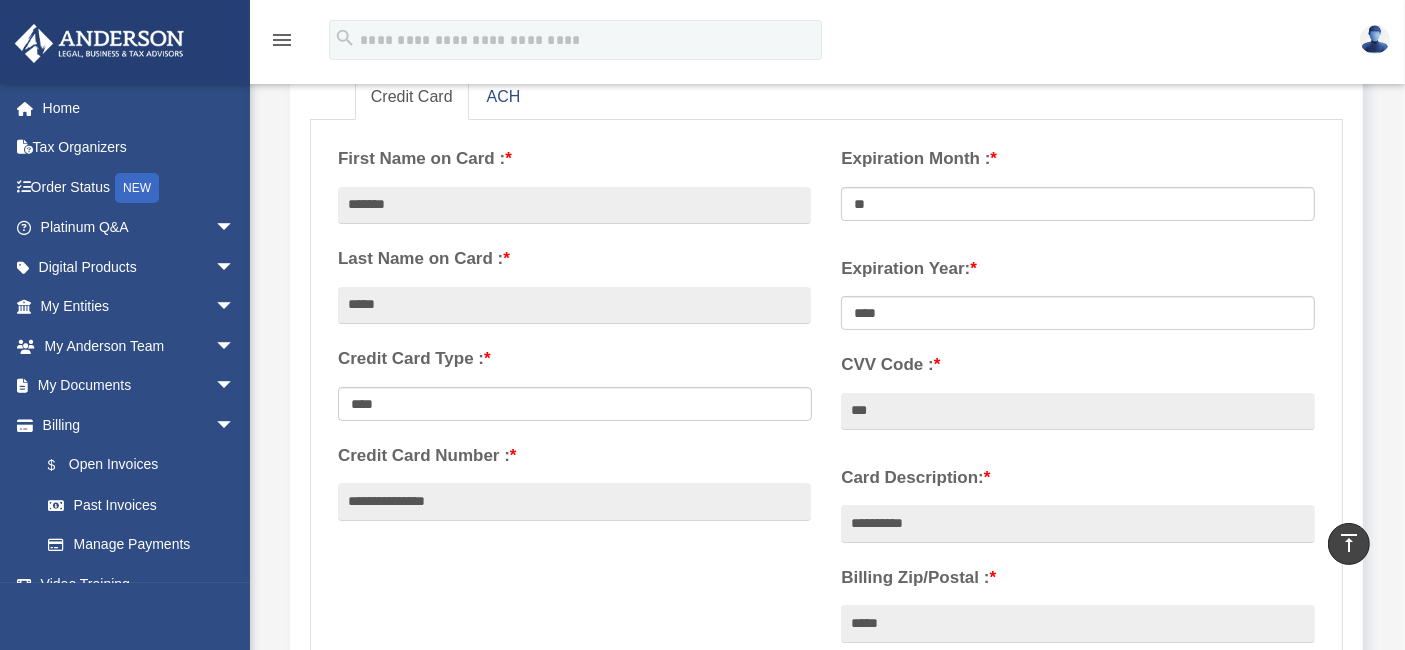 scroll, scrollTop: 222, scrollLeft: 0, axis: vertical 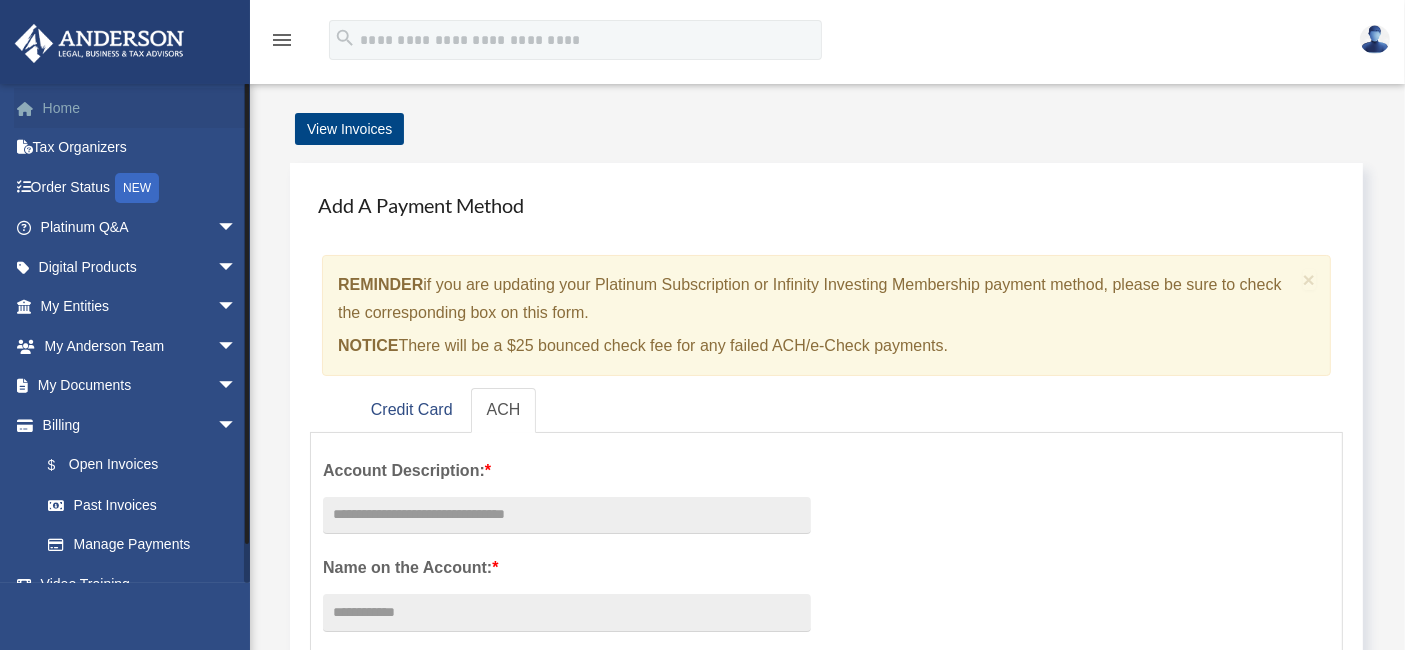 click on "Home" at bounding box center (140, 108) 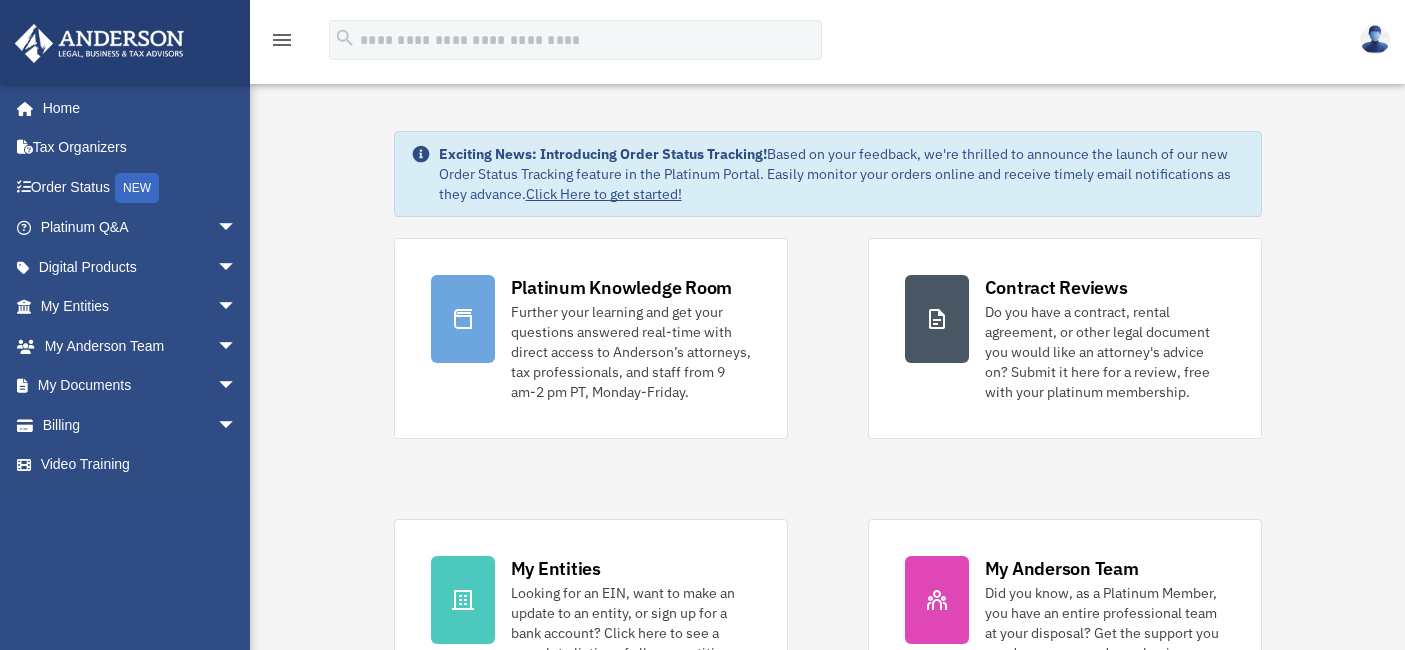 scroll, scrollTop: 0, scrollLeft: 0, axis: both 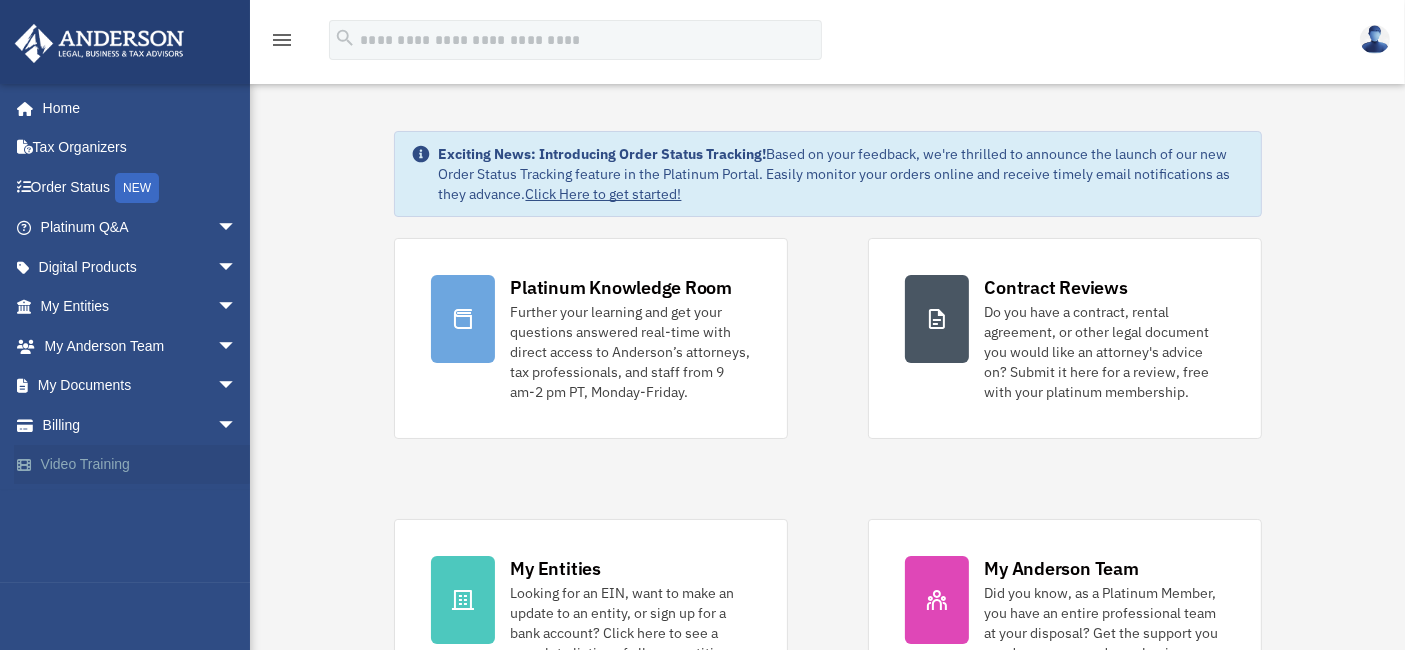 click on "Video Training" at bounding box center (140, 465) 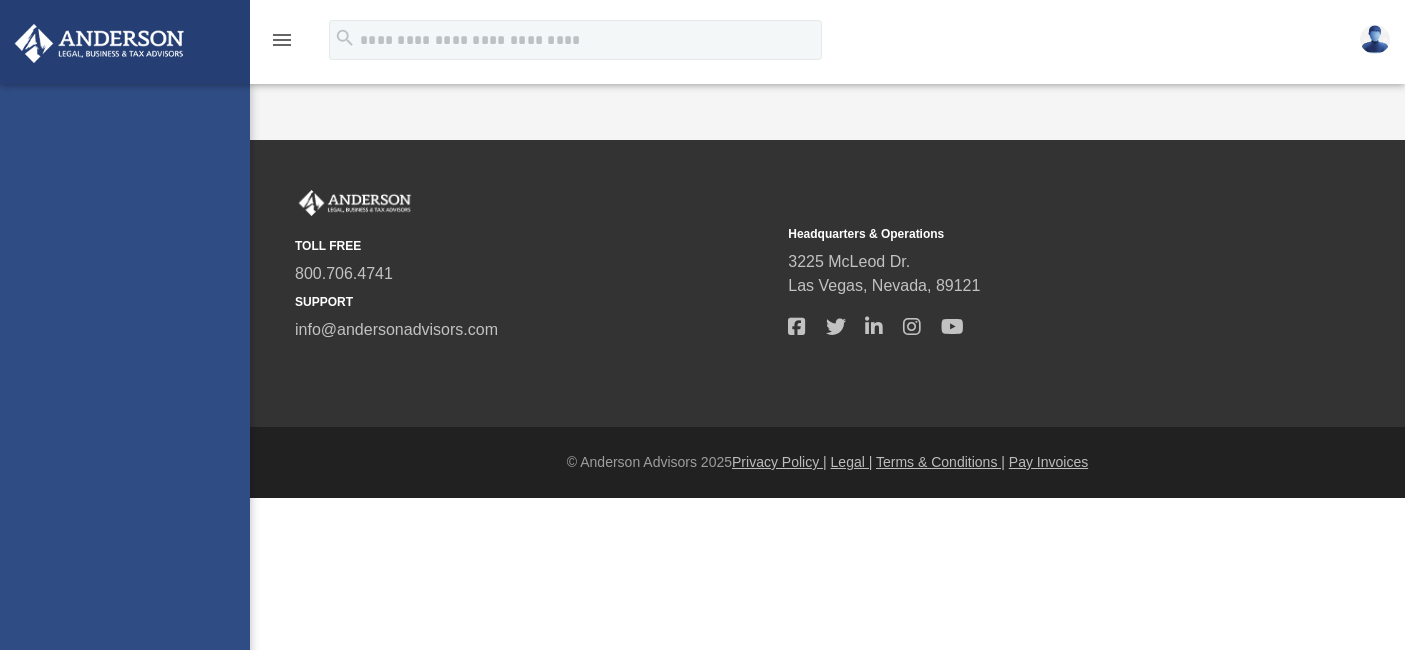 scroll, scrollTop: 0, scrollLeft: 0, axis: both 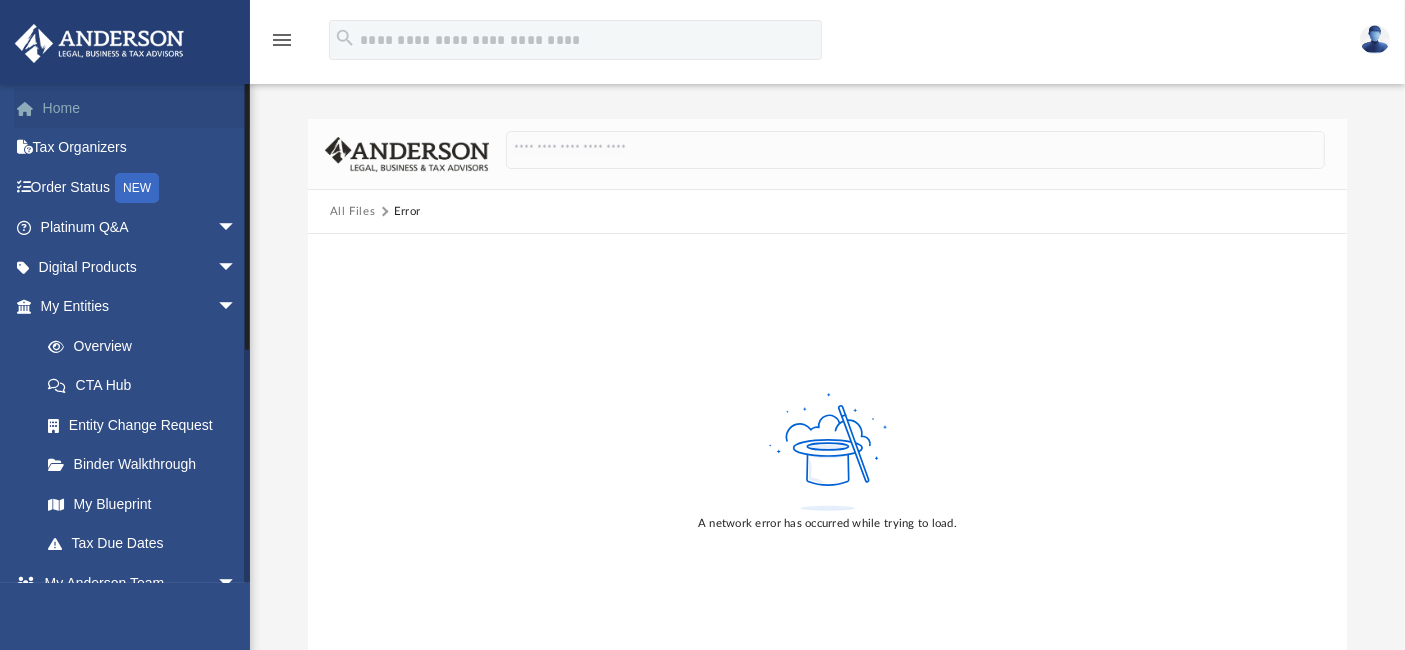 click on "Home" at bounding box center [140, 108] 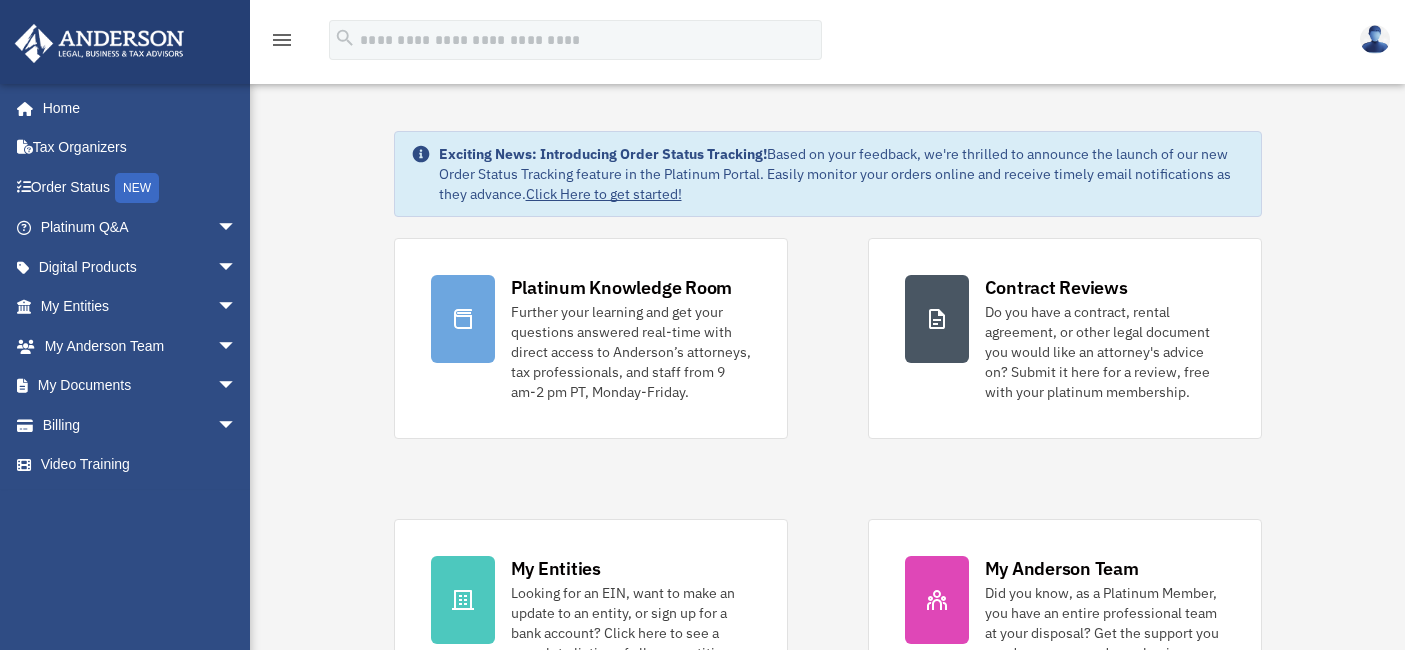 scroll, scrollTop: 0, scrollLeft: 0, axis: both 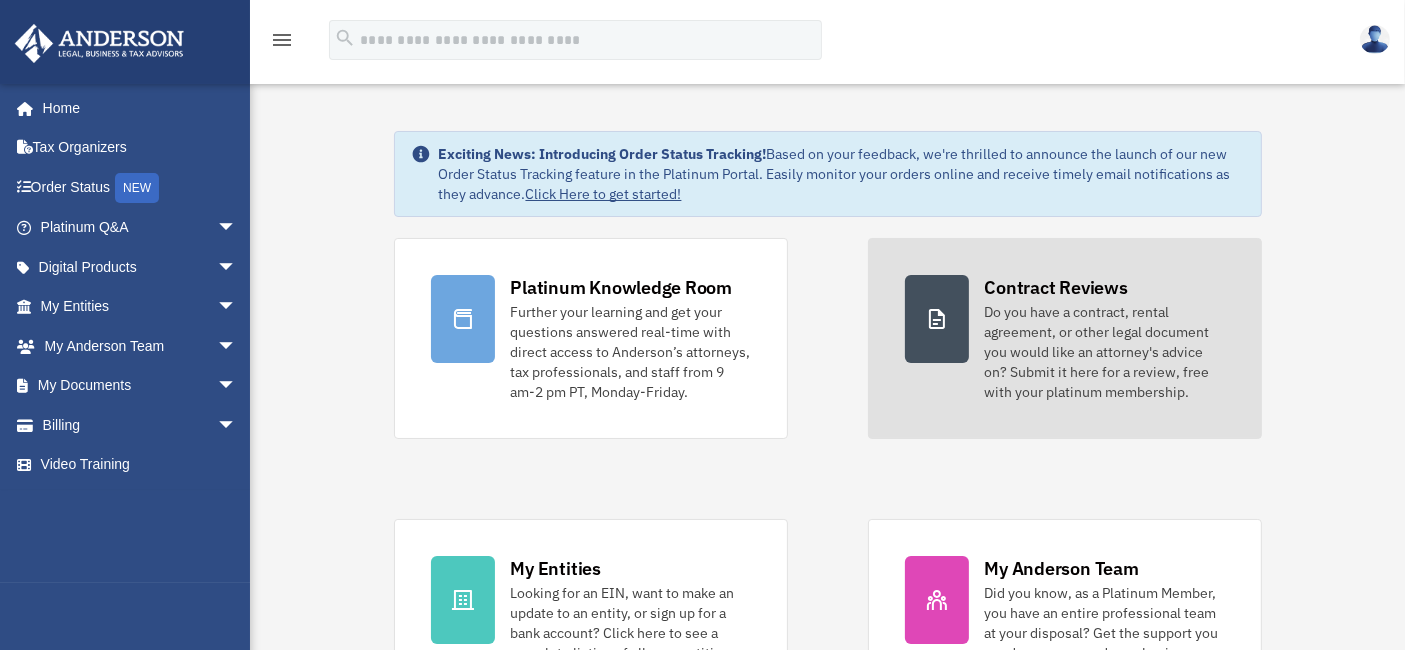 click on "Do you have a contract, rental agreement, or other legal document you would like an attorney's advice on?  Submit it here for a  review, free with your platinum membership." at bounding box center (1105, 352) 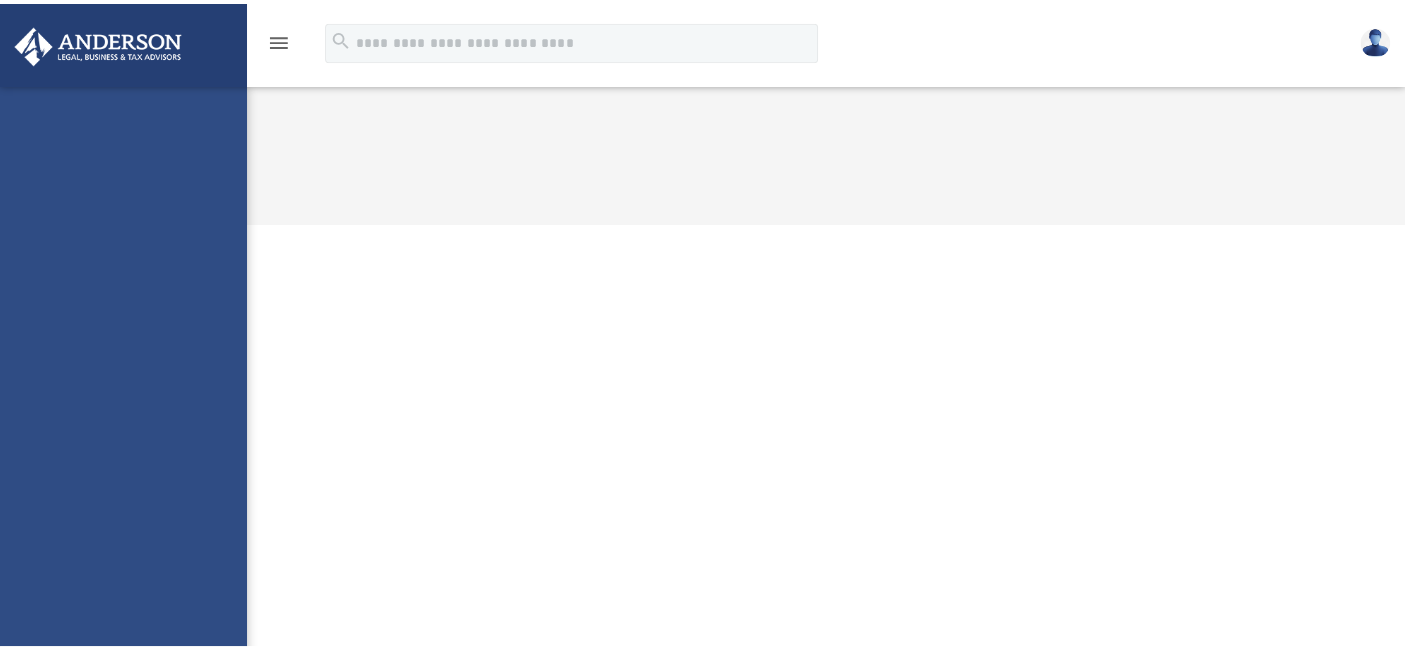 scroll, scrollTop: 0, scrollLeft: 0, axis: both 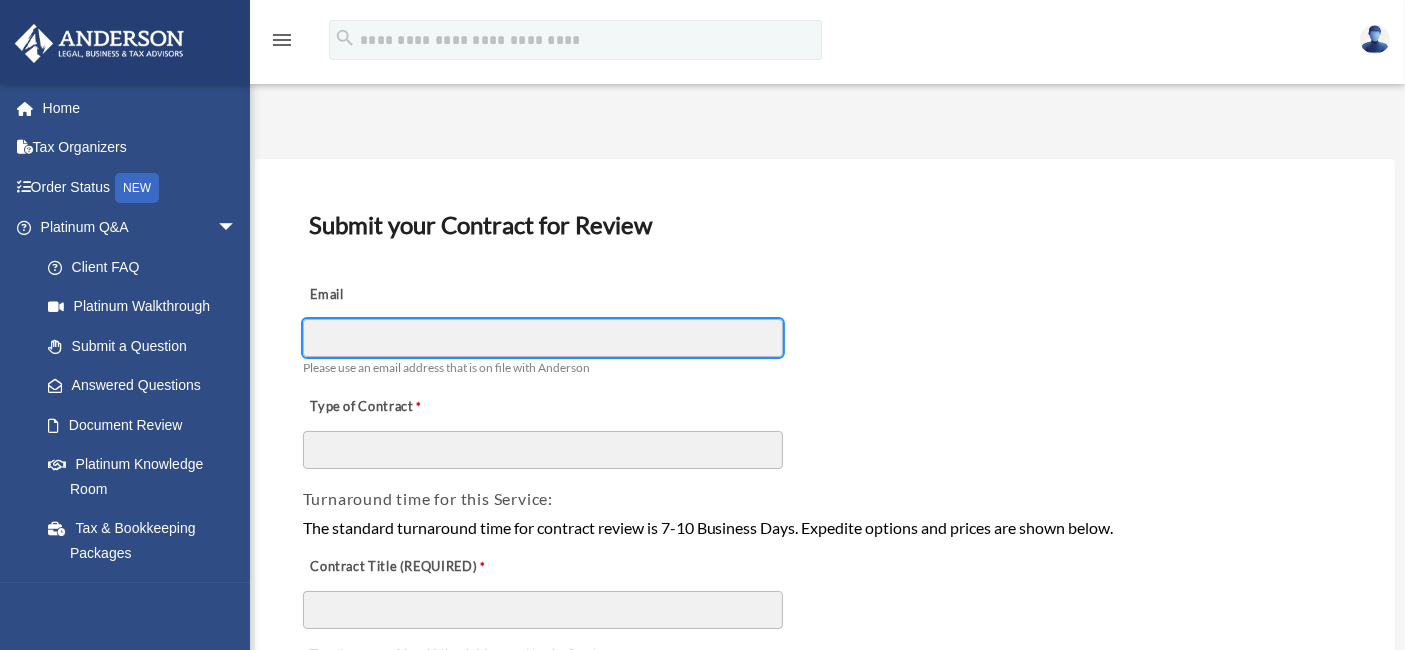 click on "Email" at bounding box center [543, 338] 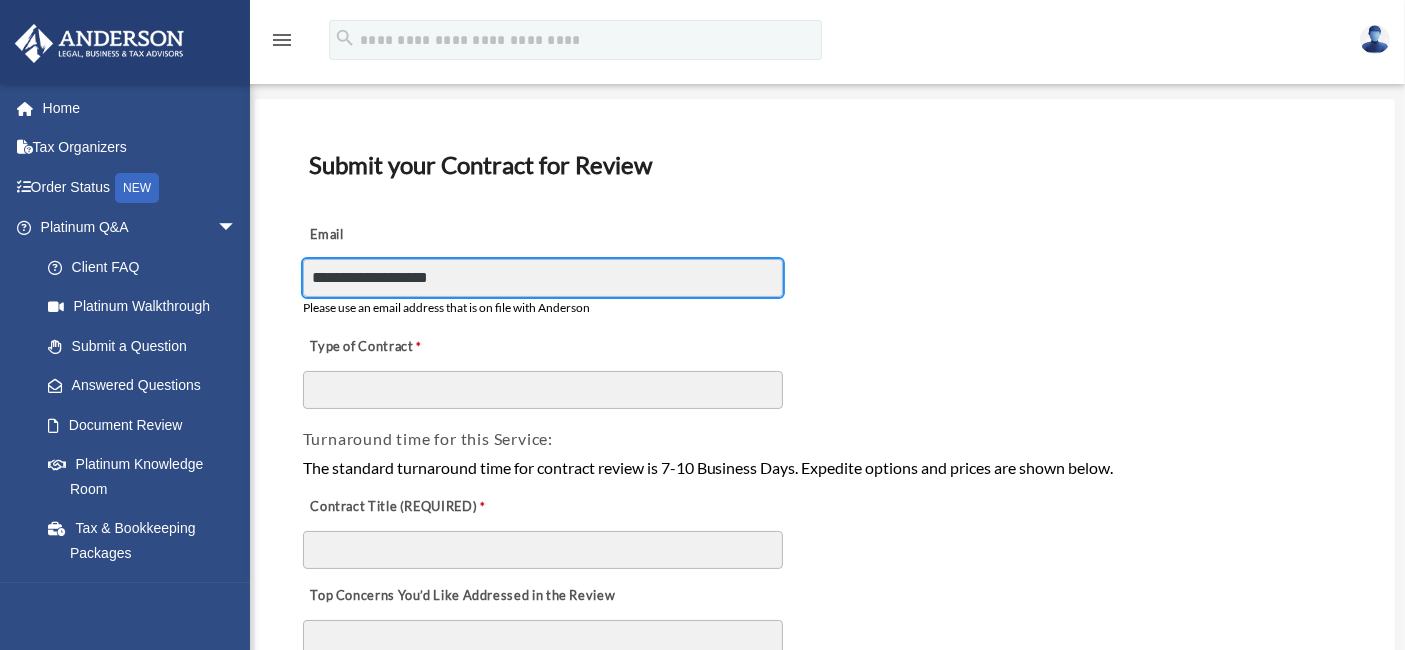 scroll, scrollTop: 0, scrollLeft: 0, axis: both 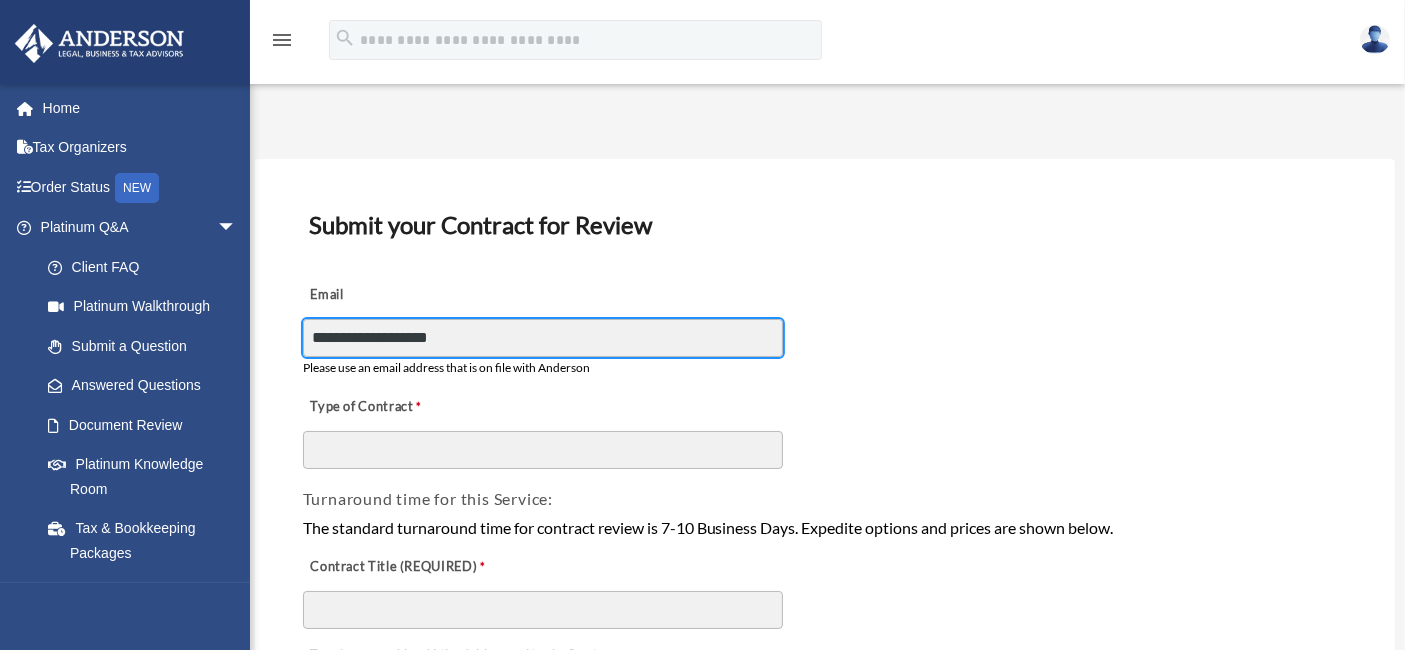 type on "**********" 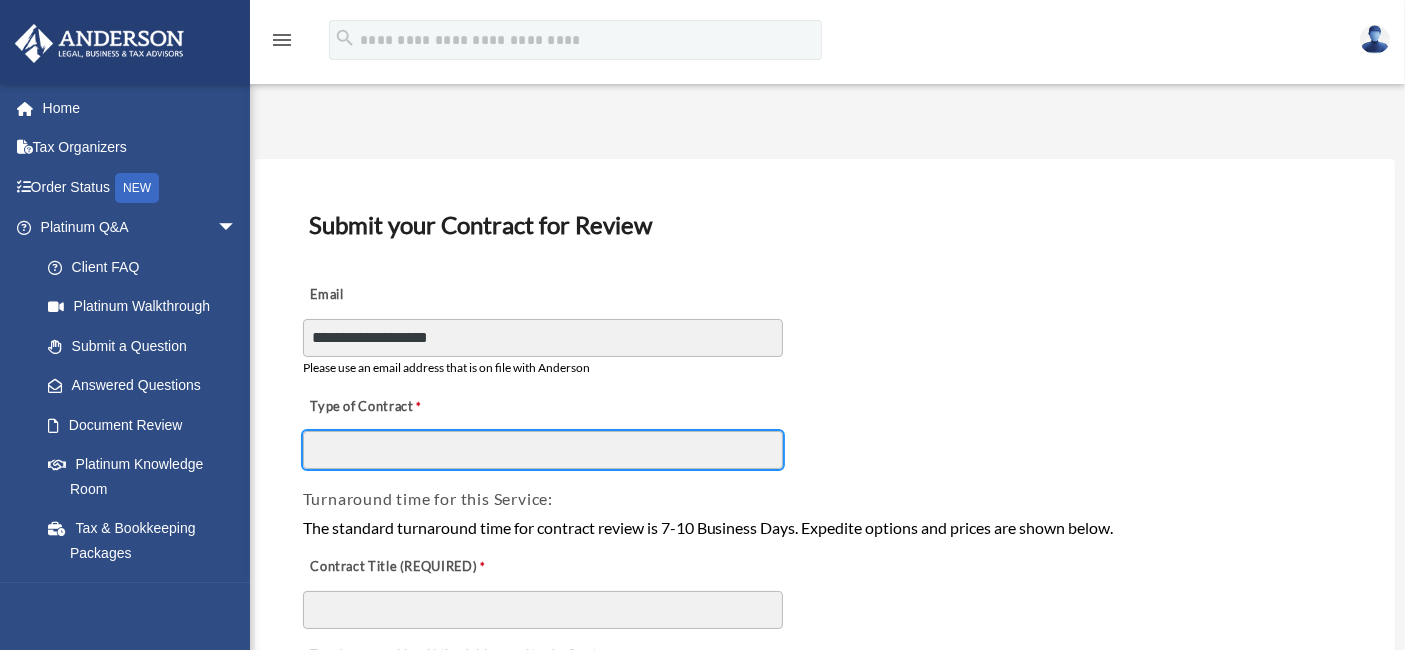 click on "Type of Contract" at bounding box center [543, 450] 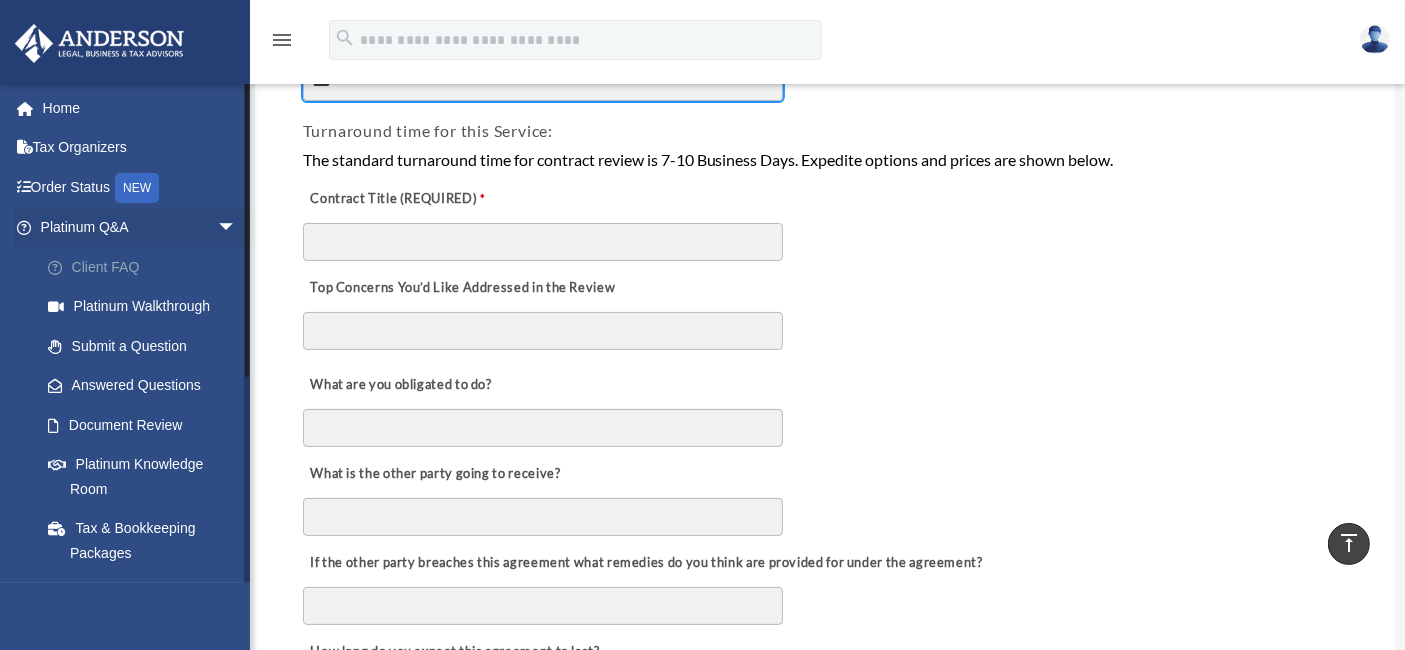 scroll, scrollTop: 333, scrollLeft: 0, axis: vertical 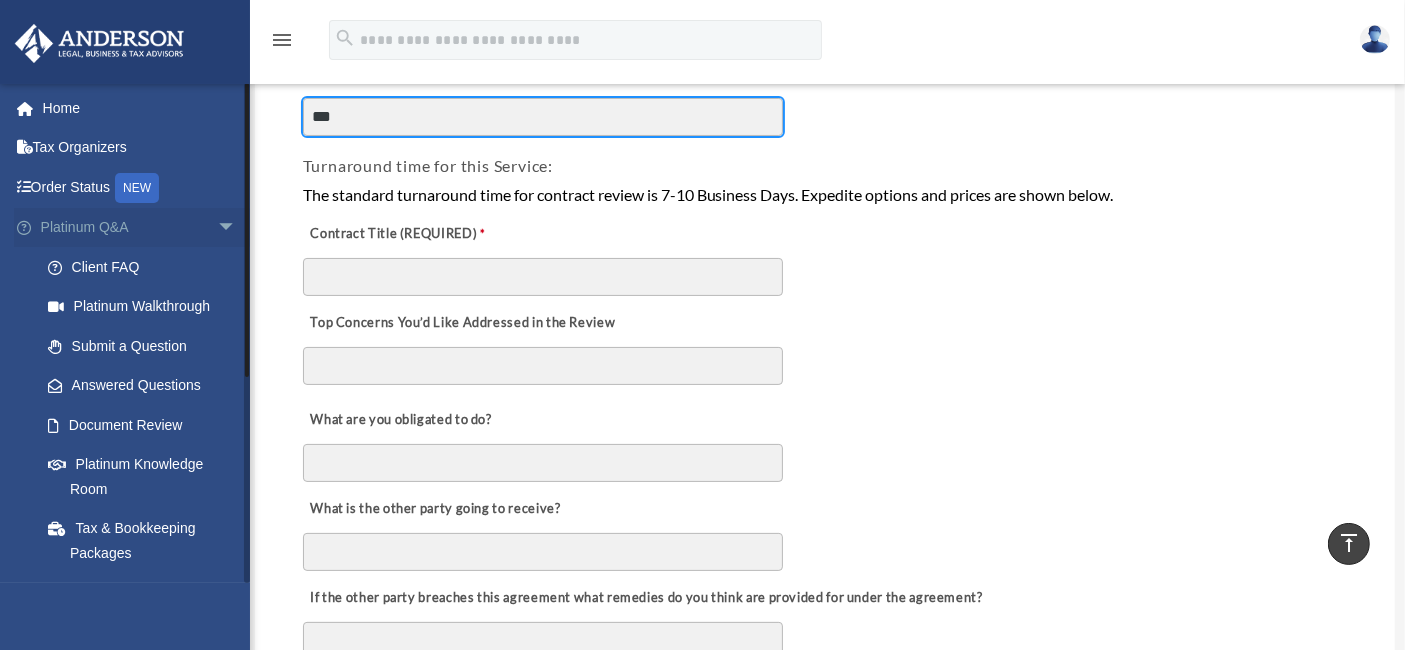 type on "***" 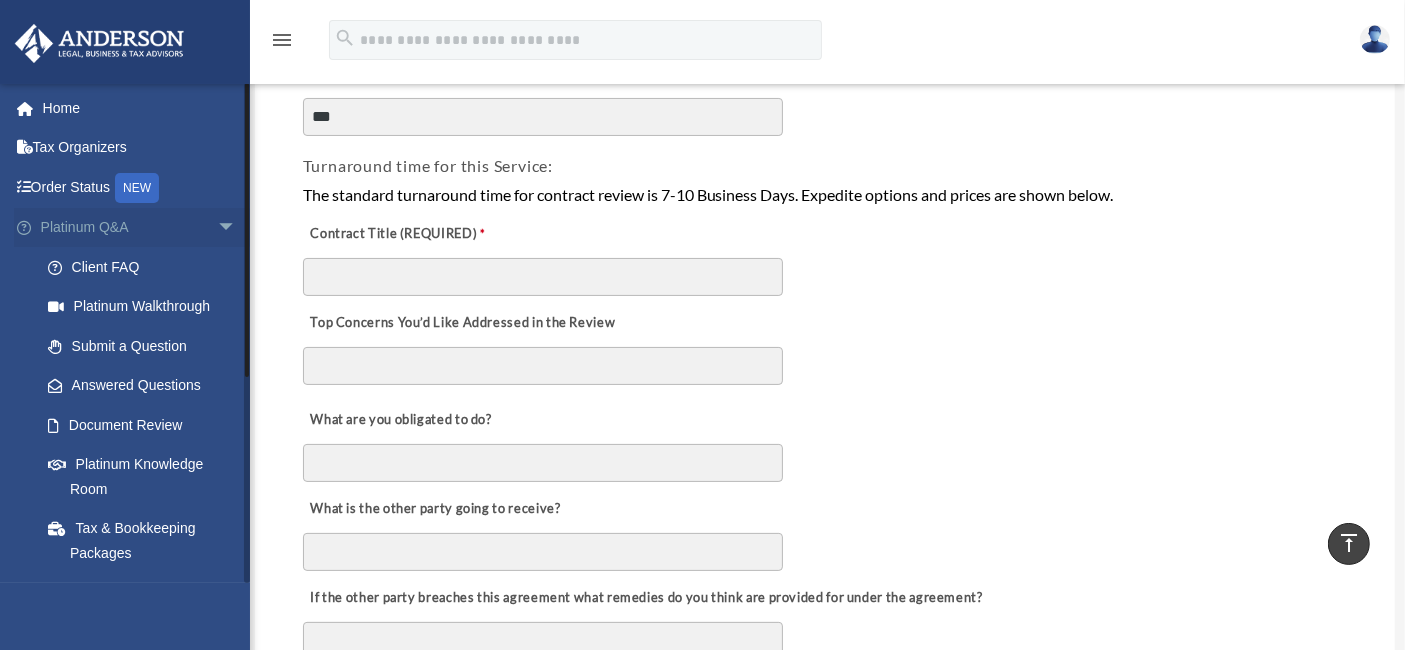 click on "arrow_drop_down" at bounding box center (237, 228) 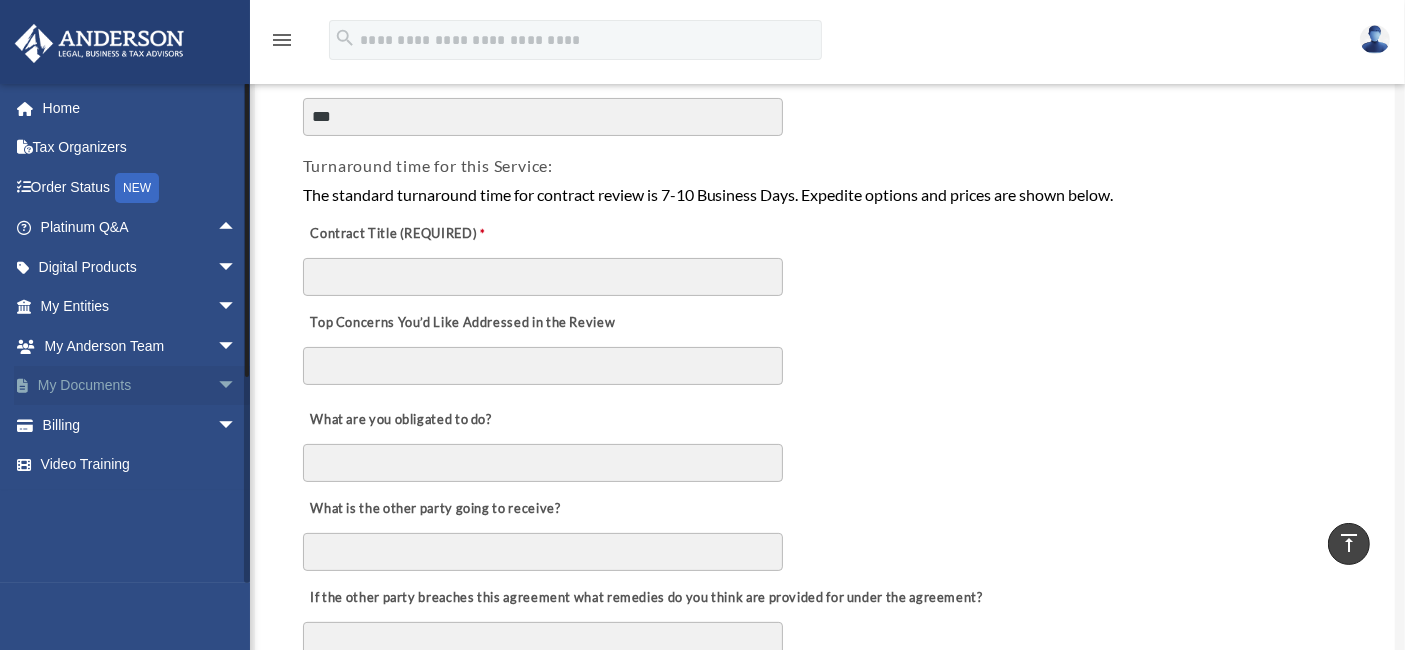 click on "My Documents arrow_drop_down" at bounding box center [140, 386] 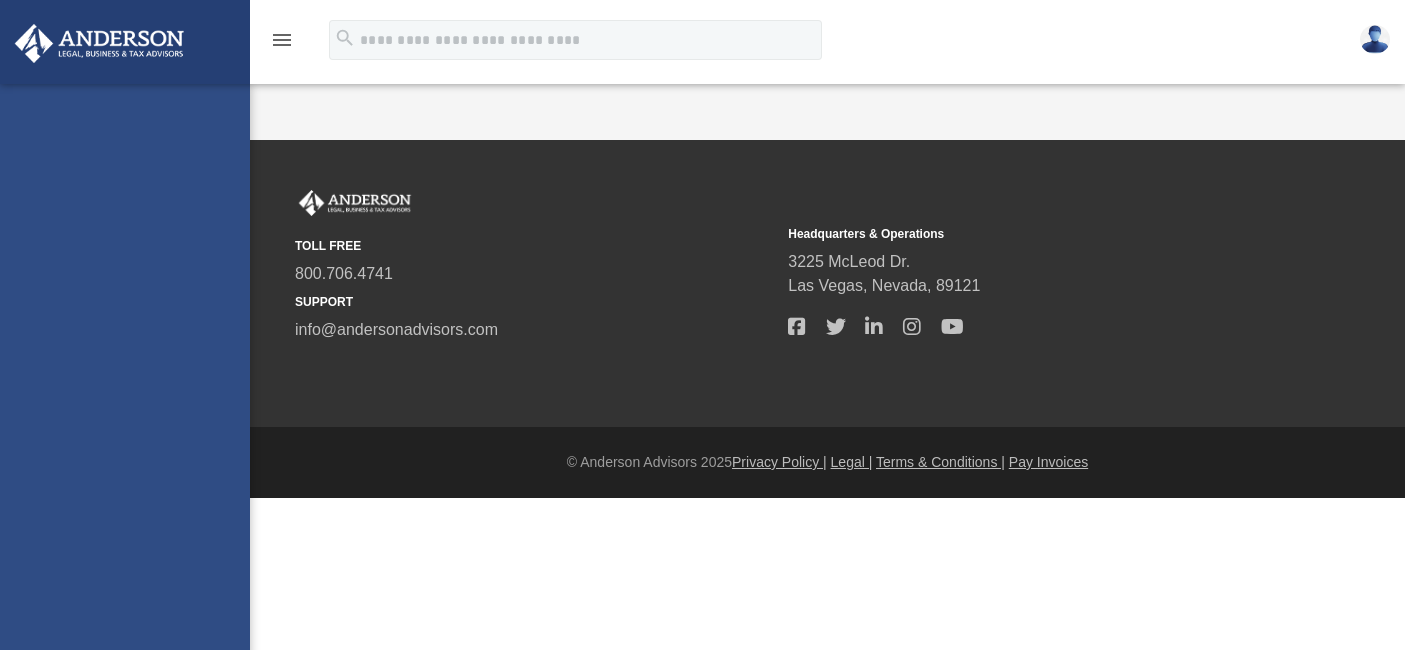 scroll, scrollTop: 0, scrollLeft: 0, axis: both 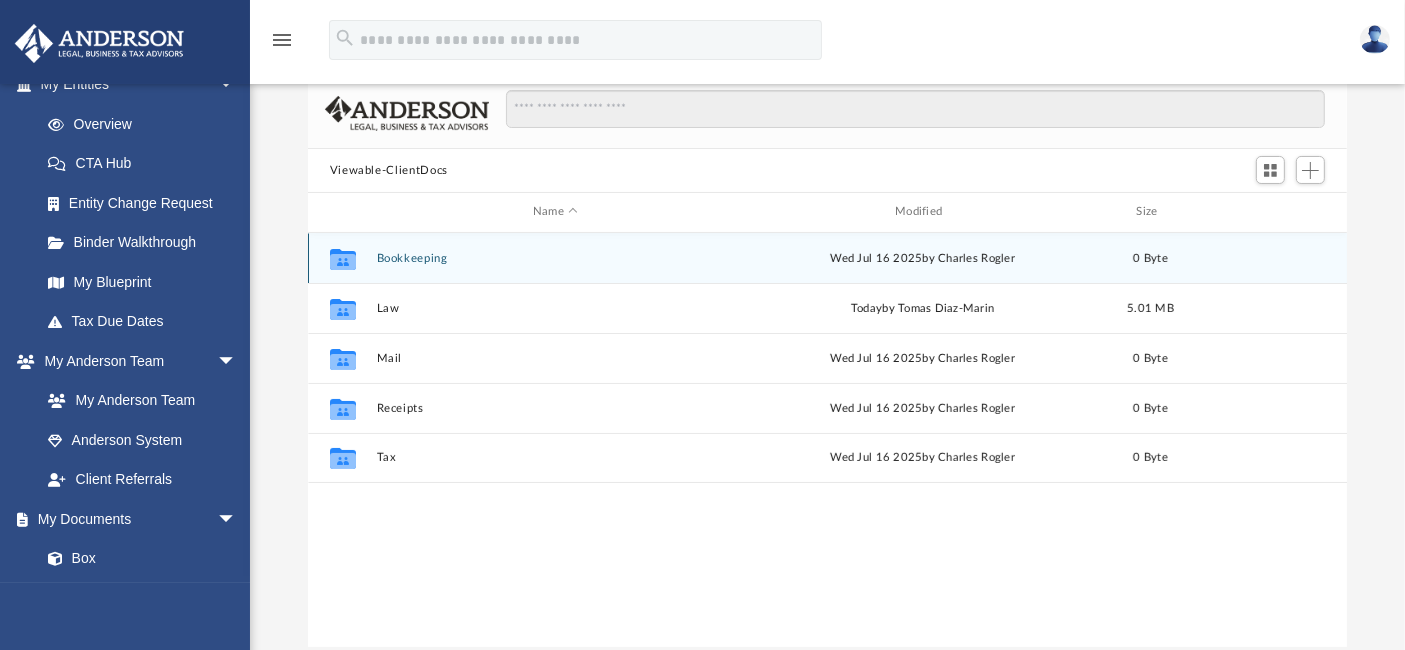 click on "Bookkeeping" at bounding box center [555, 258] 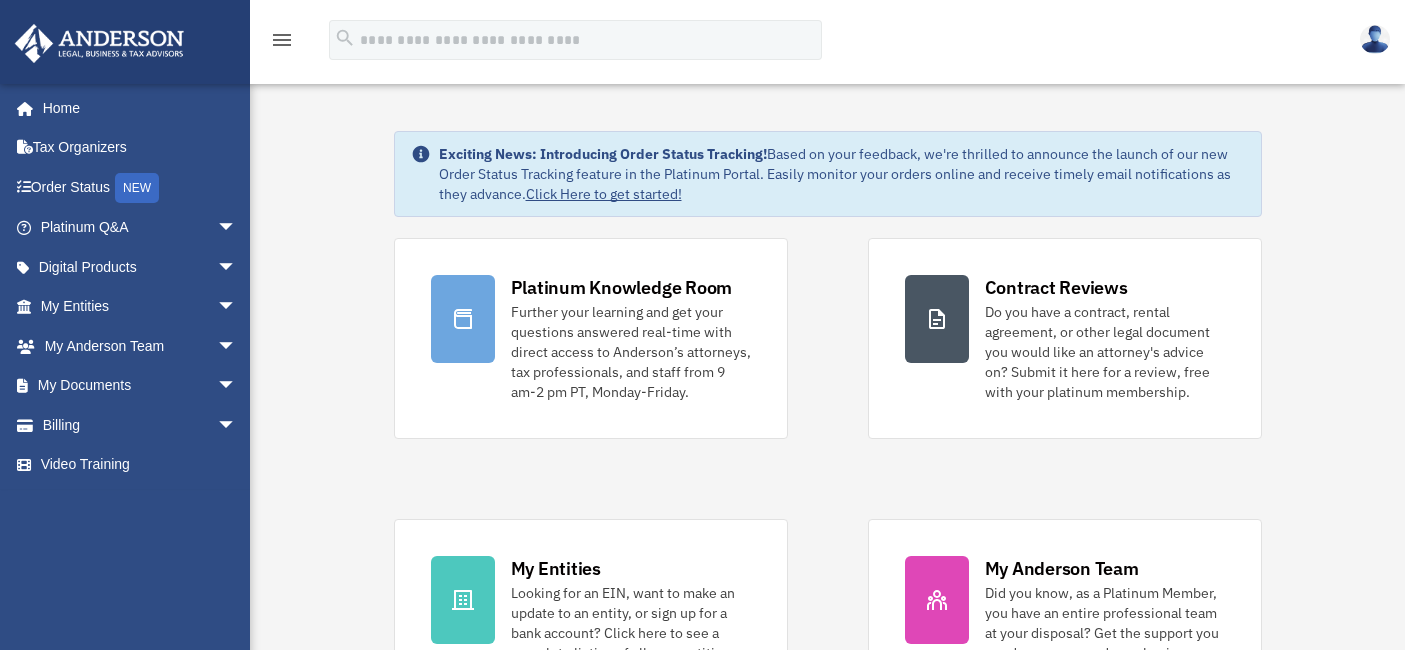 scroll, scrollTop: 0, scrollLeft: 0, axis: both 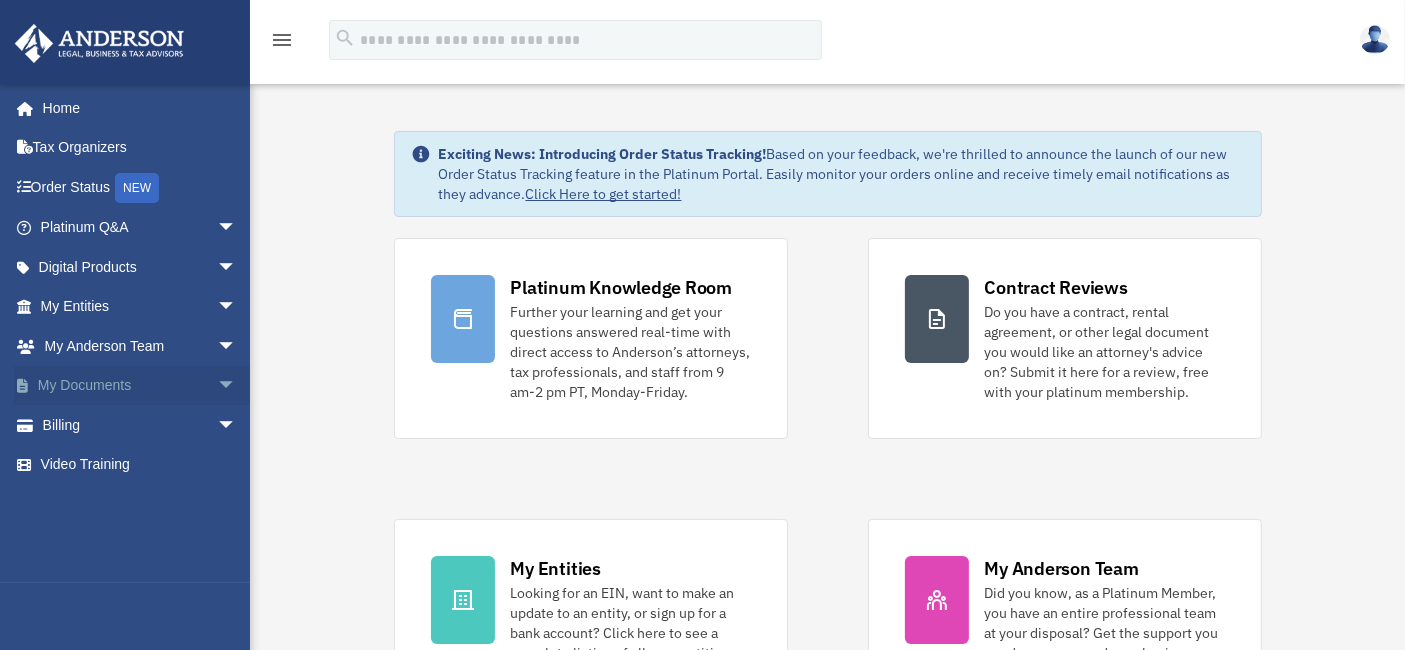 click on "My Documents arrow_drop_down" at bounding box center [140, 386] 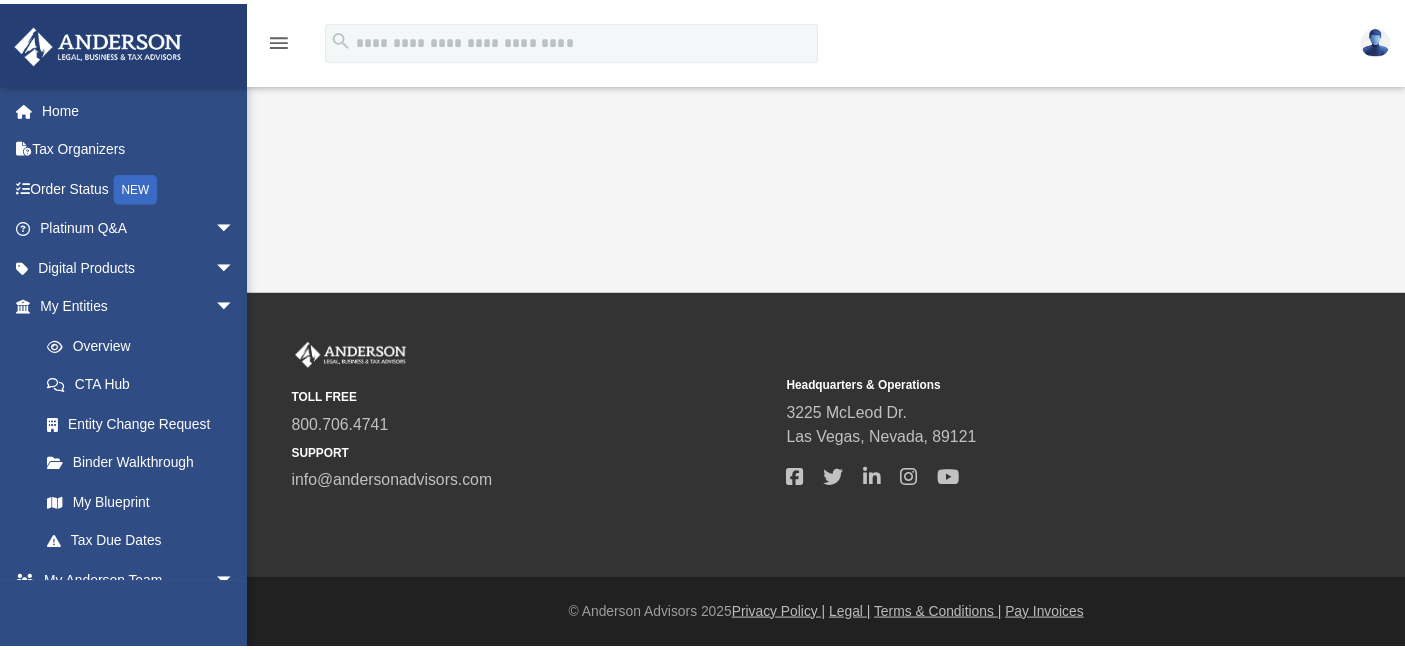 scroll, scrollTop: 0, scrollLeft: 0, axis: both 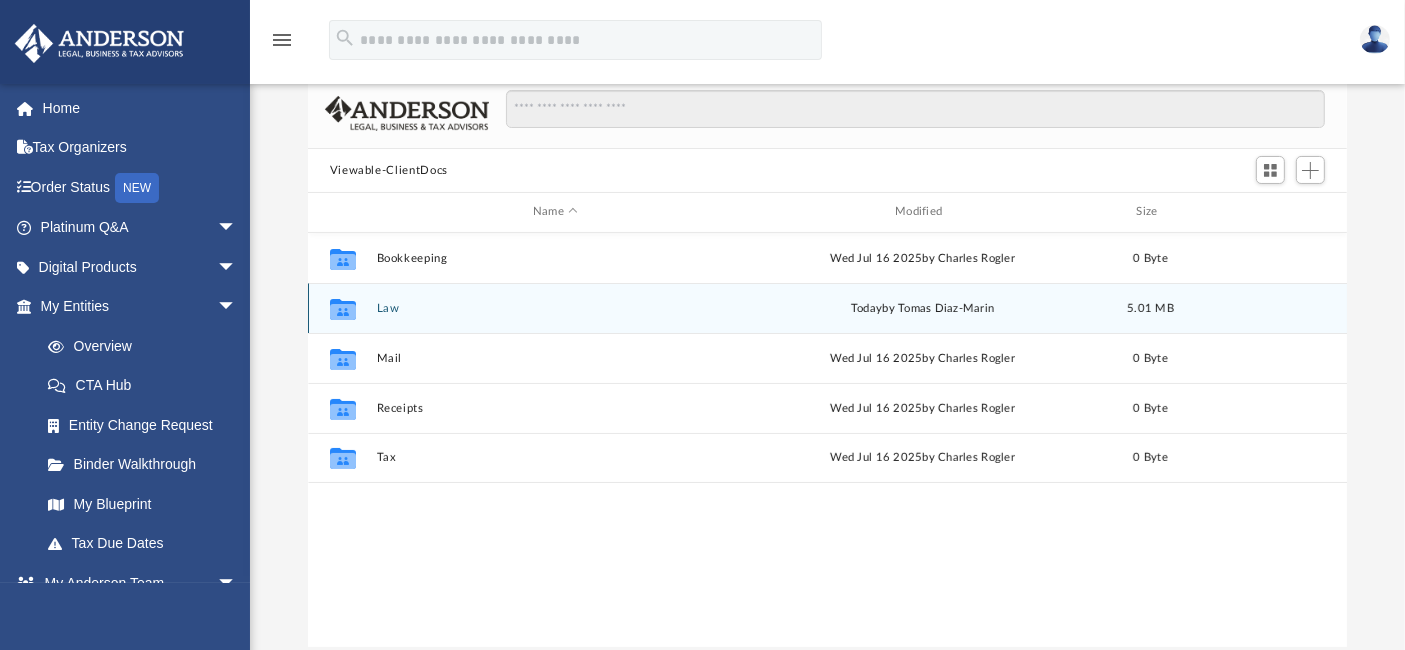 click on "Law" at bounding box center [555, 308] 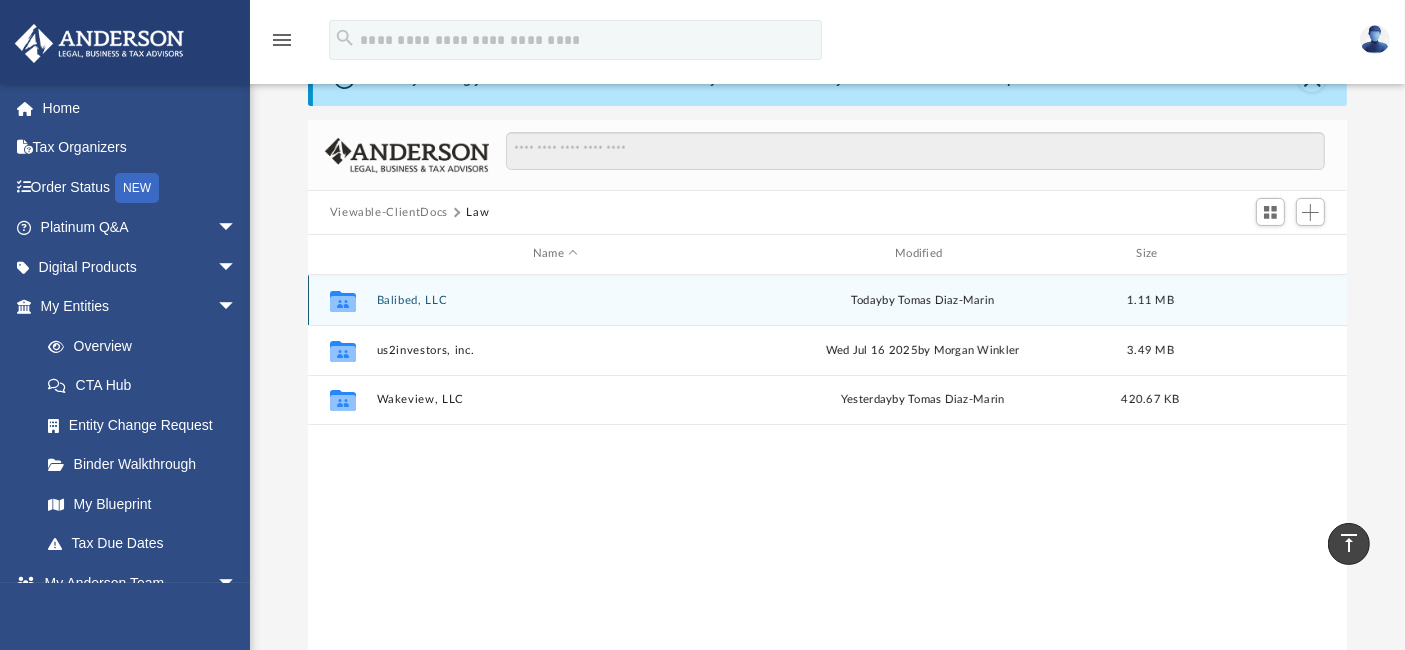 scroll, scrollTop: 0, scrollLeft: 0, axis: both 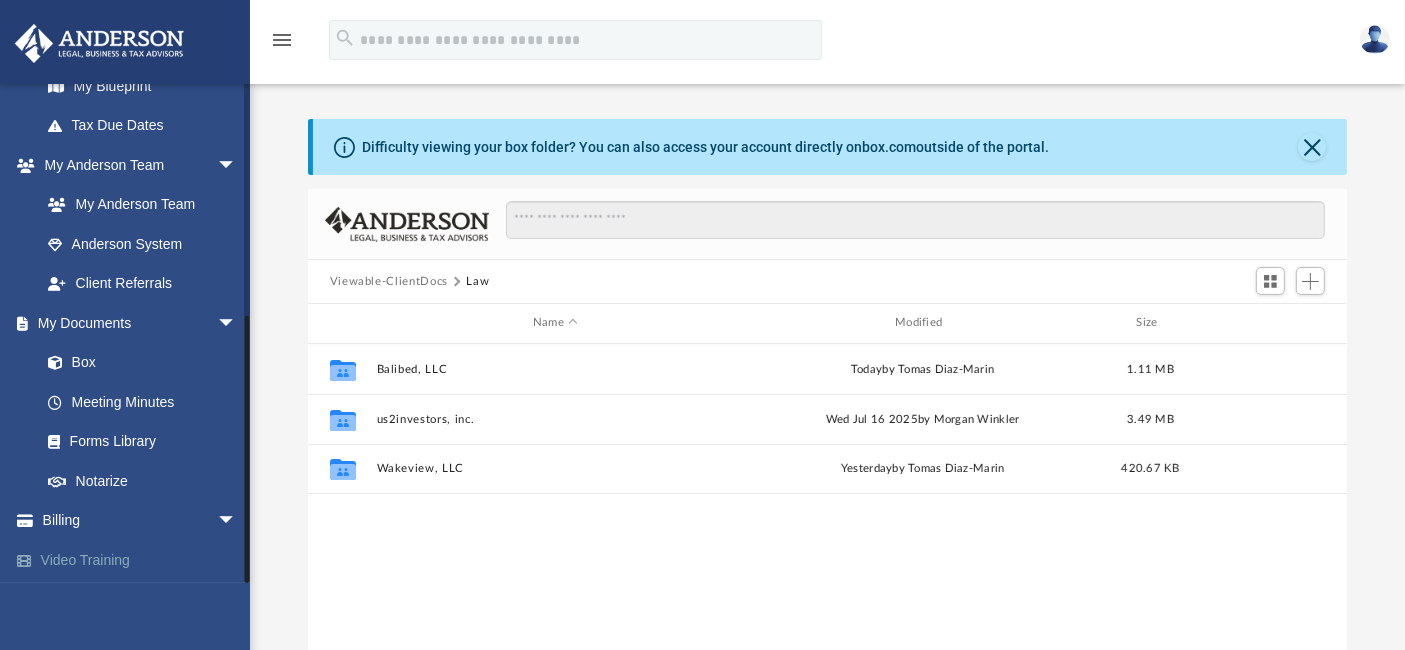 click at bounding box center (34, 561) 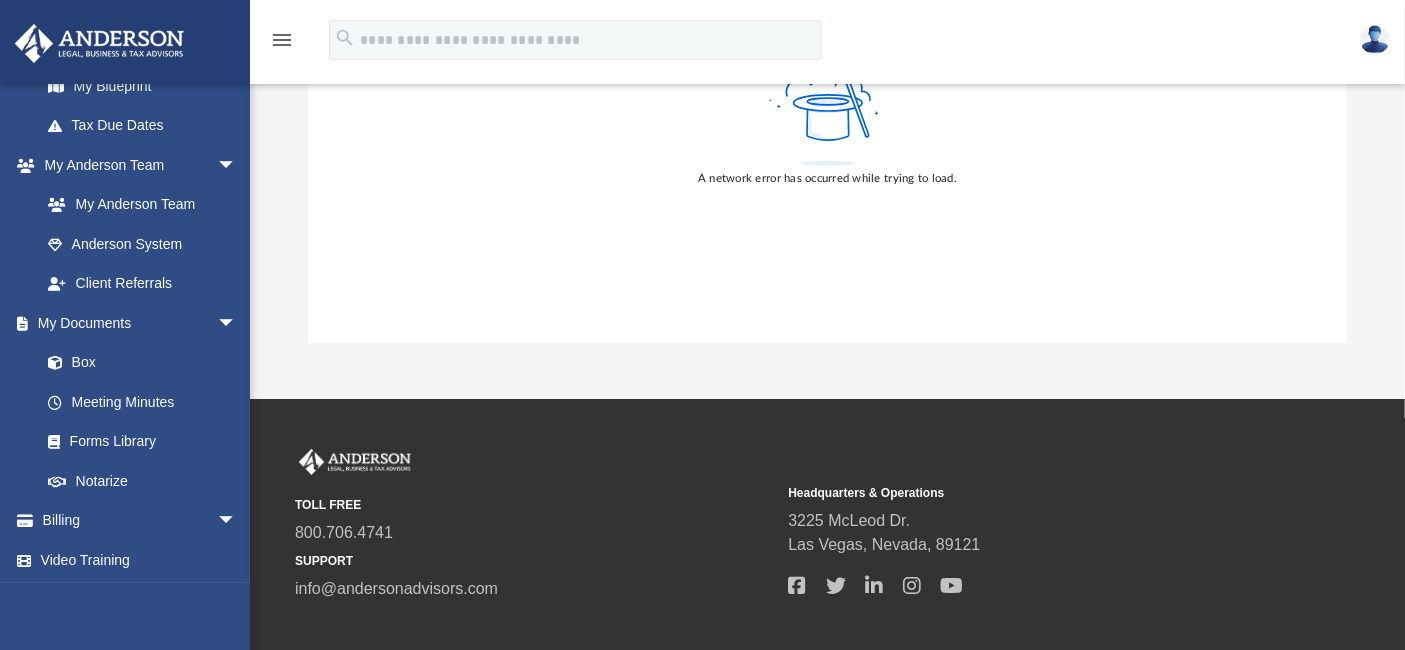 scroll, scrollTop: 444, scrollLeft: 0, axis: vertical 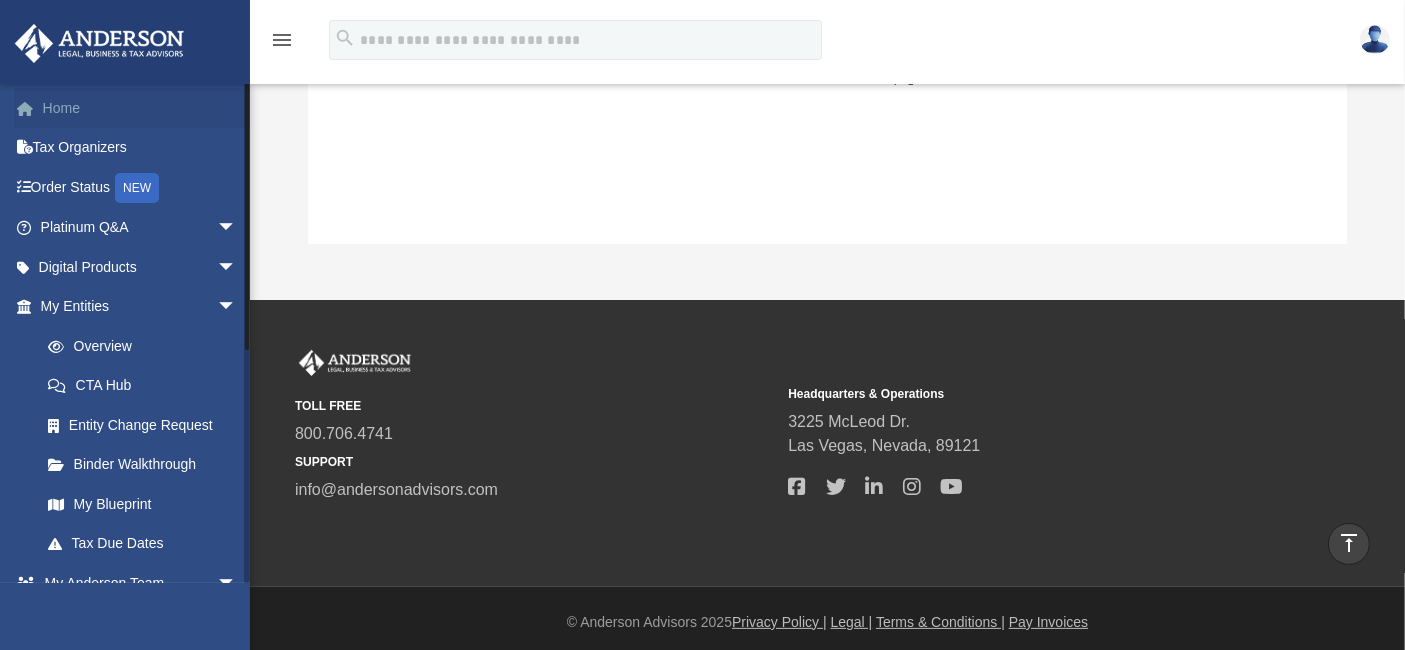 click on "Home" at bounding box center (140, 108) 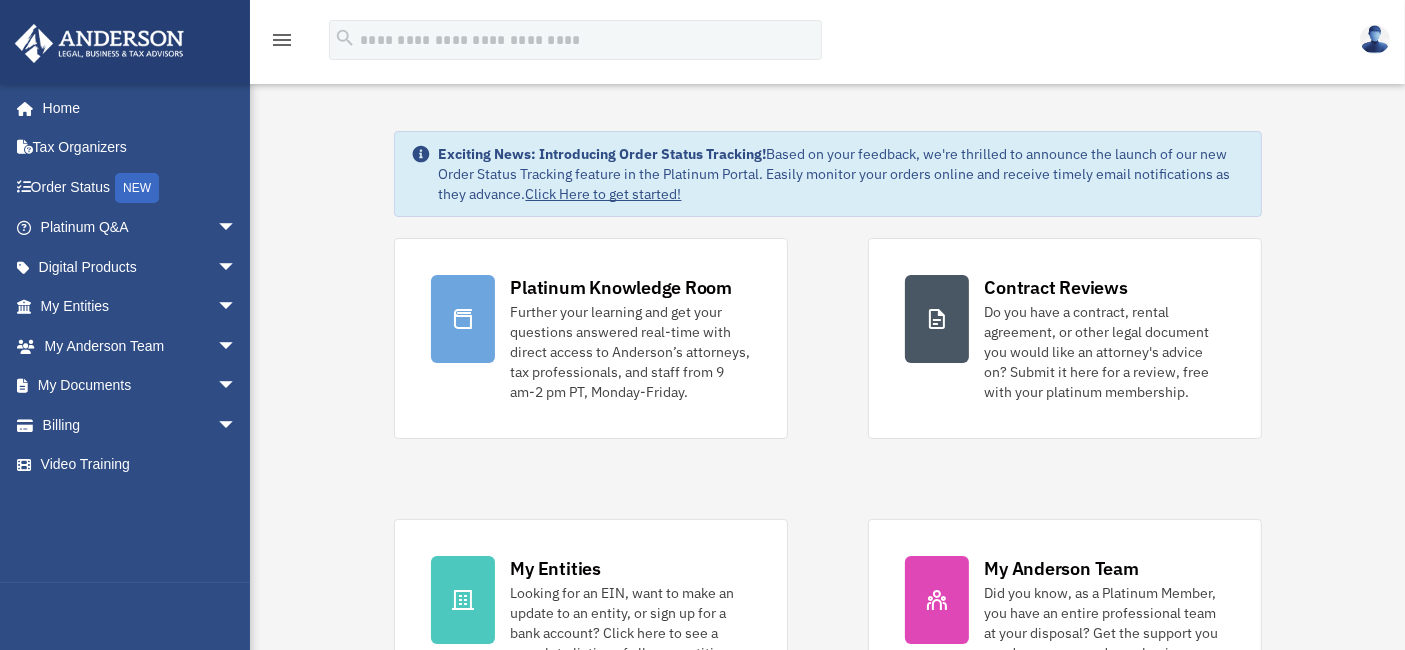 scroll, scrollTop: 333, scrollLeft: 0, axis: vertical 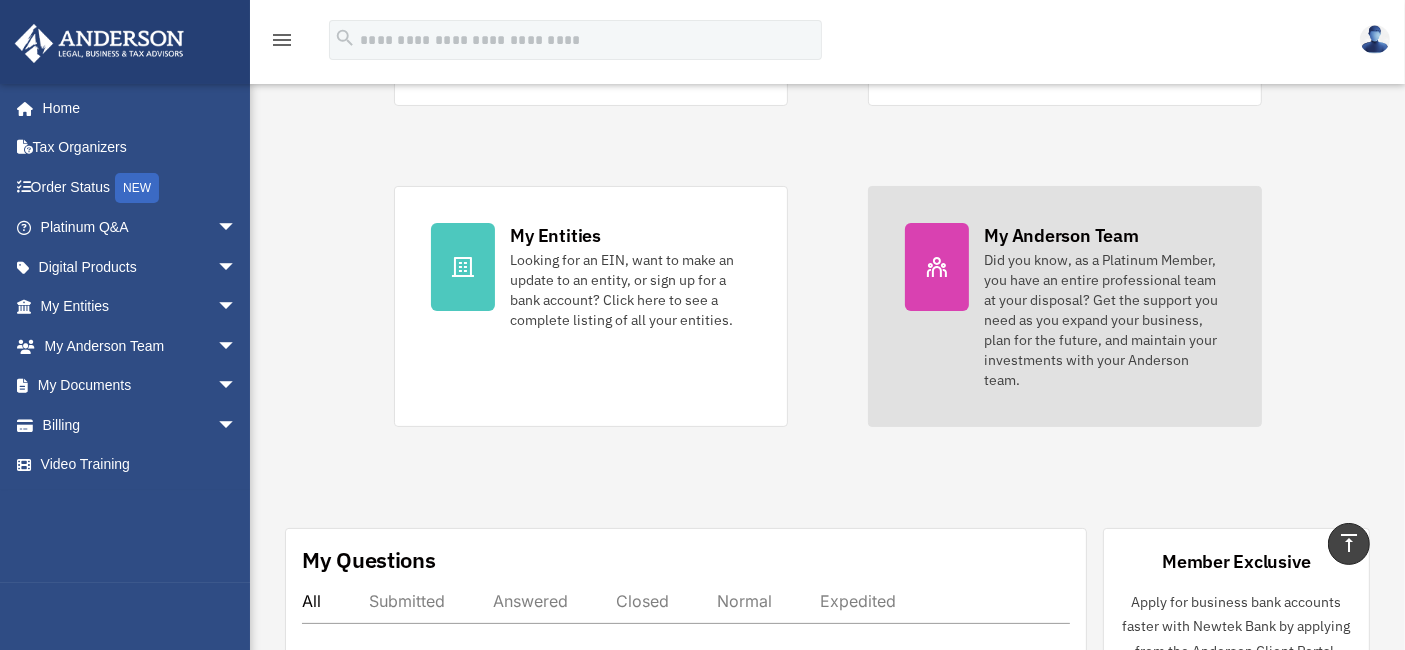 click on "Did you know, as a Platinum Member, you have an entire professional team at your disposal? Get the support you need as you expand your business, plan for the future, and maintain your investments with your Anderson team." at bounding box center (1105, 320) 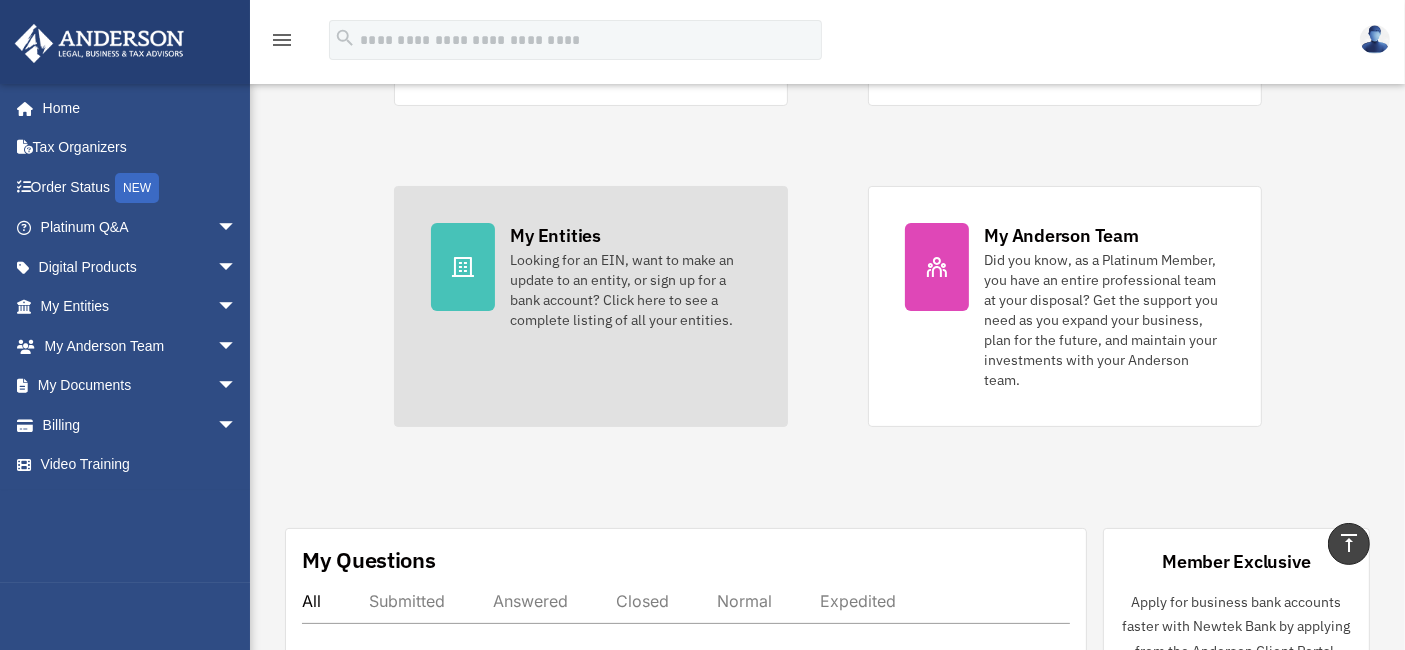 scroll, scrollTop: 419, scrollLeft: 0, axis: vertical 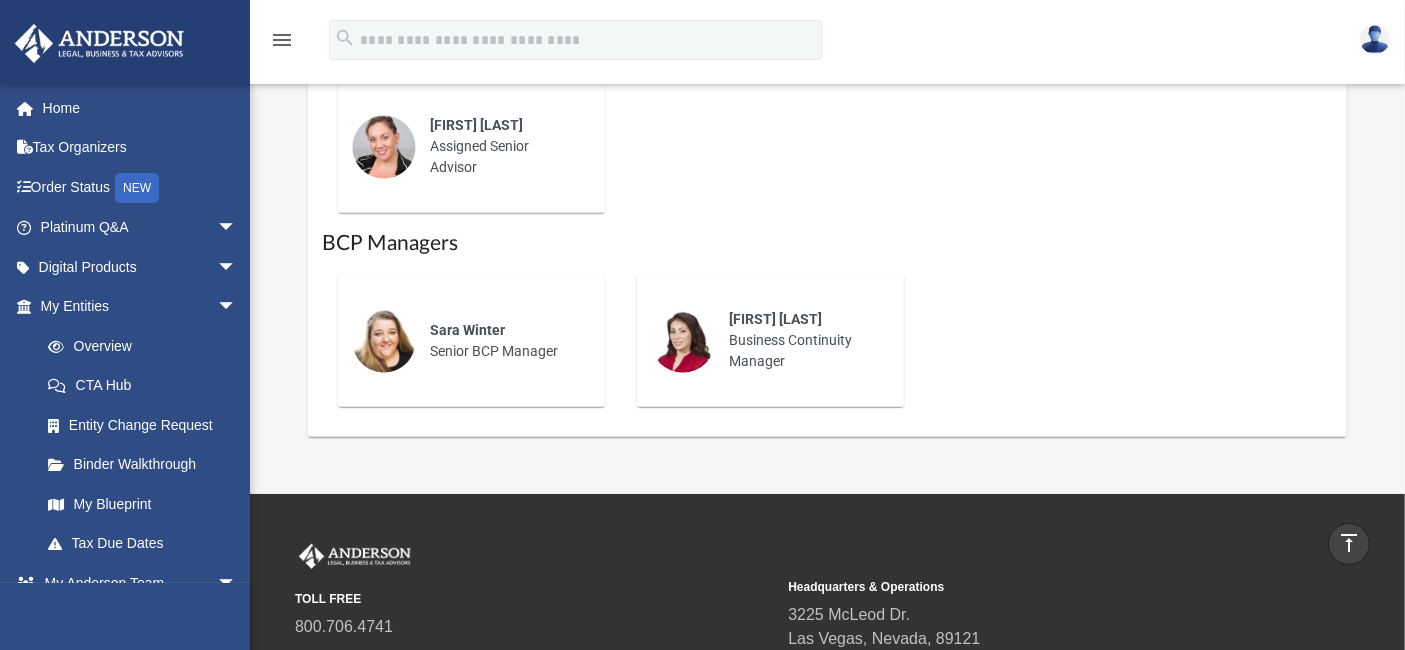 click on "Shaena Aguilar  Assigned Senior Advisor" at bounding box center (503, 146) 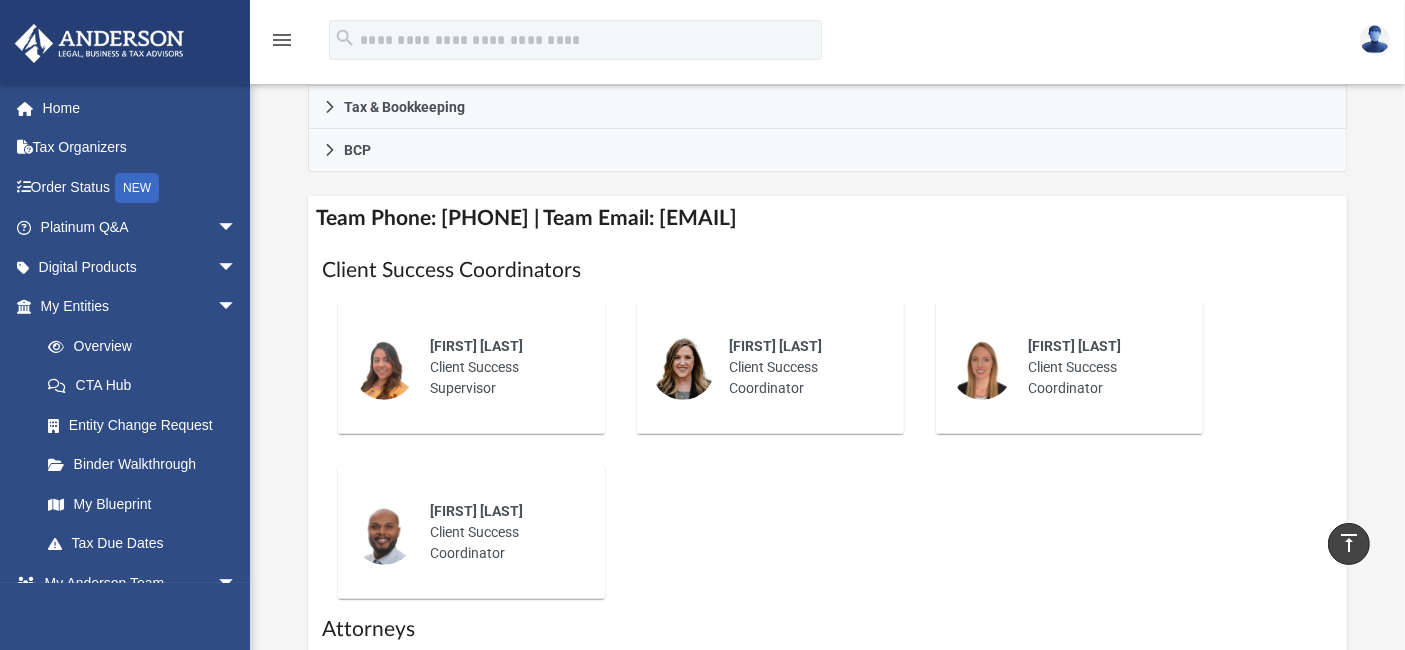 scroll, scrollTop: 666, scrollLeft: 0, axis: vertical 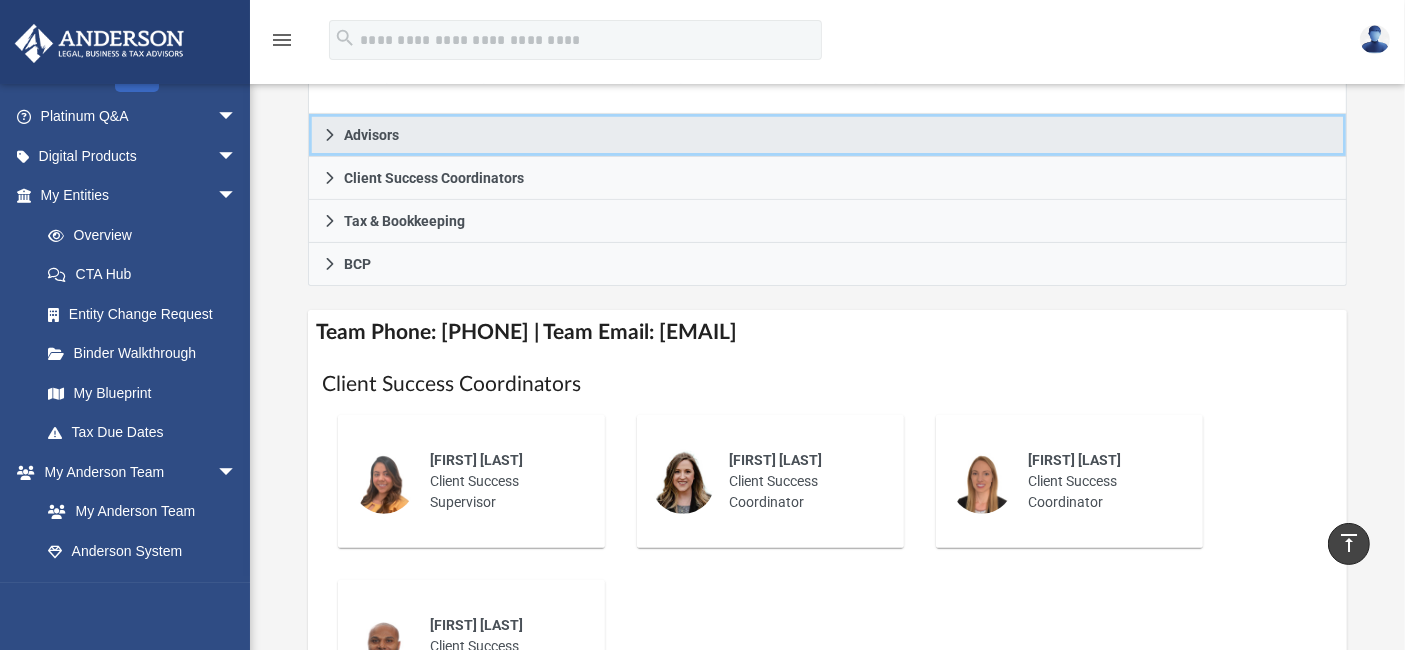 click on "Advisors" at bounding box center [371, 135] 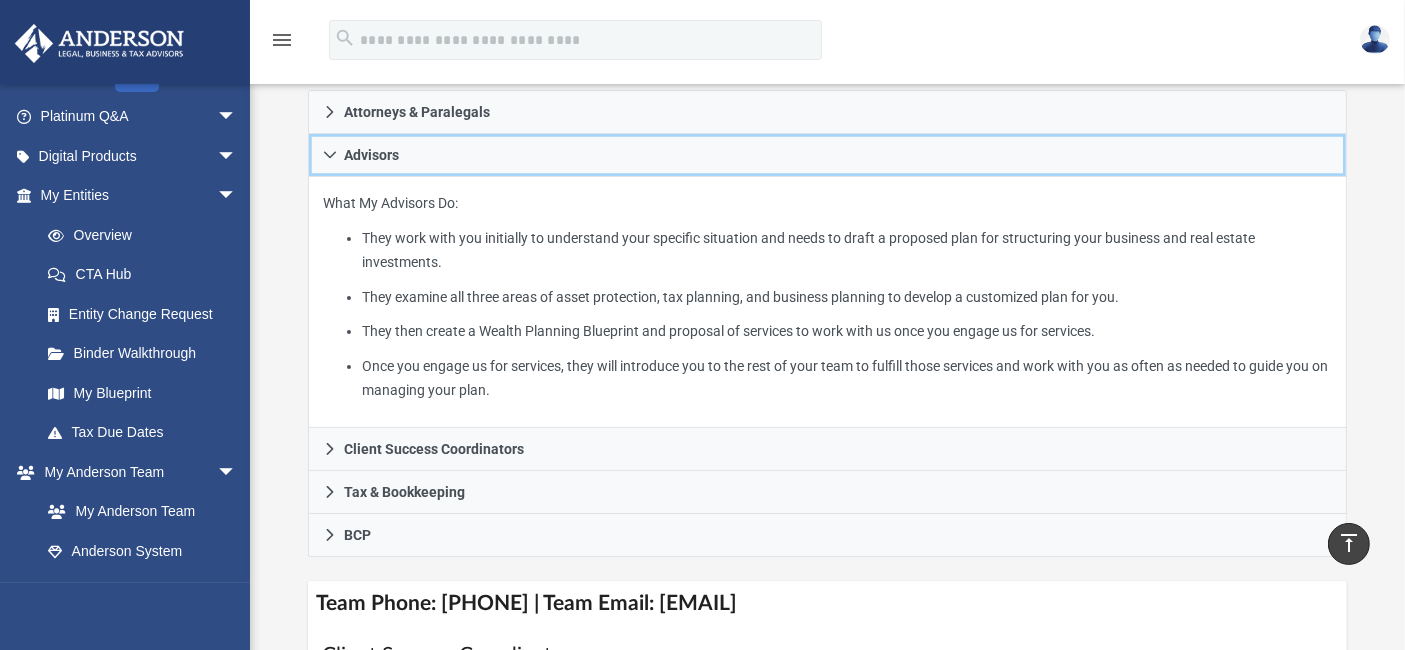 scroll, scrollTop: 444, scrollLeft: 0, axis: vertical 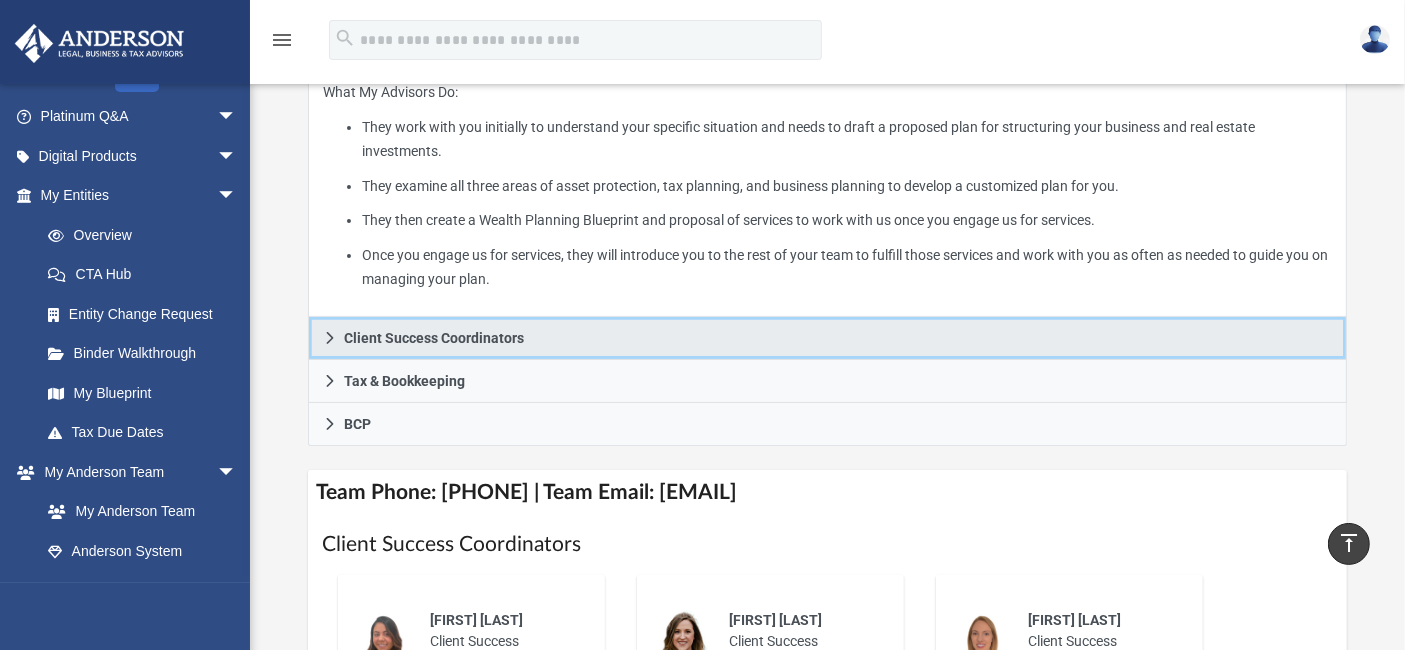click on "Client Success Coordinators" at bounding box center (434, 338) 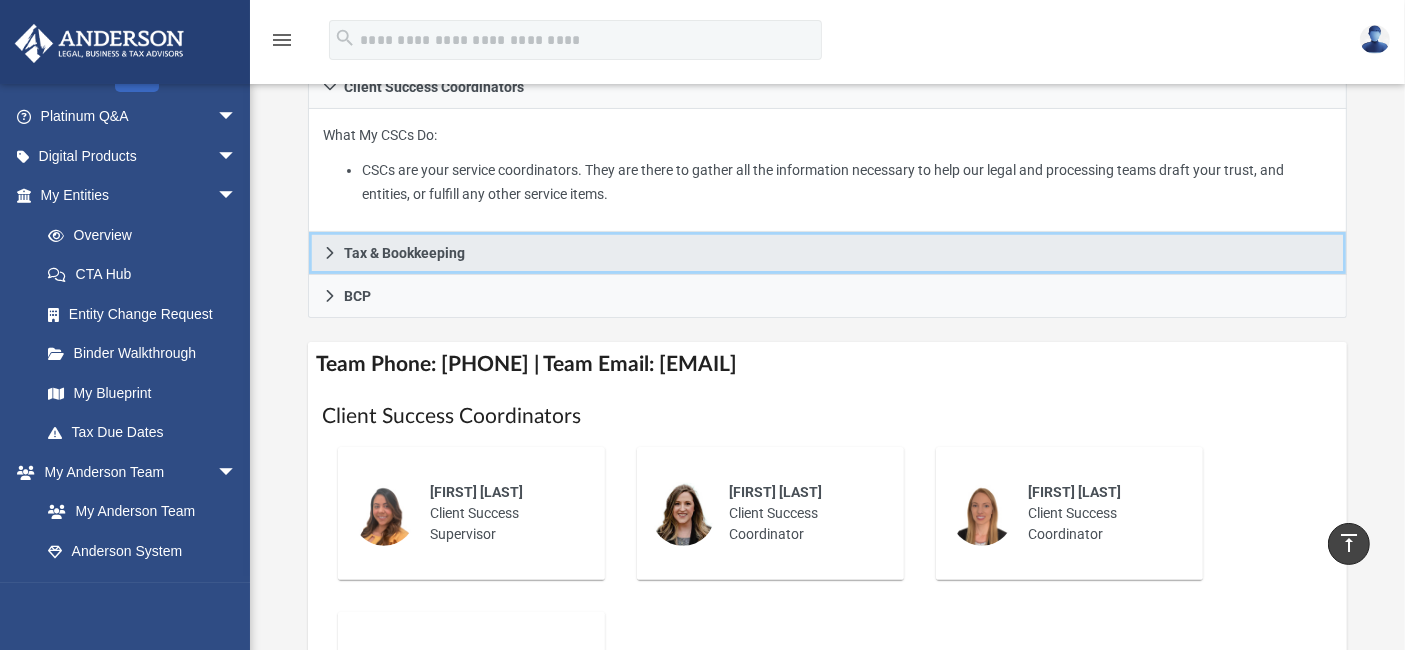 click on "Tax & Bookkeeping" at bounding box center (404, 253) 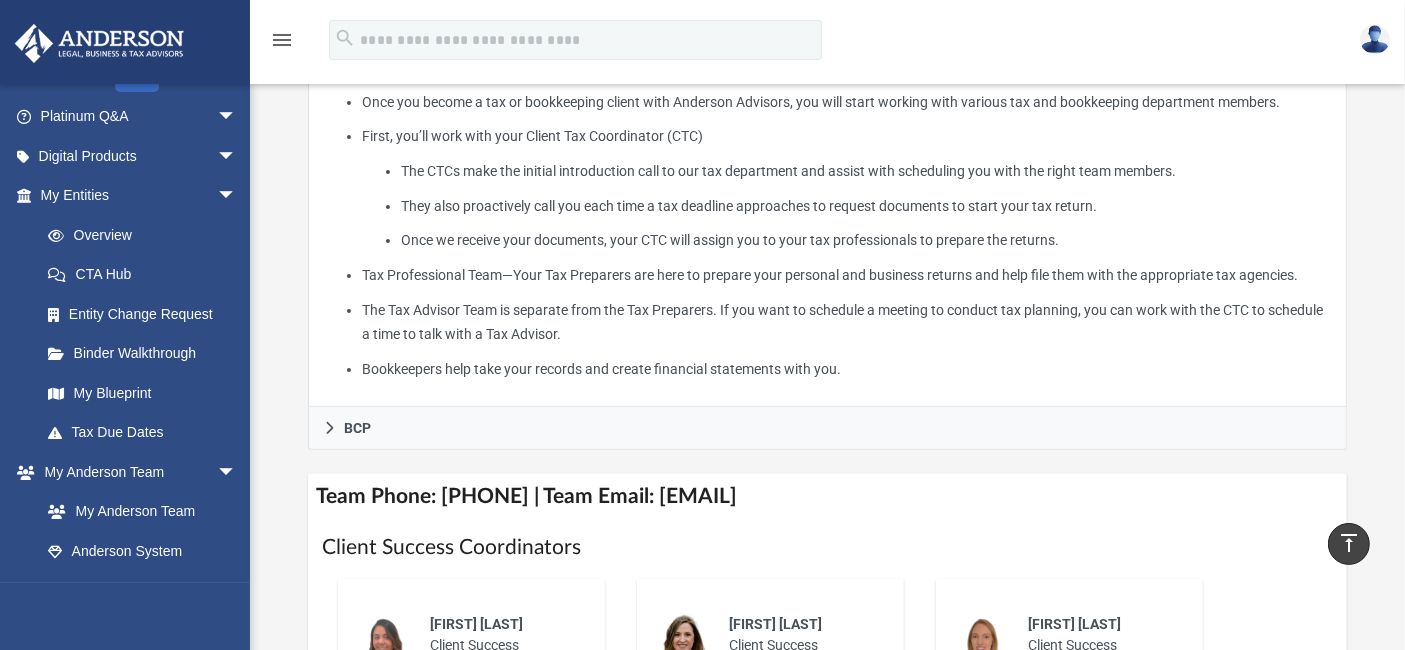 scroll, scrollTop: 444, scrollLeft: 0, axis: vertical 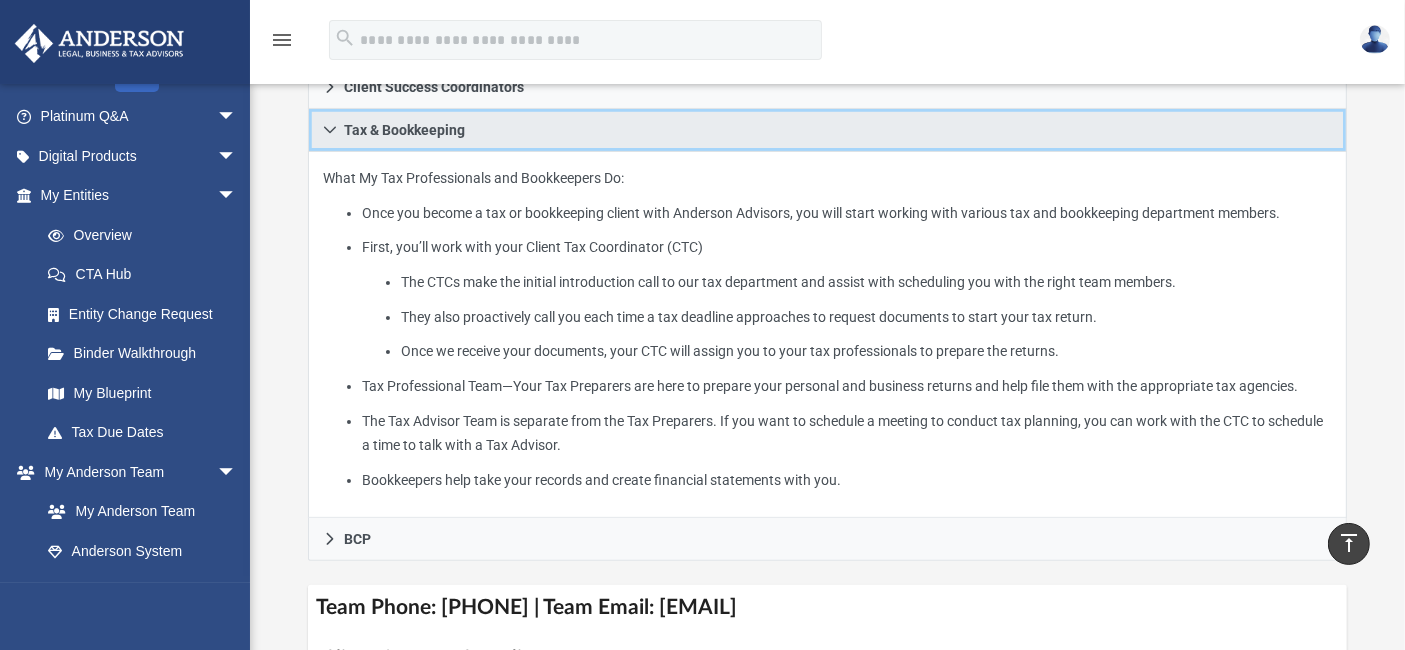 click 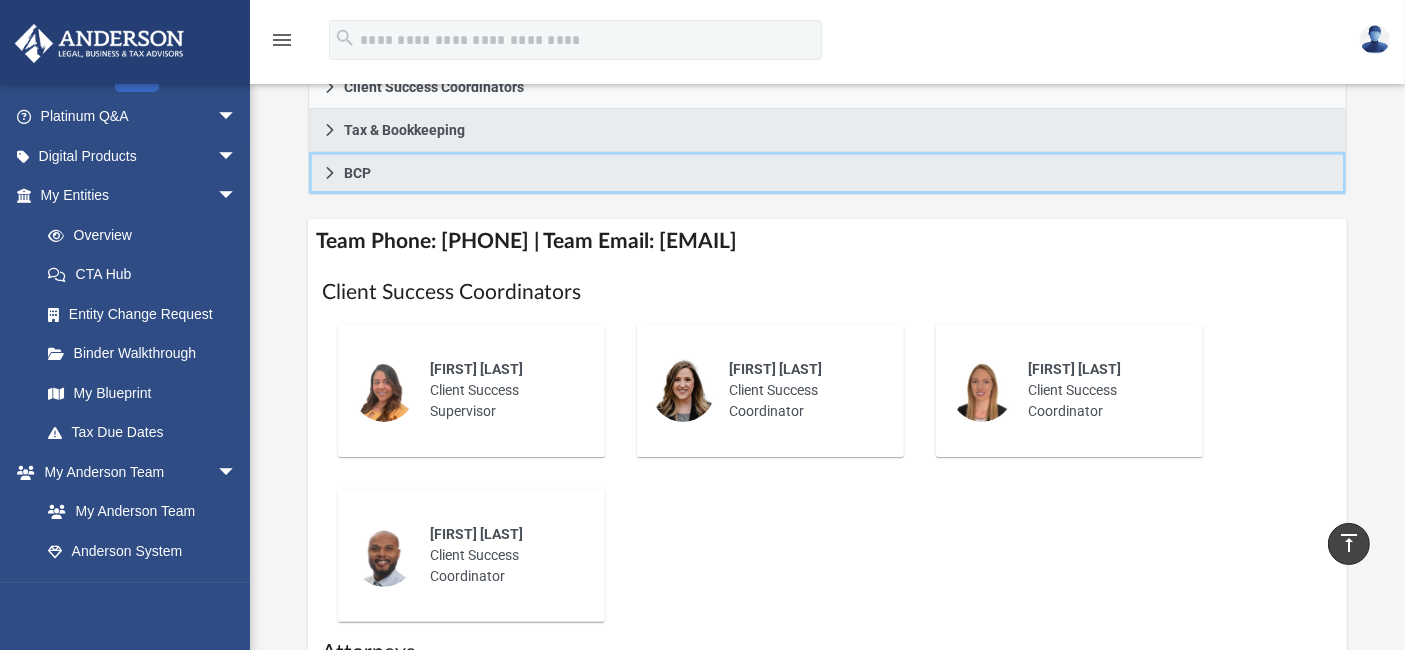 click 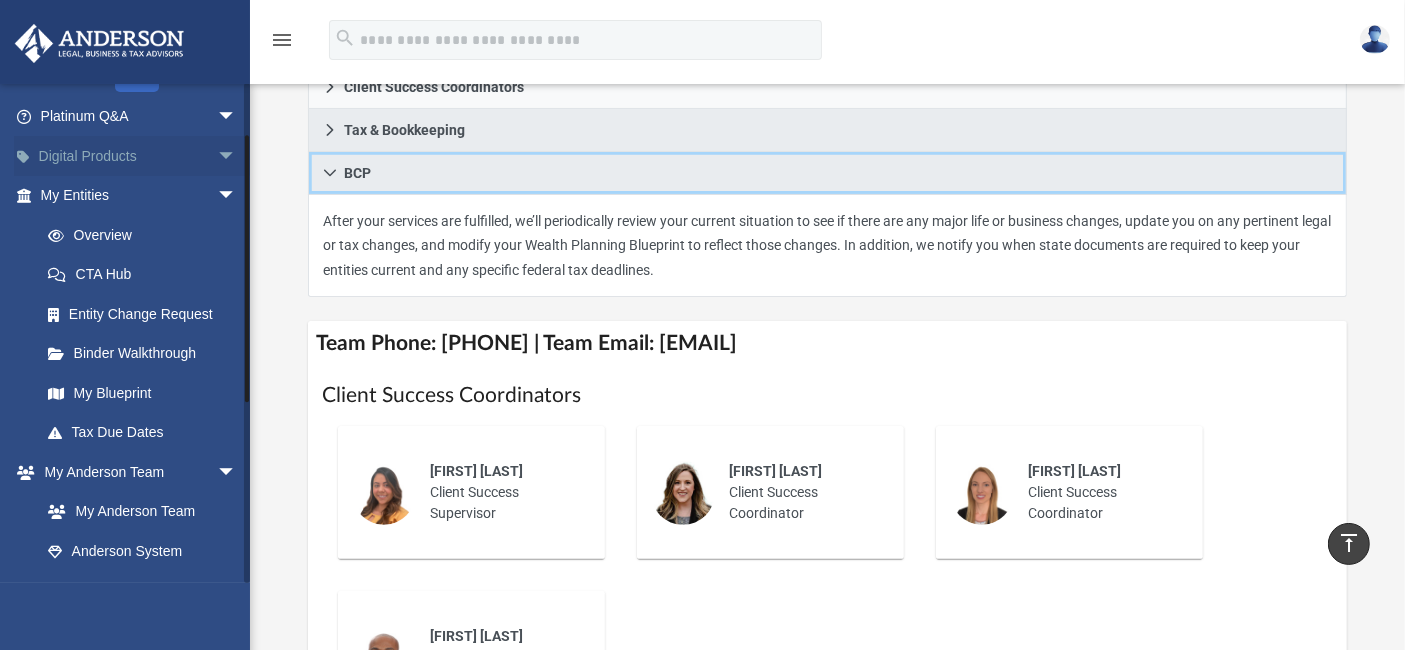 scroll, scrollTop: 0, scrollLeft: 0, axis: both 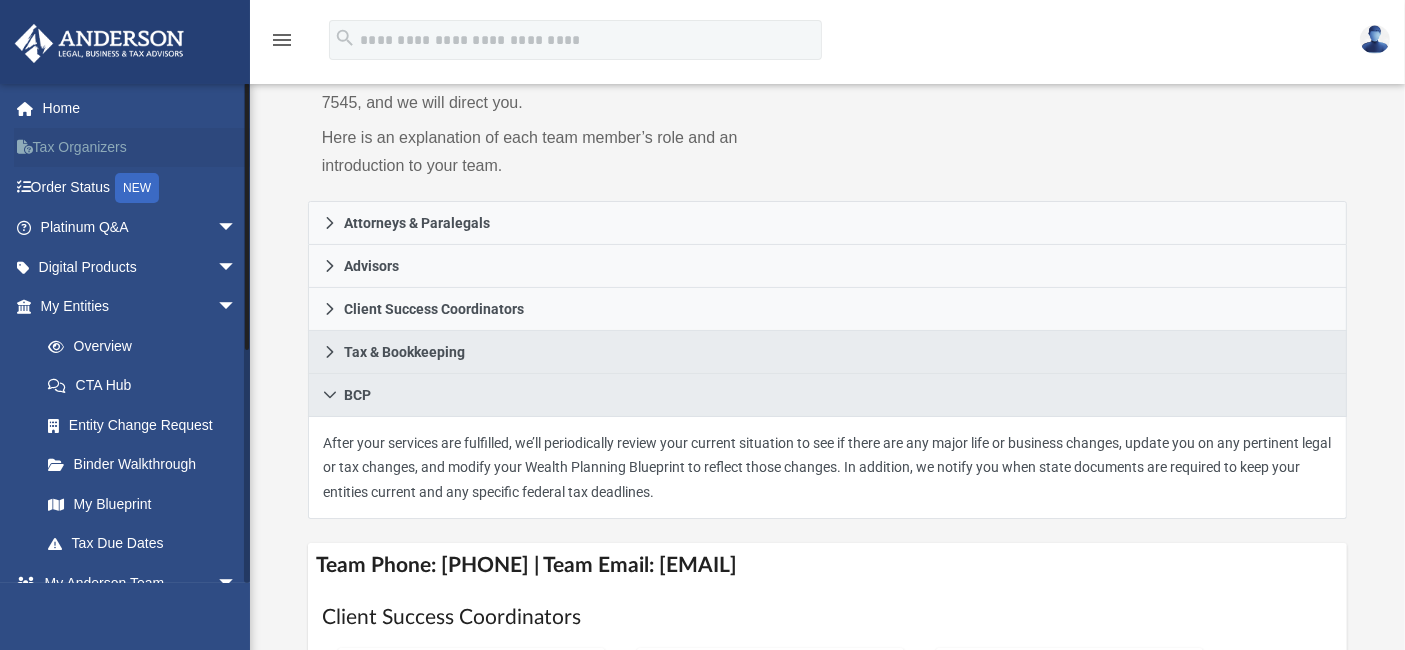 click on "Tax Organizers" at bounding box center (140, 148) 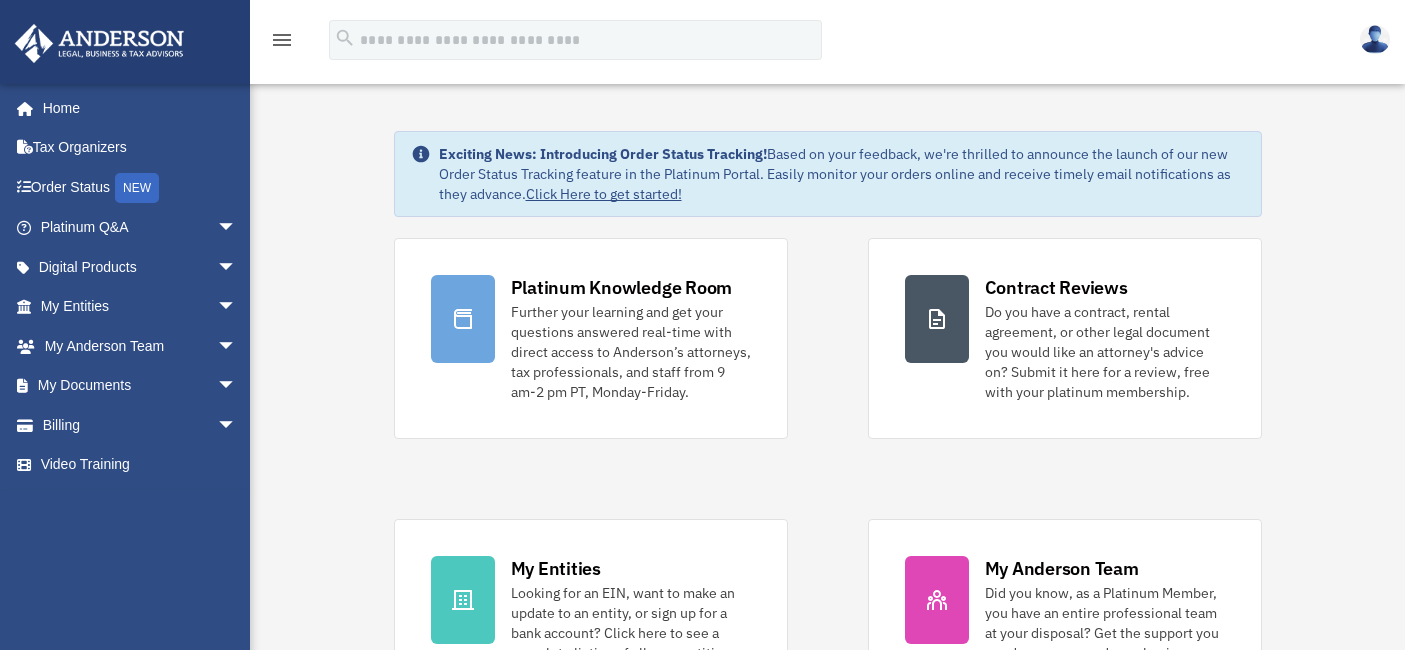 scroll, scrollTop: 0, scrollLeft: 0, axis: both 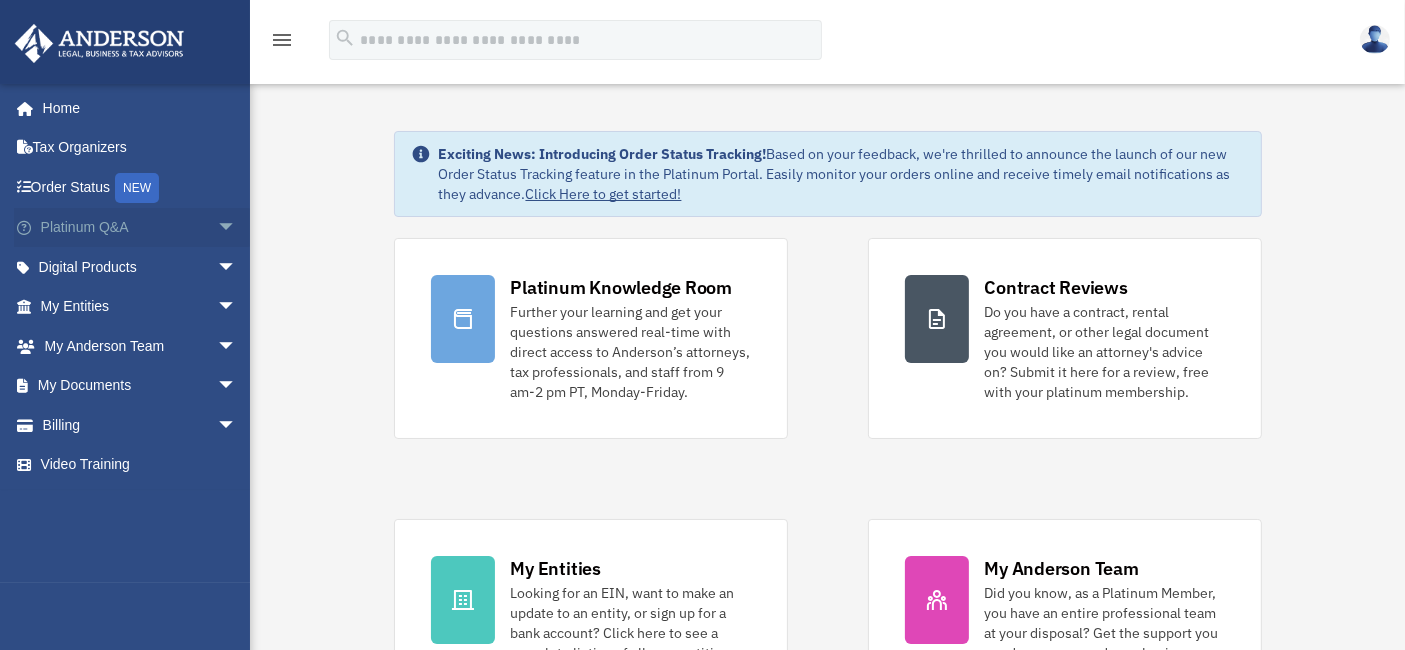 click on "arrow_drop_down" at bounding box center (237, 228) 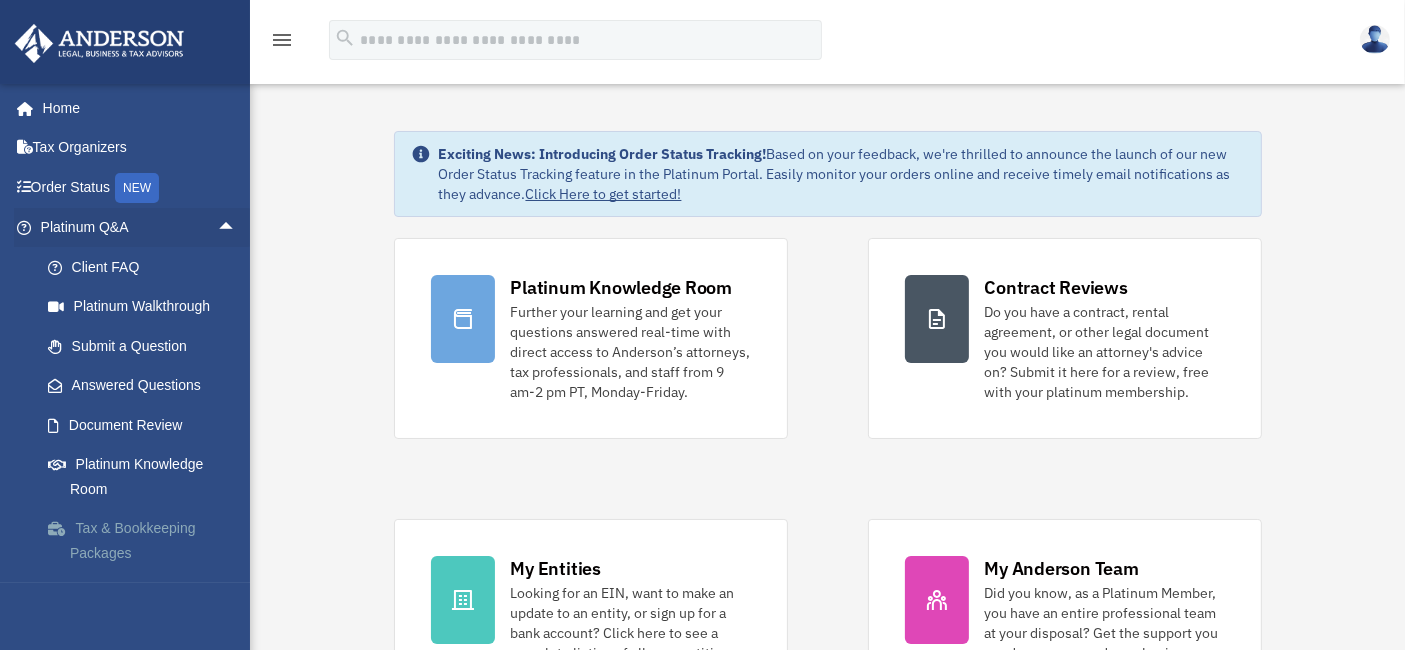 click on "Tax & Bookkeeping Packages" at bounding box center [147, 541] 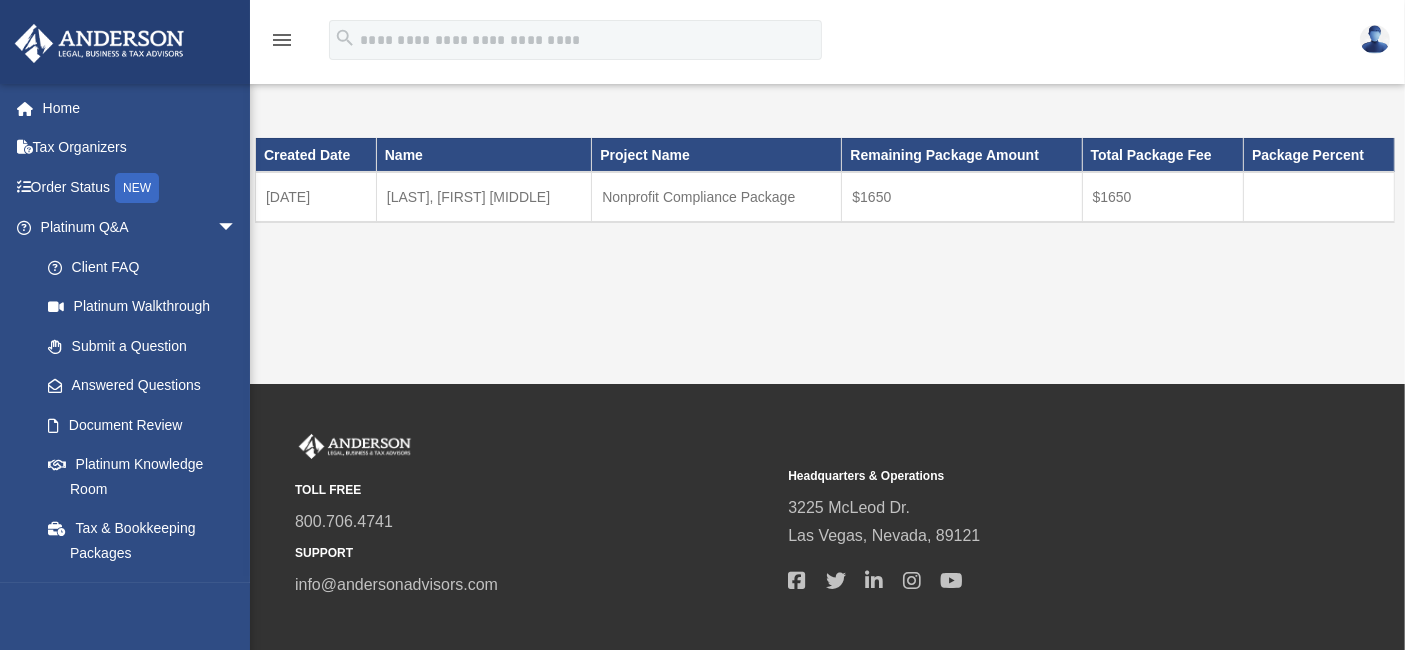 scroll, scrollTop: 0, scrollLeft: 0, axis: both 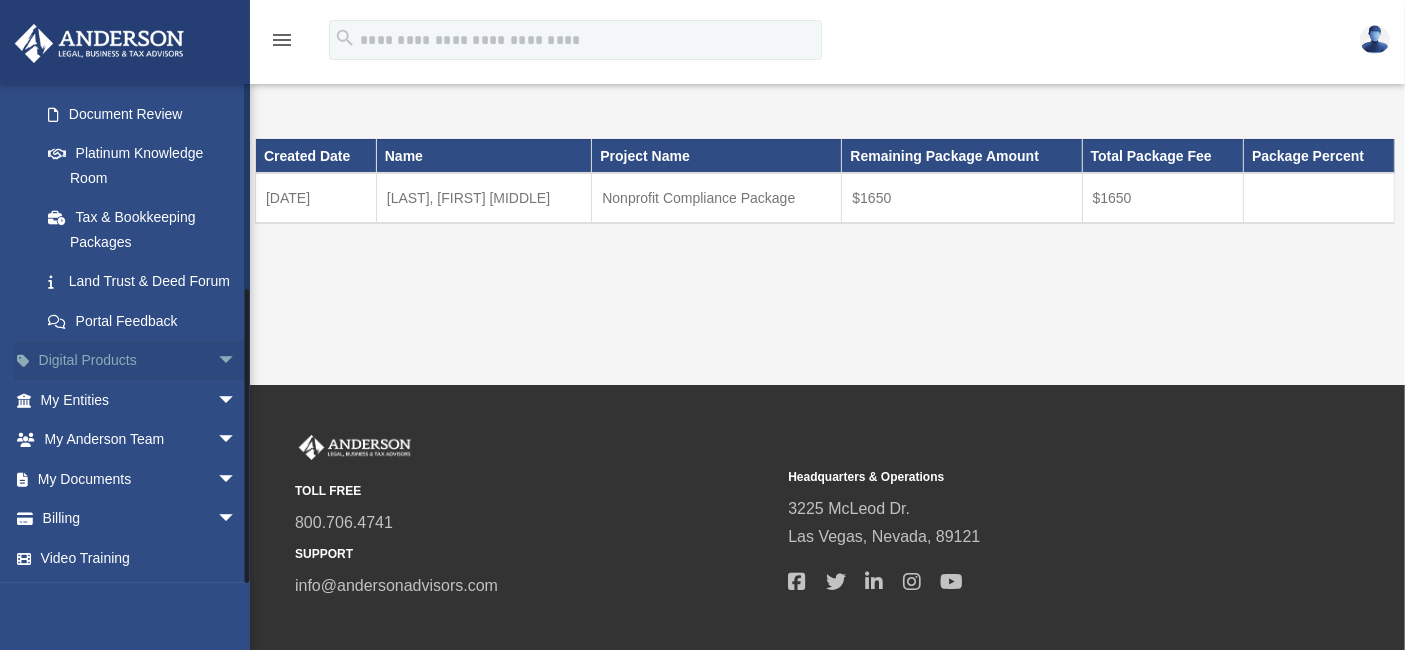 click on "Digital Products arrow_drop_down" at bounding box center (140, 361) 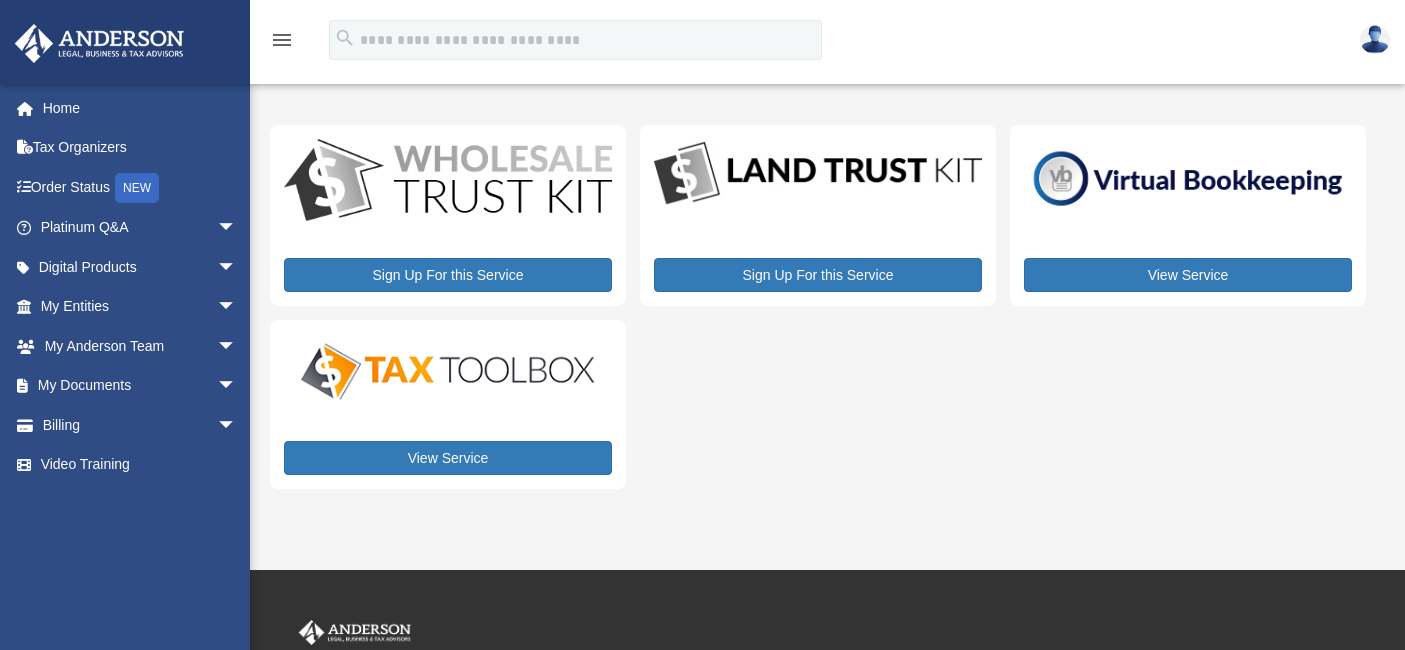 scroll, scrollTop: 0, scrollLeft: 0, axis: both 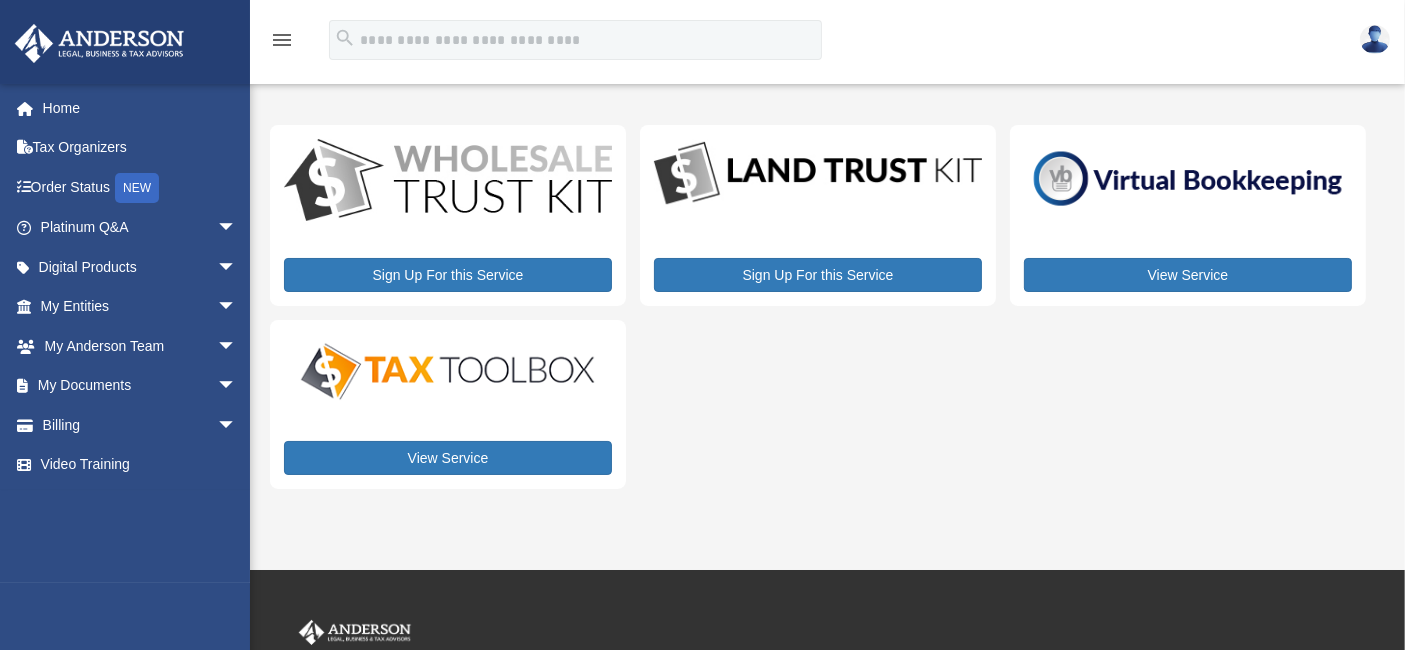click at bounding box center [448, 372] 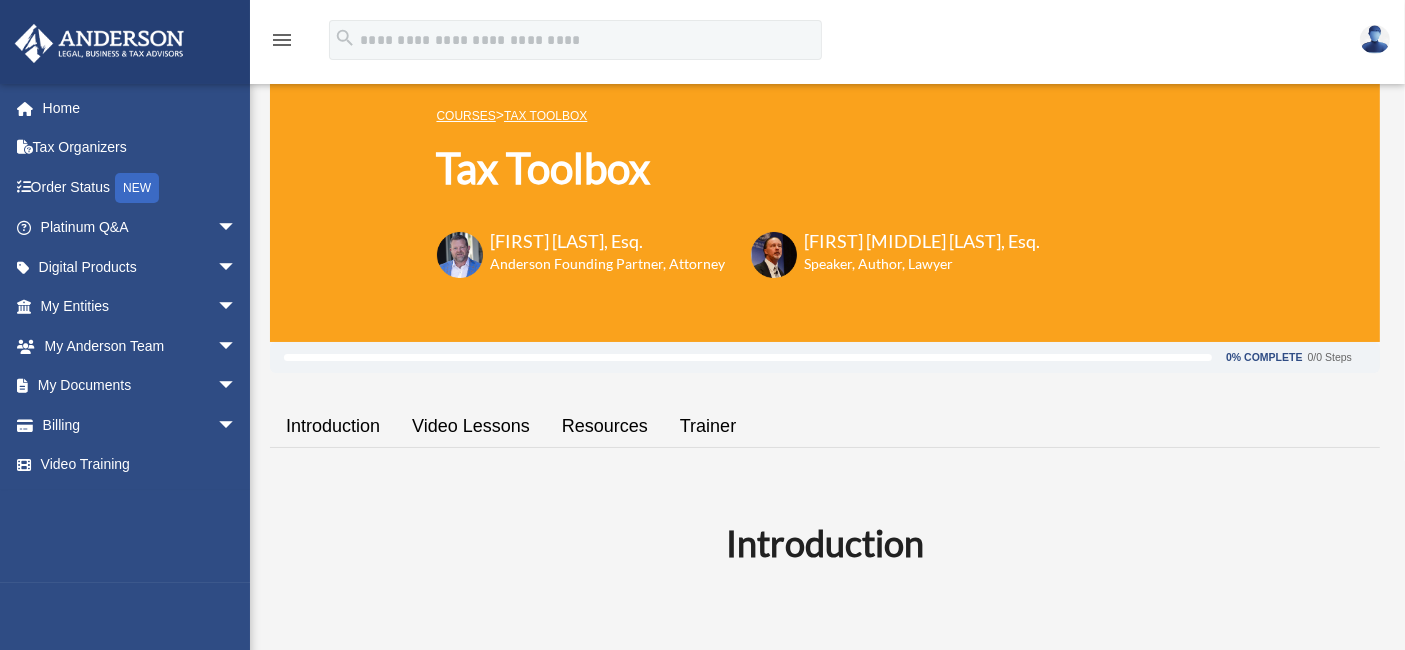 scroll, scrollTop: 0, scrollLeft: 0, axis: both 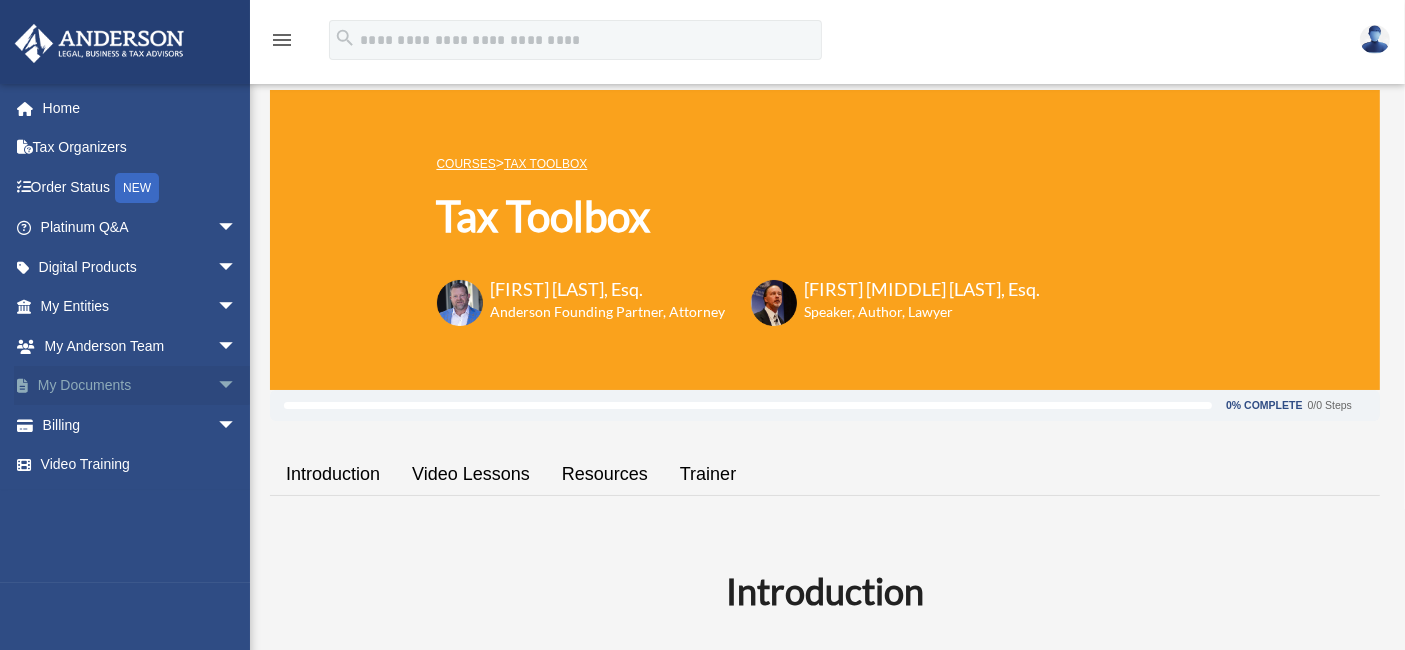 click on "My Documents arrow_drop_down" at bounding box center [140, 386] 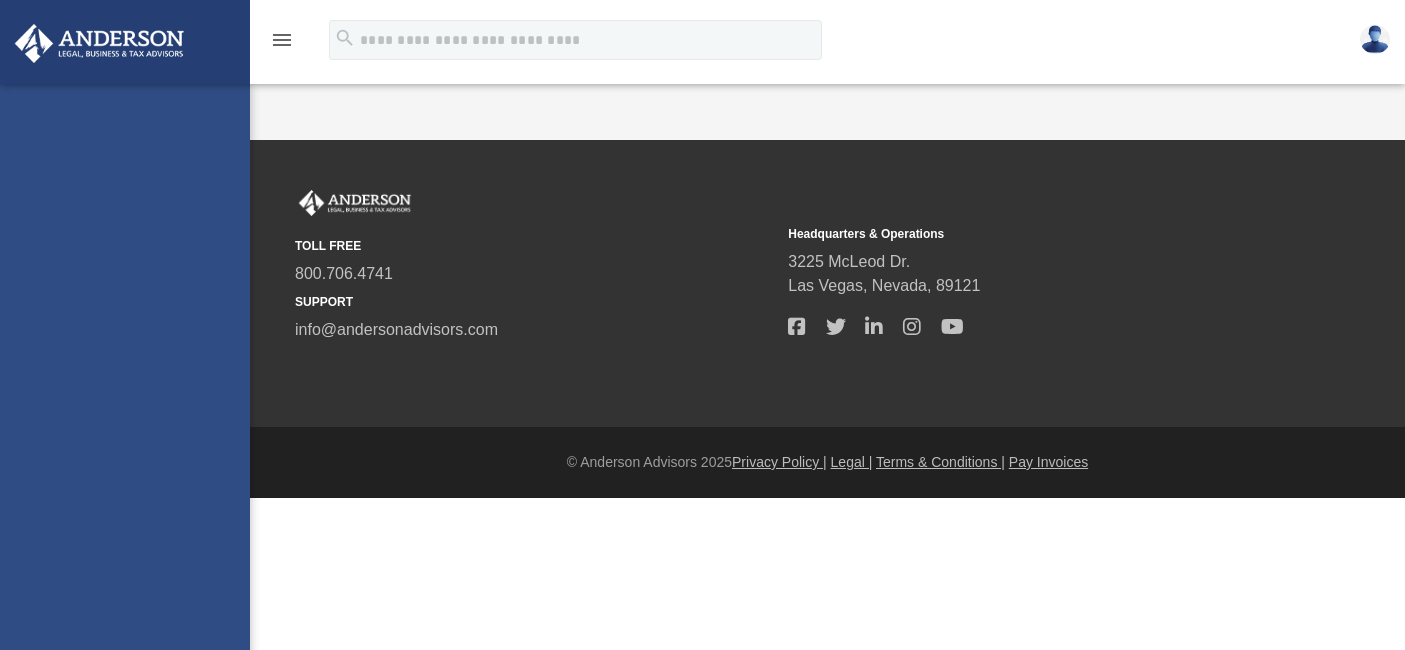 scroll, scrollTop: 0, scrollLeft: 0, axis: both 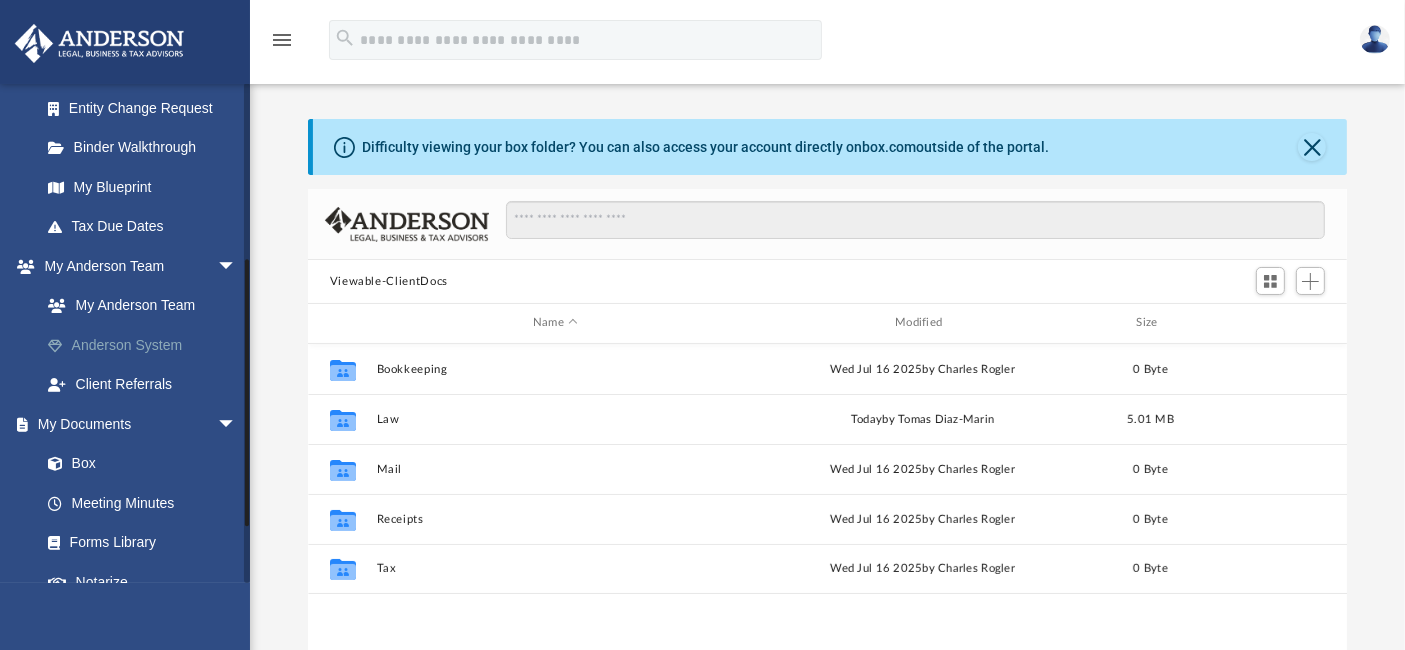 click on "Anderson System" at bounding box center (147, 345) 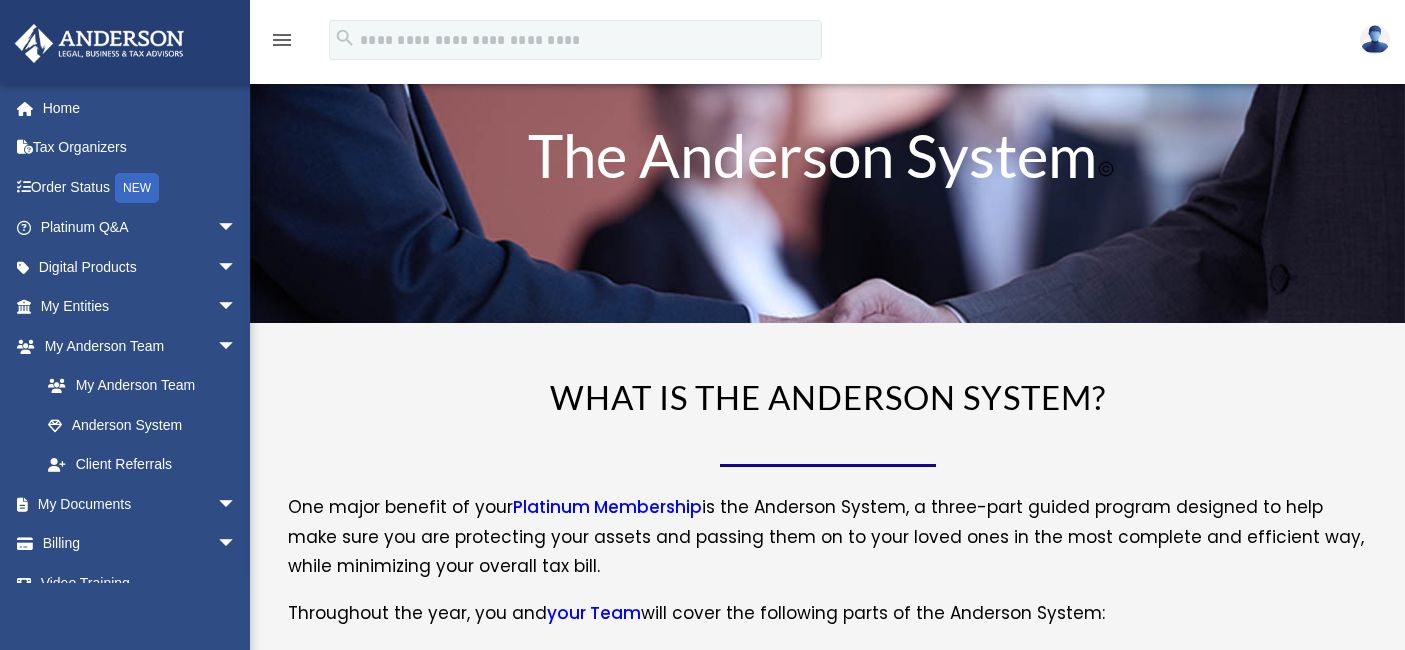 scroll, scrollTop: 0, scrollLeft: 0, axis: both 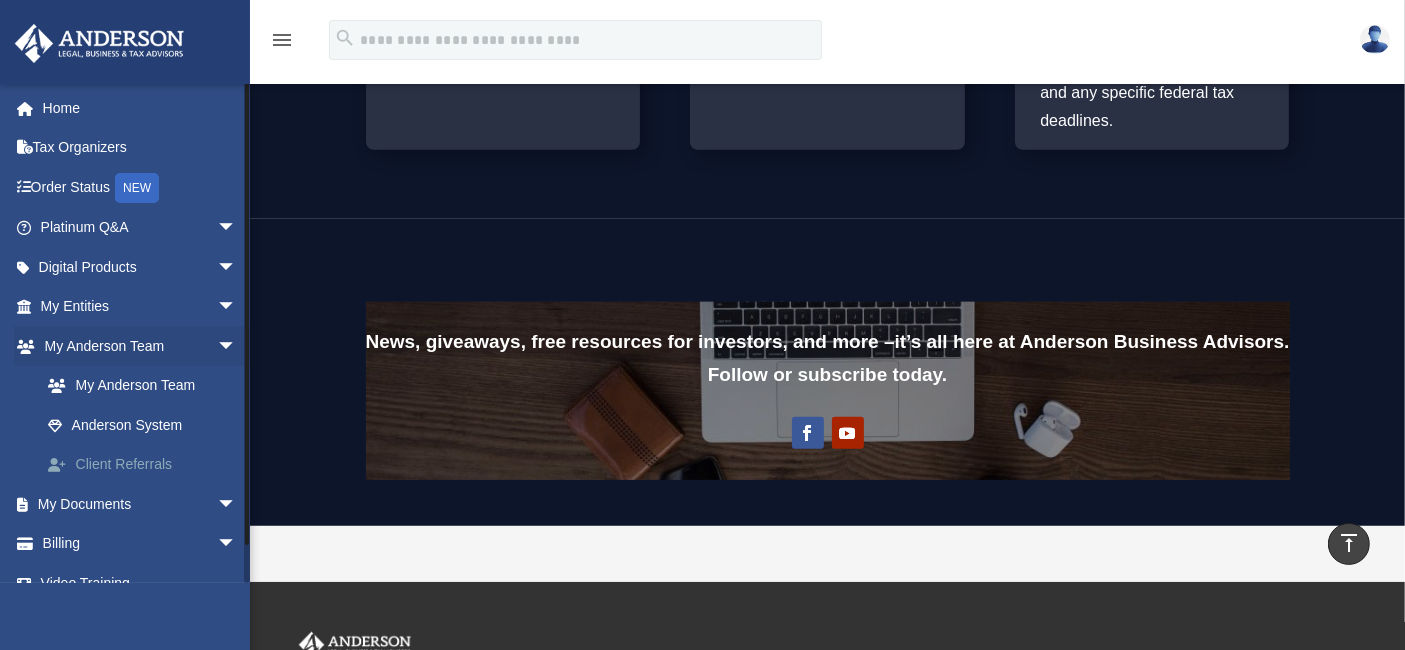 click on "Client Referrals" at bounding box center [147, 465] 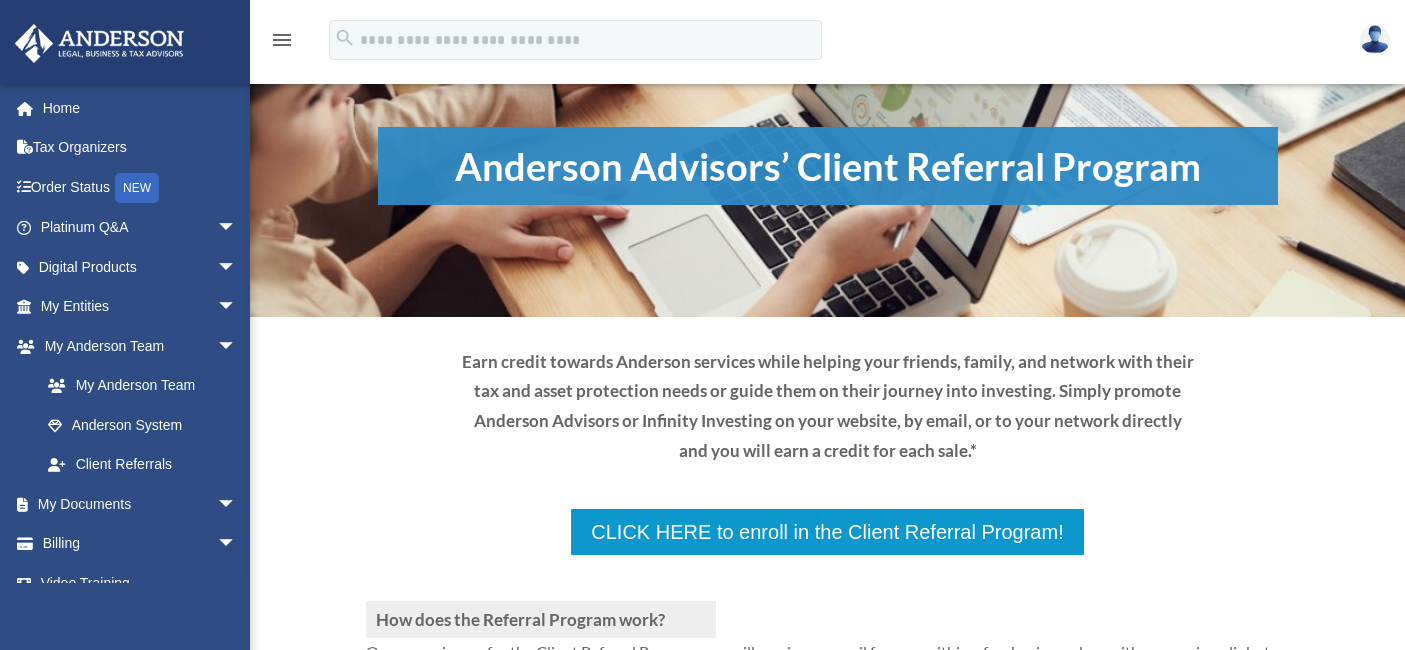 scroll, scrollTop: 0, scrollLeft: 0, axis: both 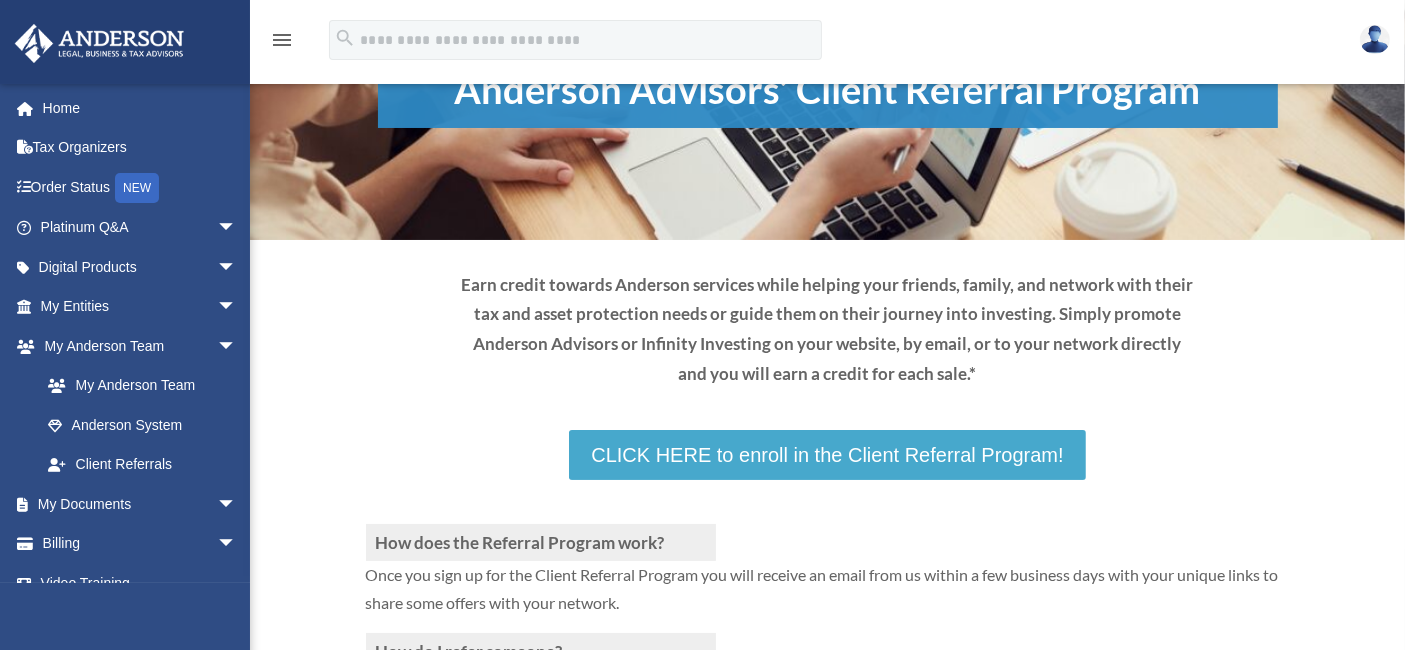 click on "CLICK HERE to enroll in the Client Referral Program!" at bounding box center (827, 455) 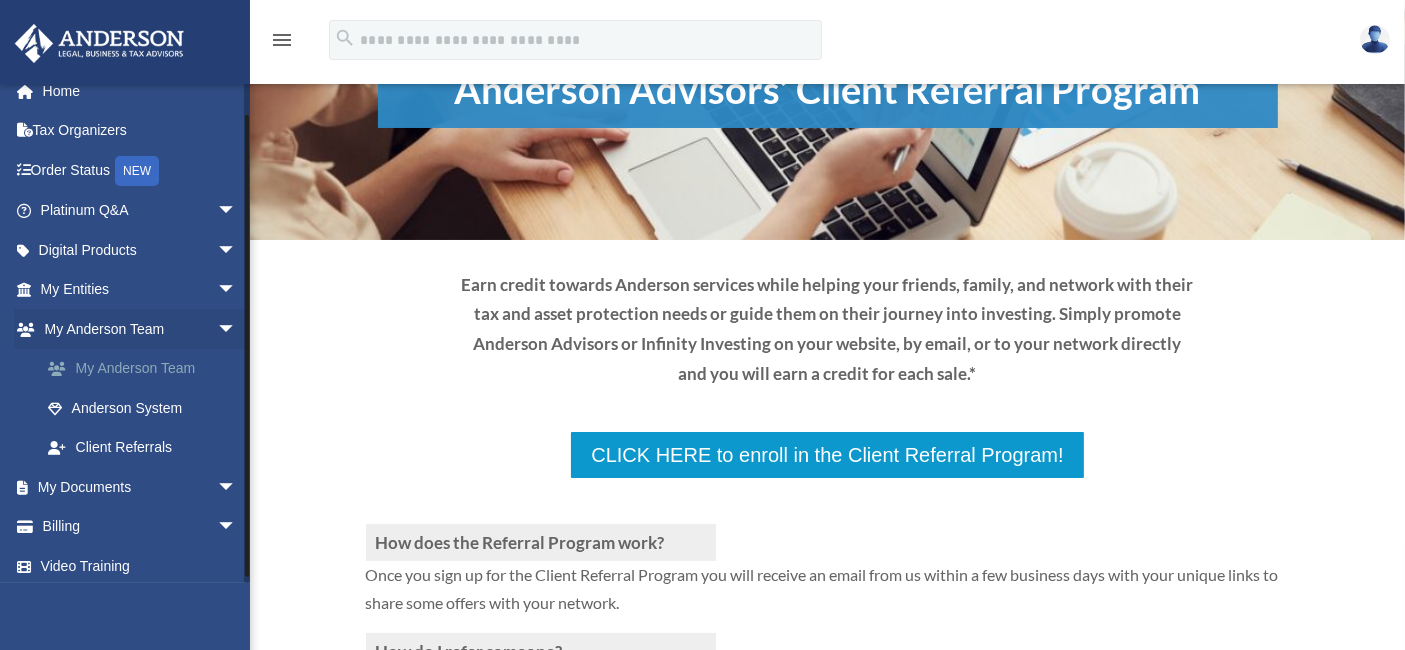 scroll, scrollTop: 23, scrollLeft: 0, axis: vertical 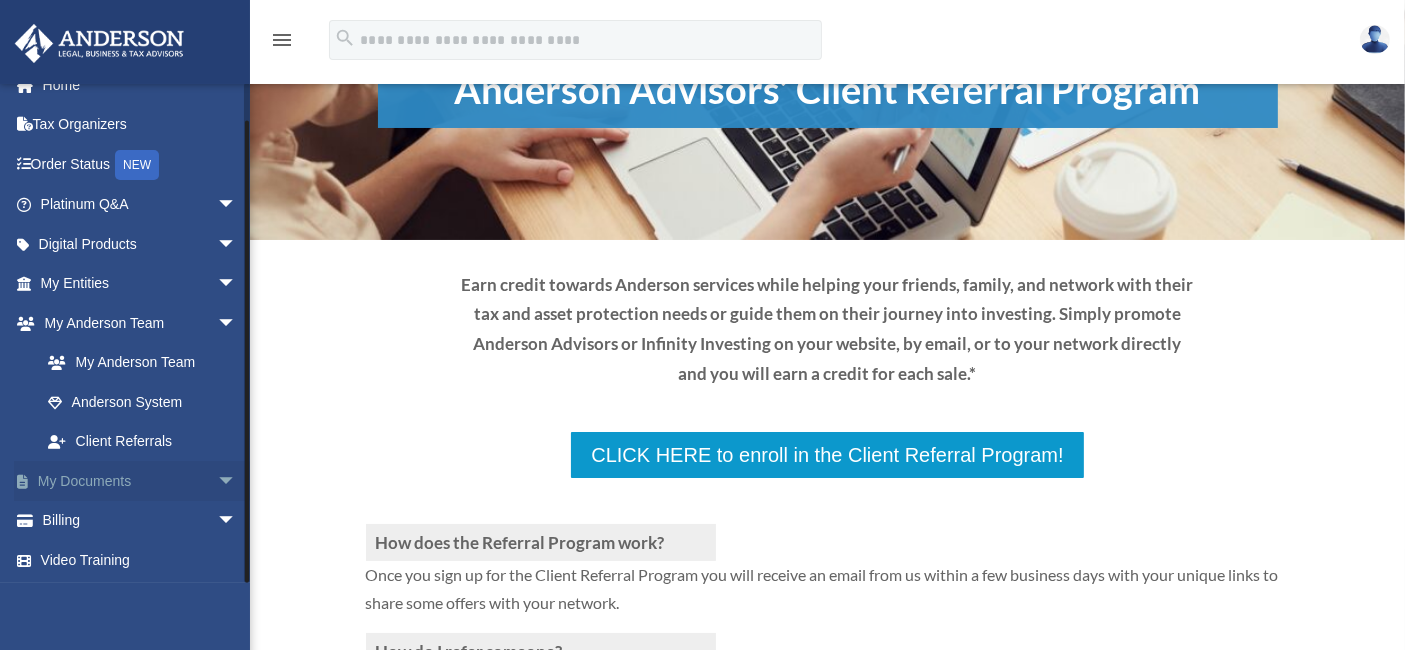 click on "My Documents arrow_drop_down" at bounding box center [140, 481] 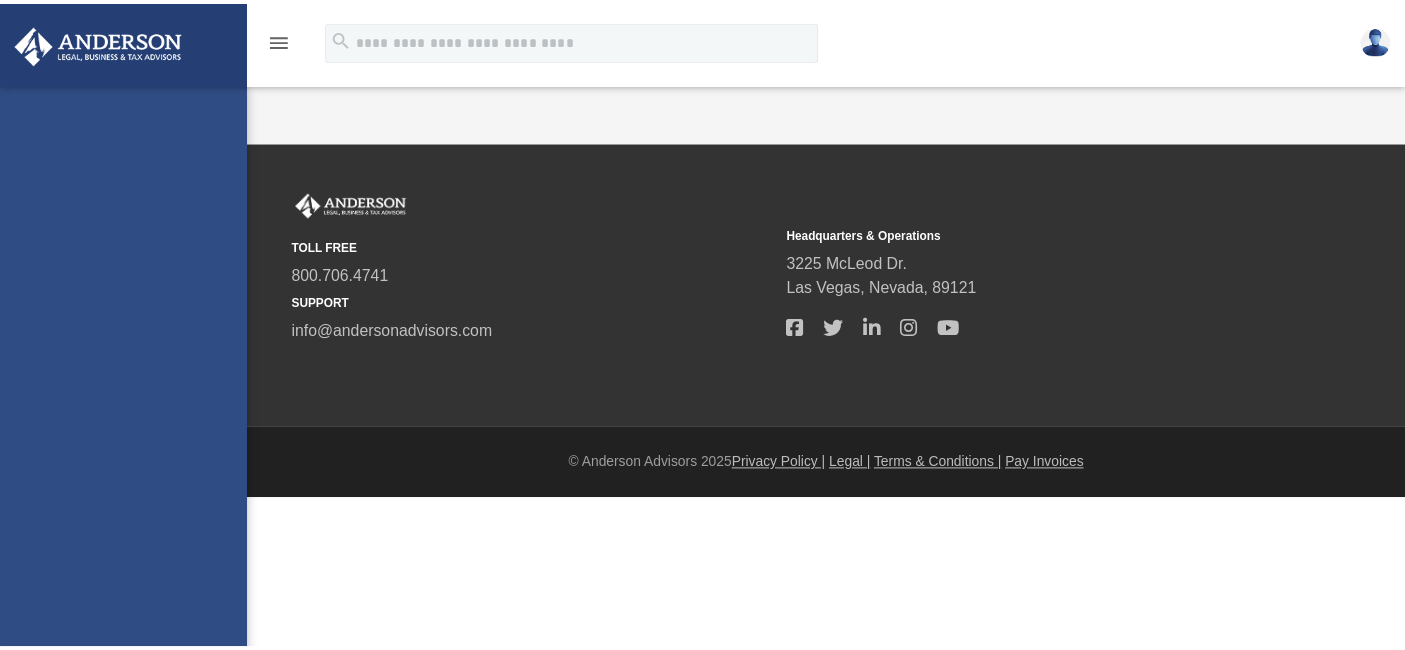 scroll, scrollTop: 0, scrollLeft: 0, axis: both 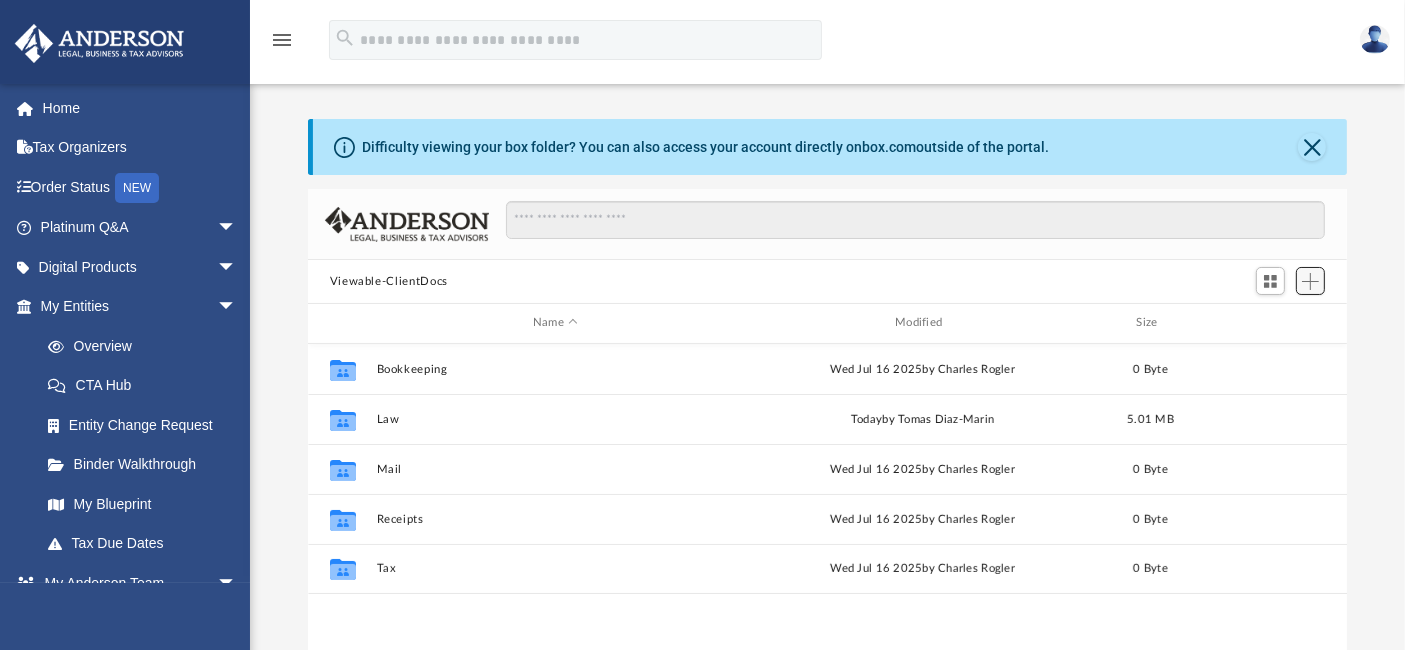 click at bounding box center [1310, 281] 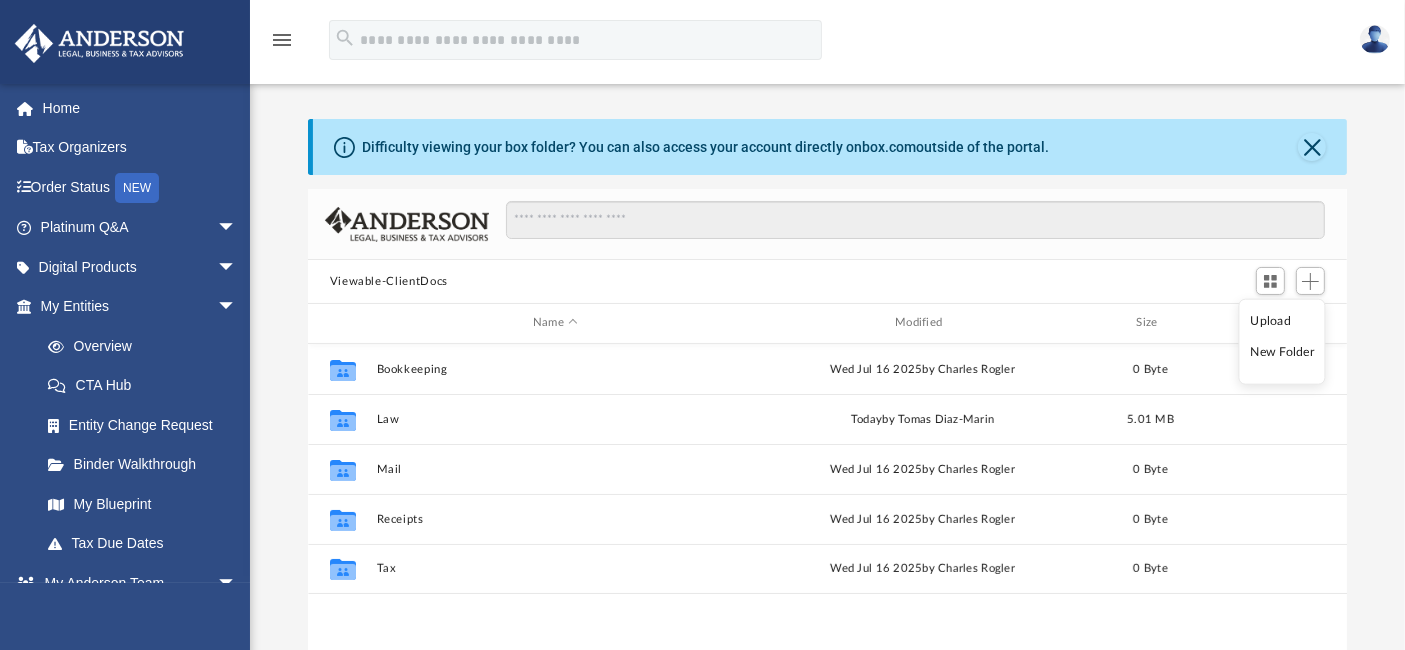 click on "Upload" at bounding box center [1282, 321] 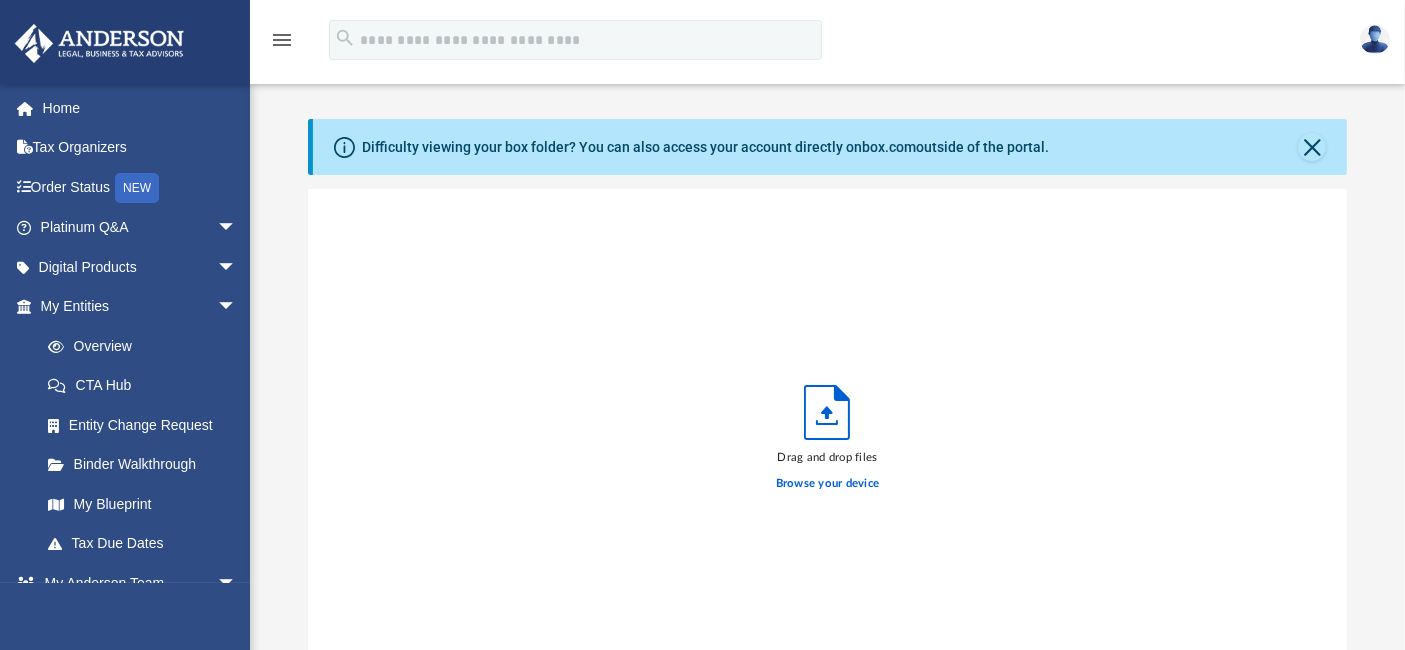scroll, scrollTop: 18, scrollLeft: 17, axis: both 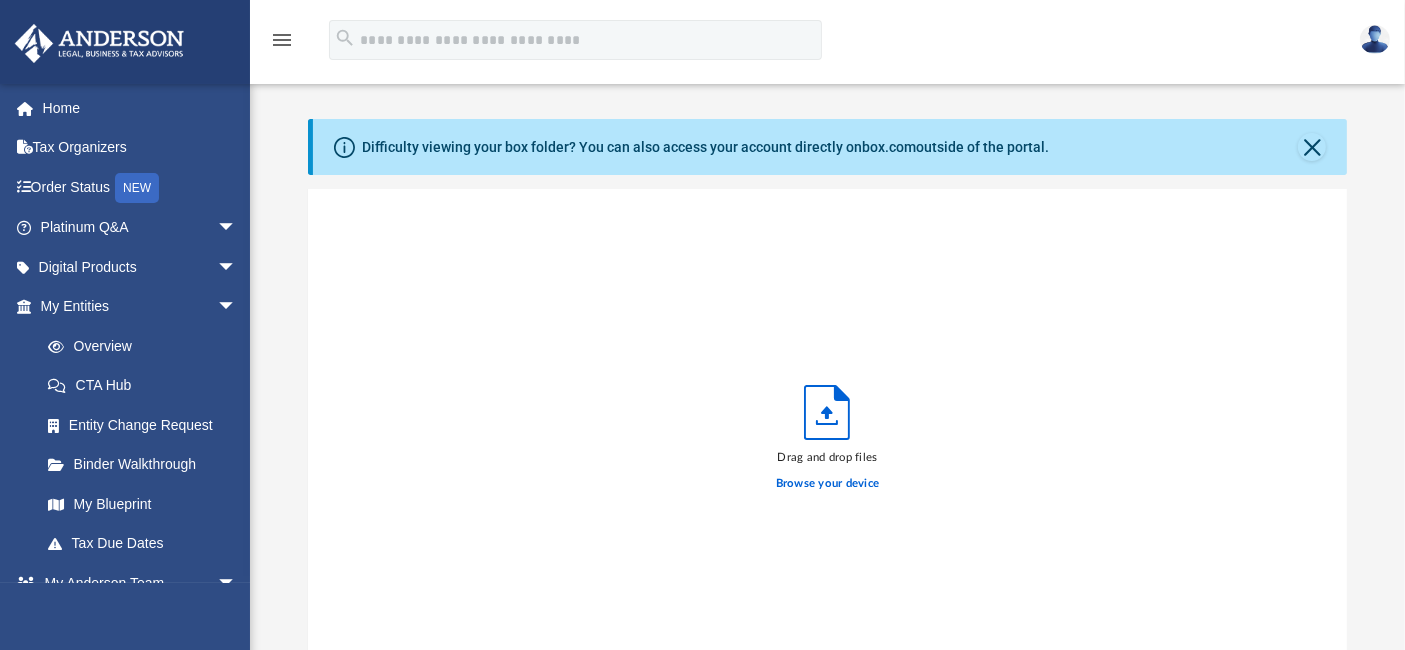 click 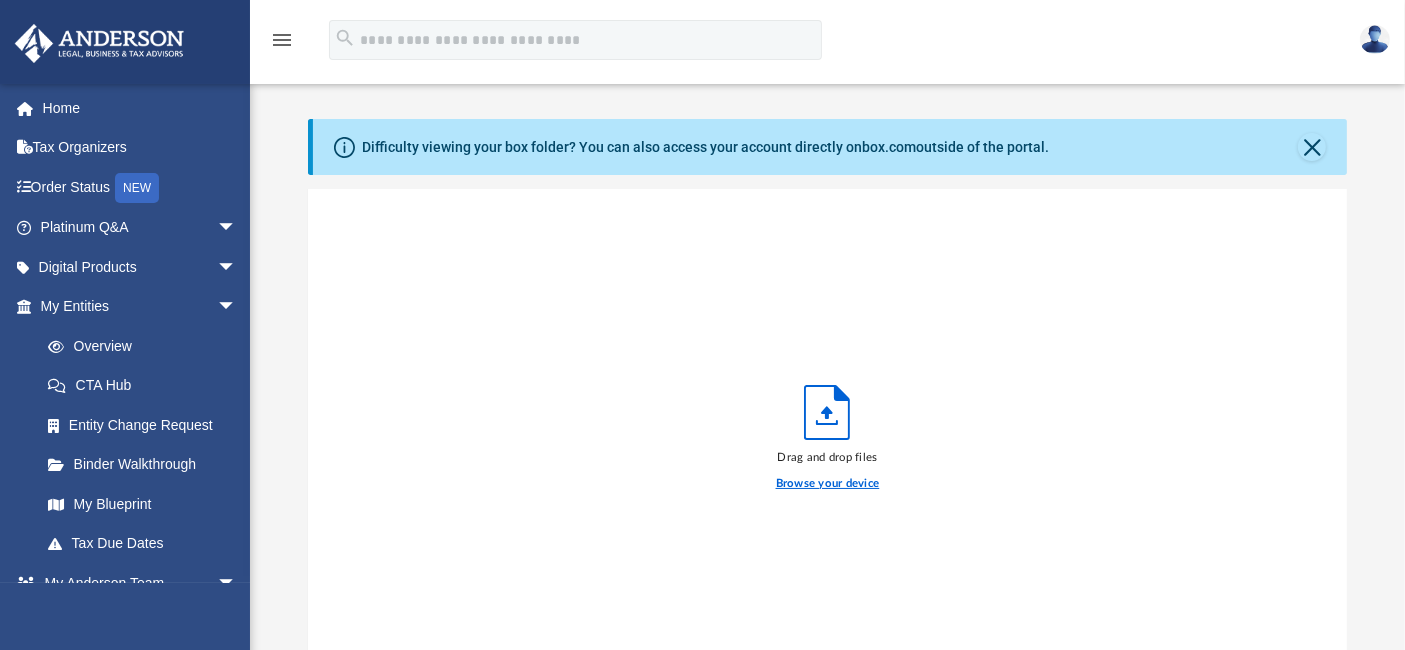 click on "Browse your device" at bounding box center (828, 484) 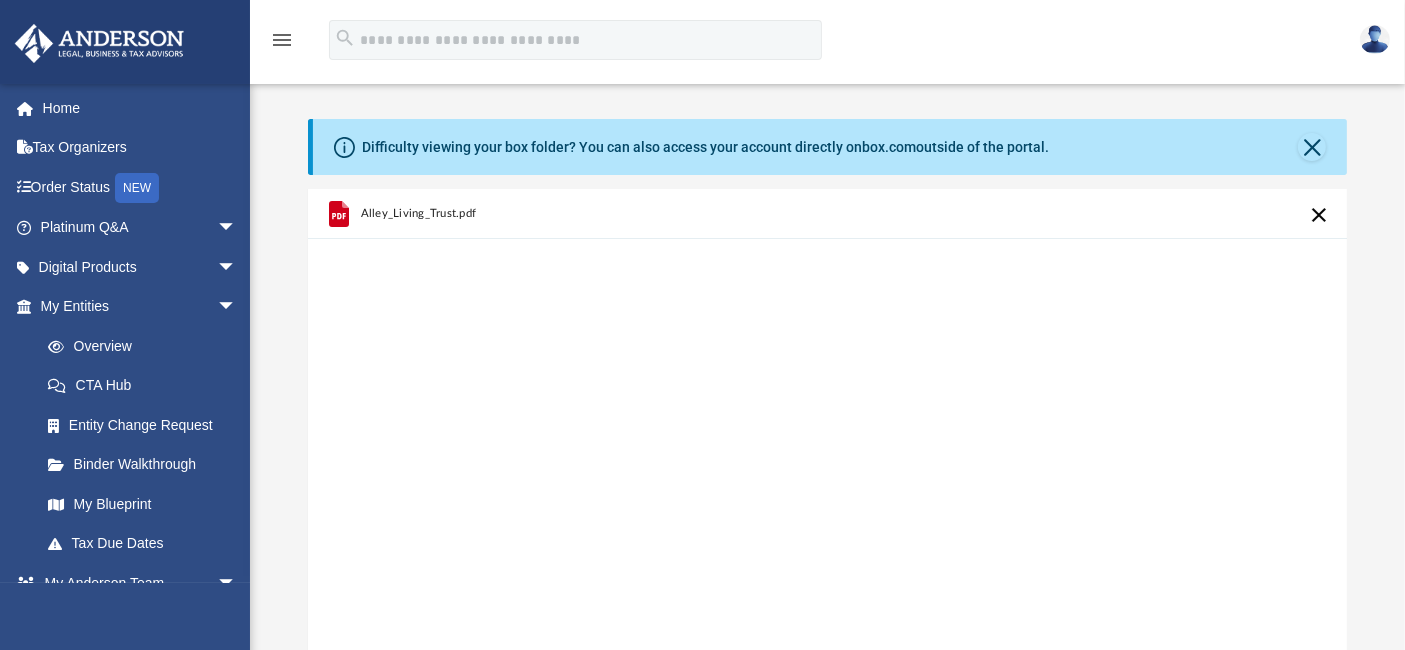 scroll, scrollTop: 444, scrollLeft: 0, axis: vertical 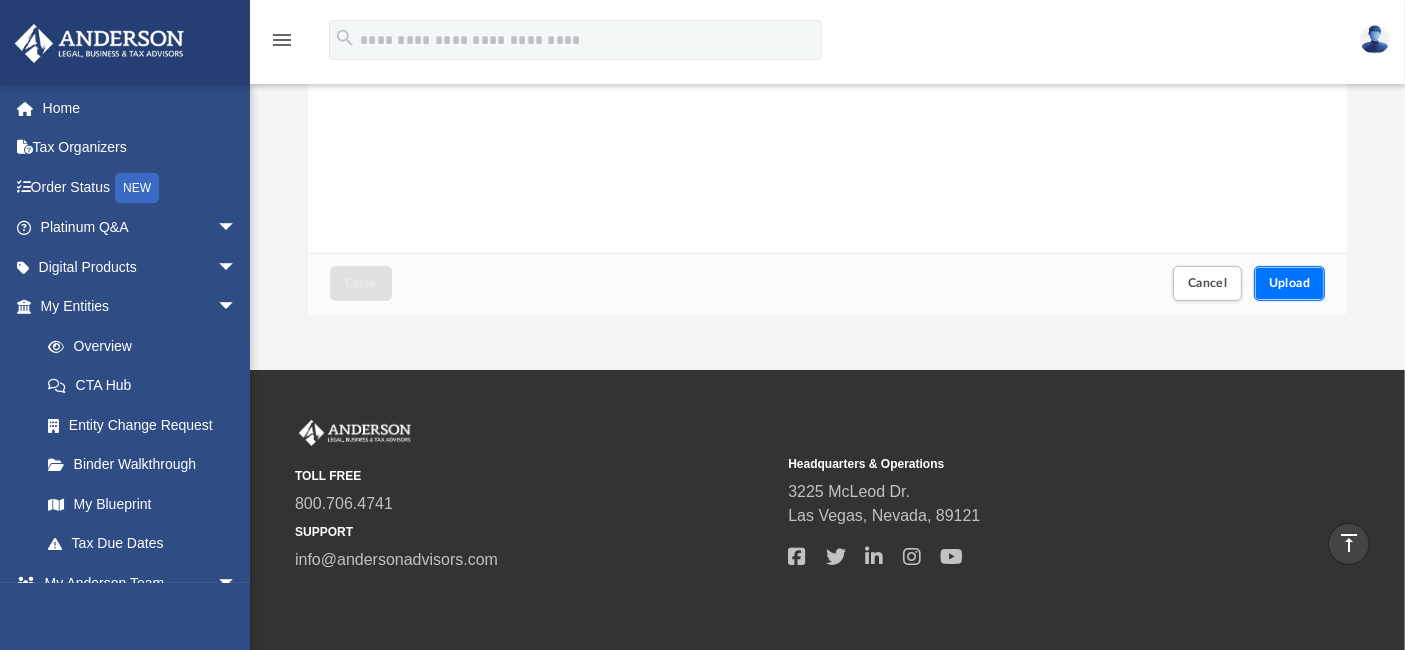 click on "Upload" at bounding box center [1290, 283] 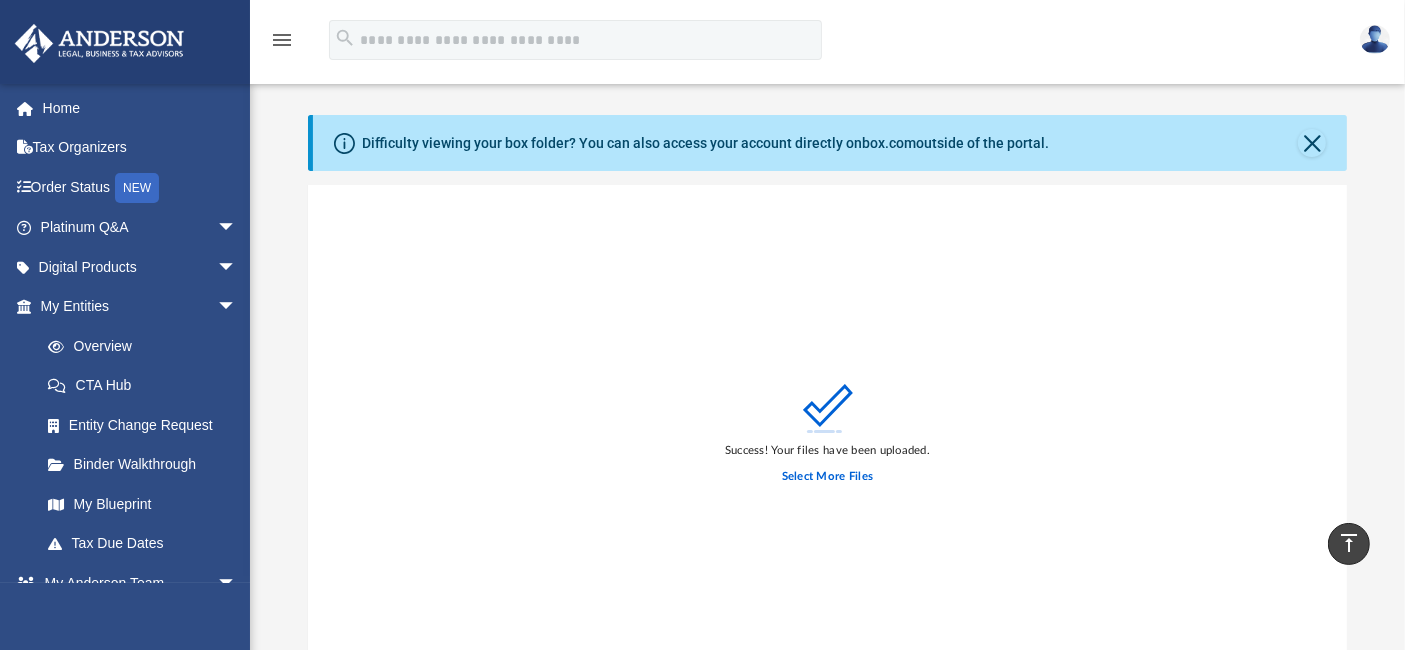 scroll, scrollTop: 0, scrollLeft: 0, axis: both 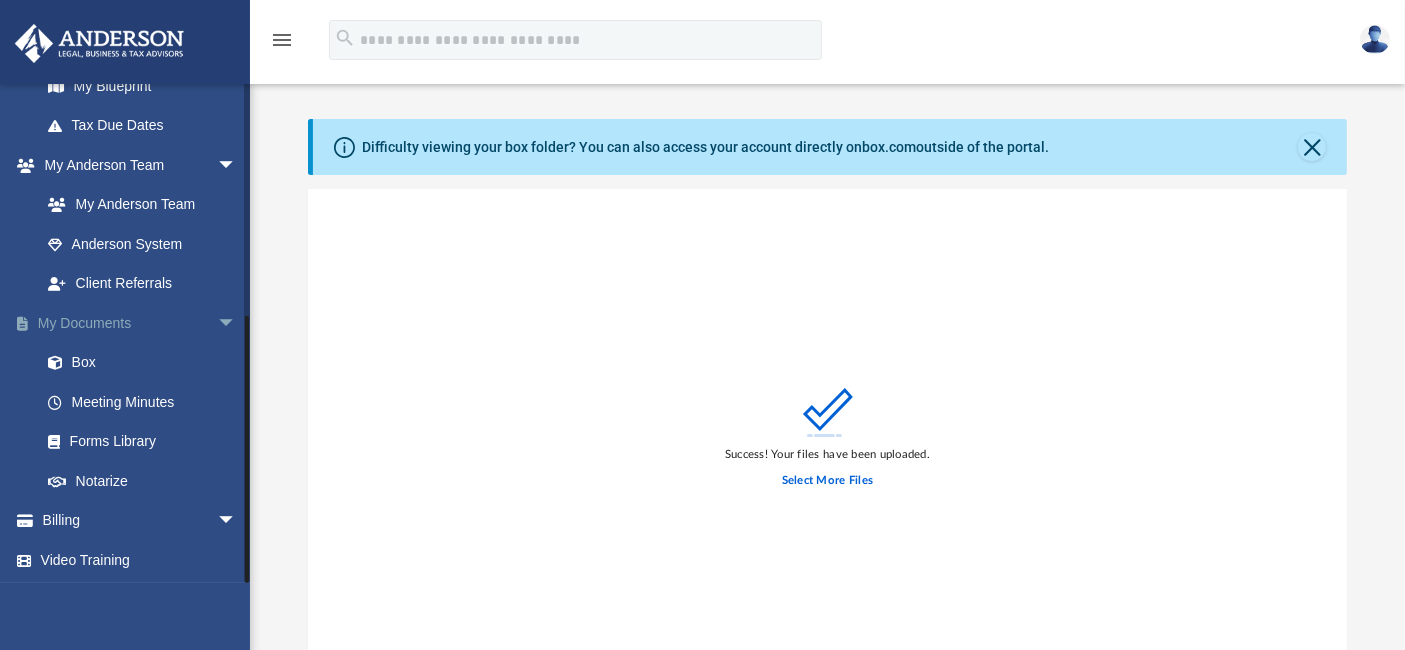 click on "My Documents arrow_drop_down" at bounding box center (140, 323) 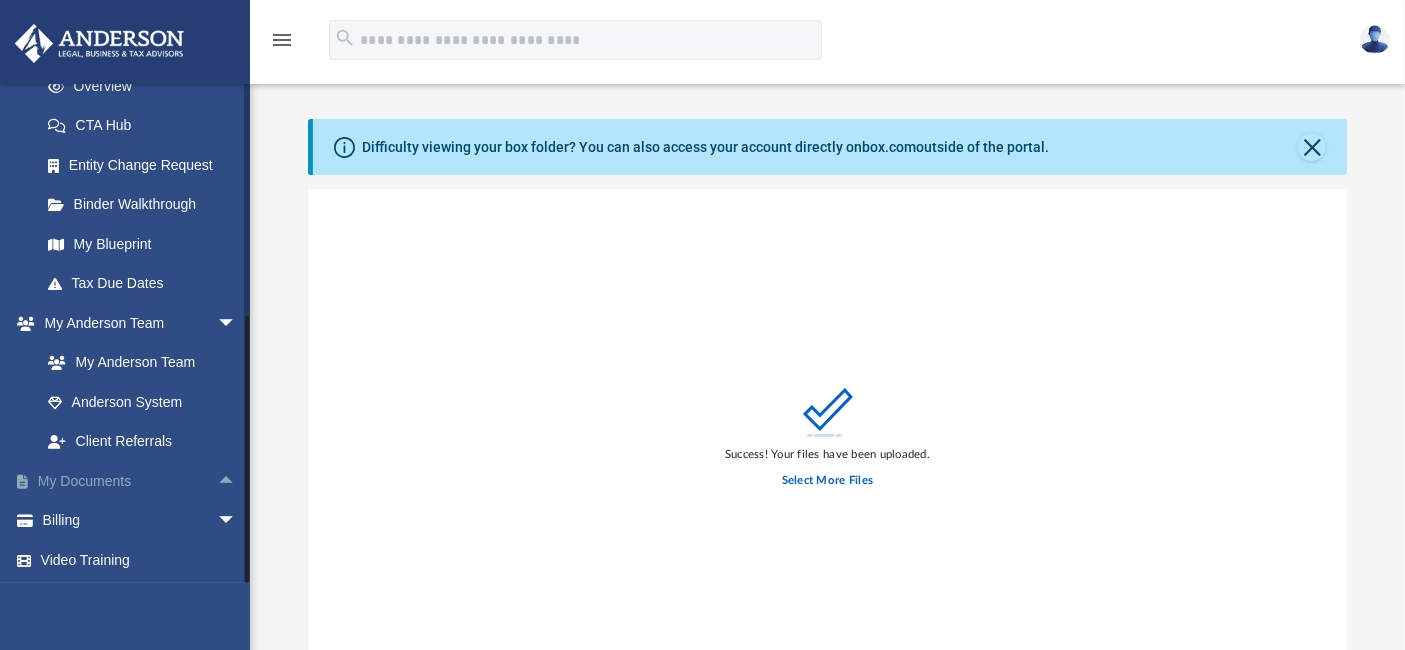 click on "My Documents arrow_drop_up" at bounding box center [140, 481] 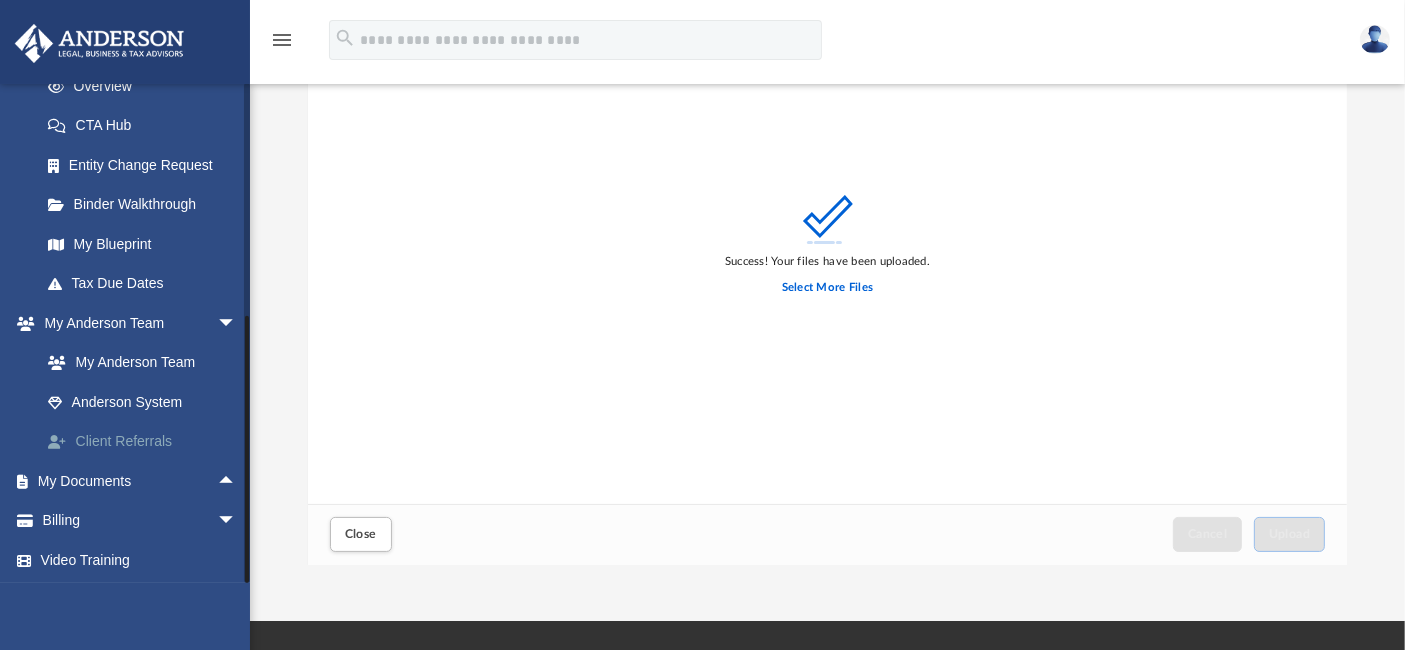 scroll, scrollTop: 222, scrollLeft: 0, axis: vertical 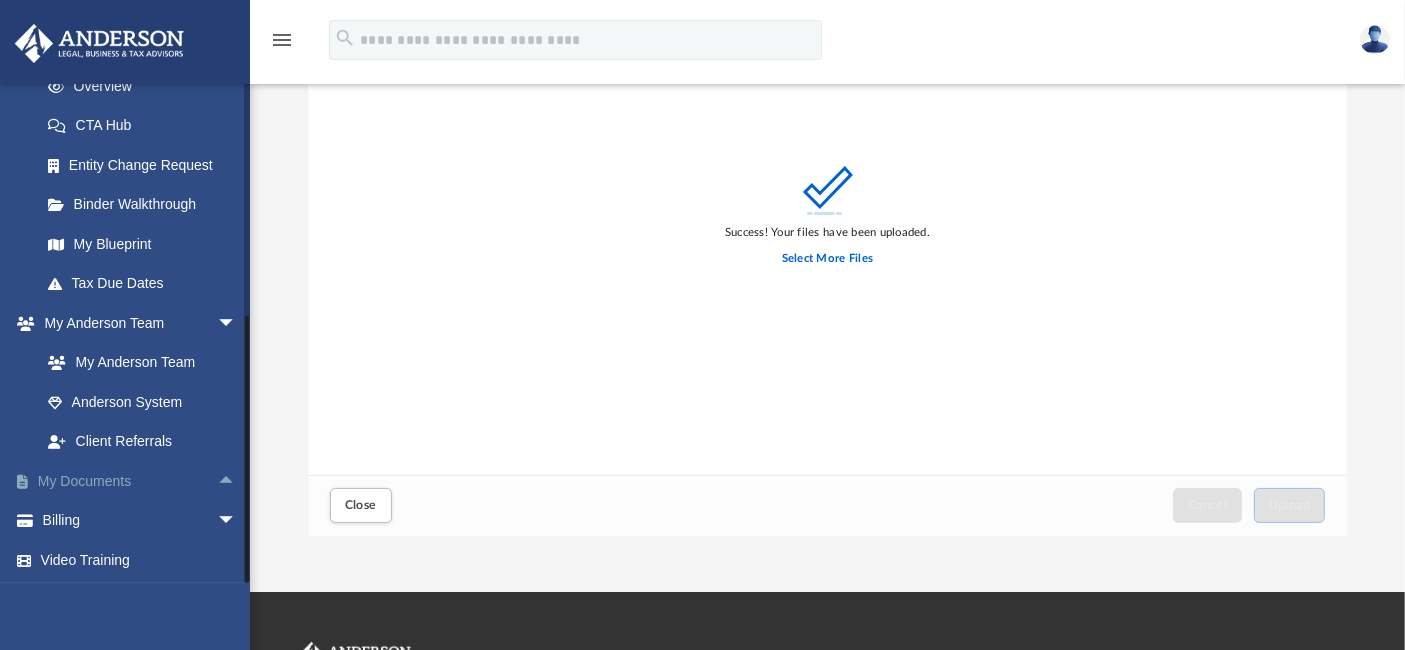 click on "arrow_drop_up" at bounding box center (237, 481) 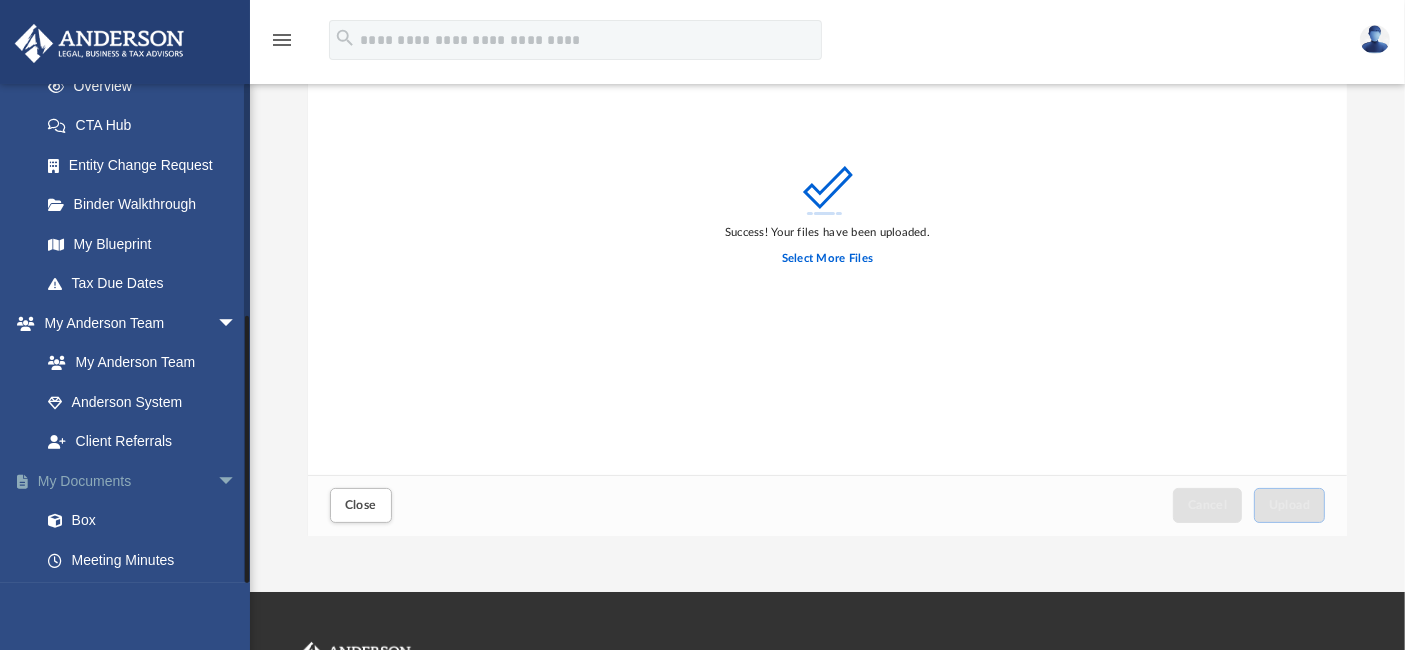 scroll, scrollTop: 418, scrollLeft: 0, axis: vertical 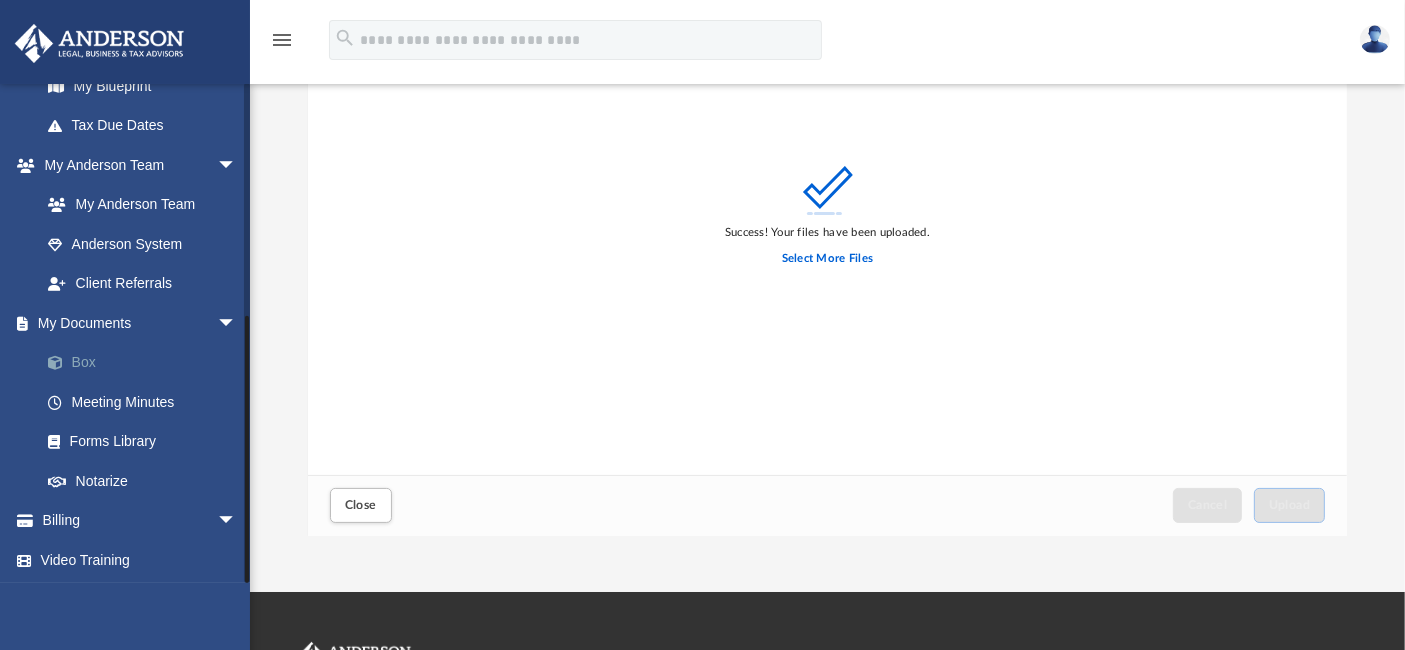 click on "Box" at bounding box center (147, 363) 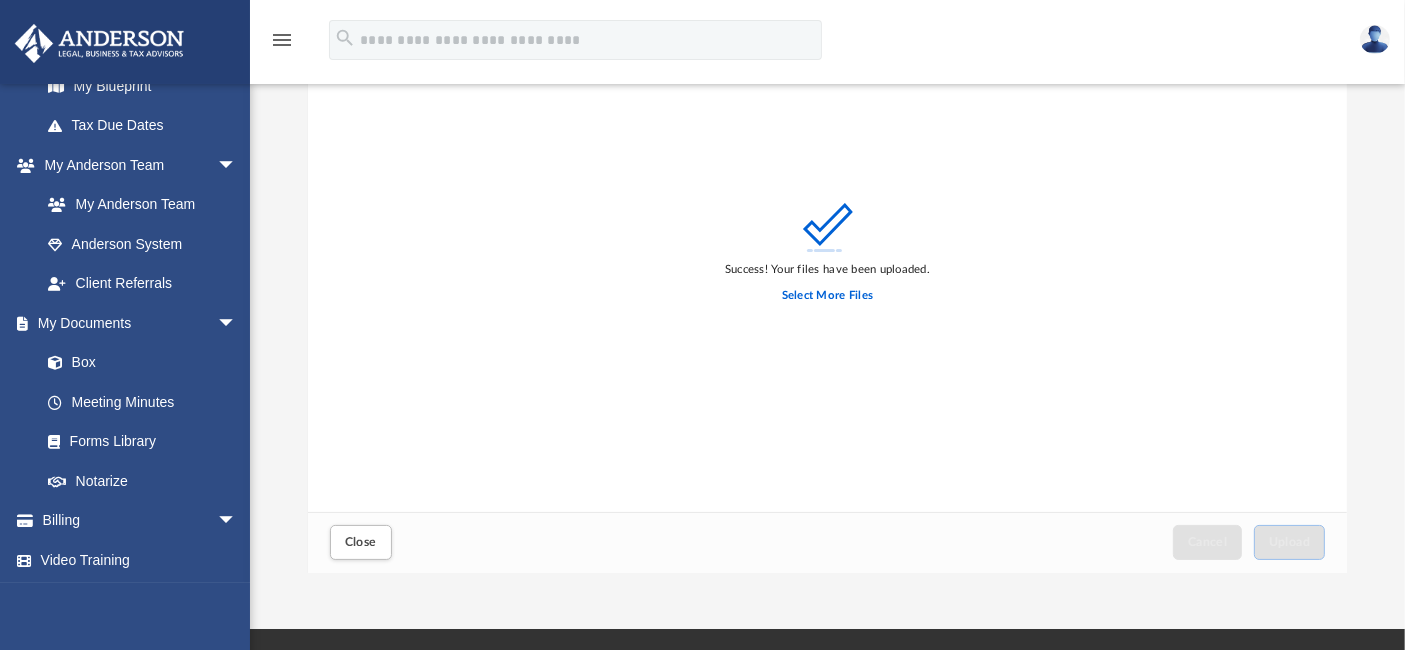 scroll, scrollTop: 333, scrollLeft: 0, axis: vertical 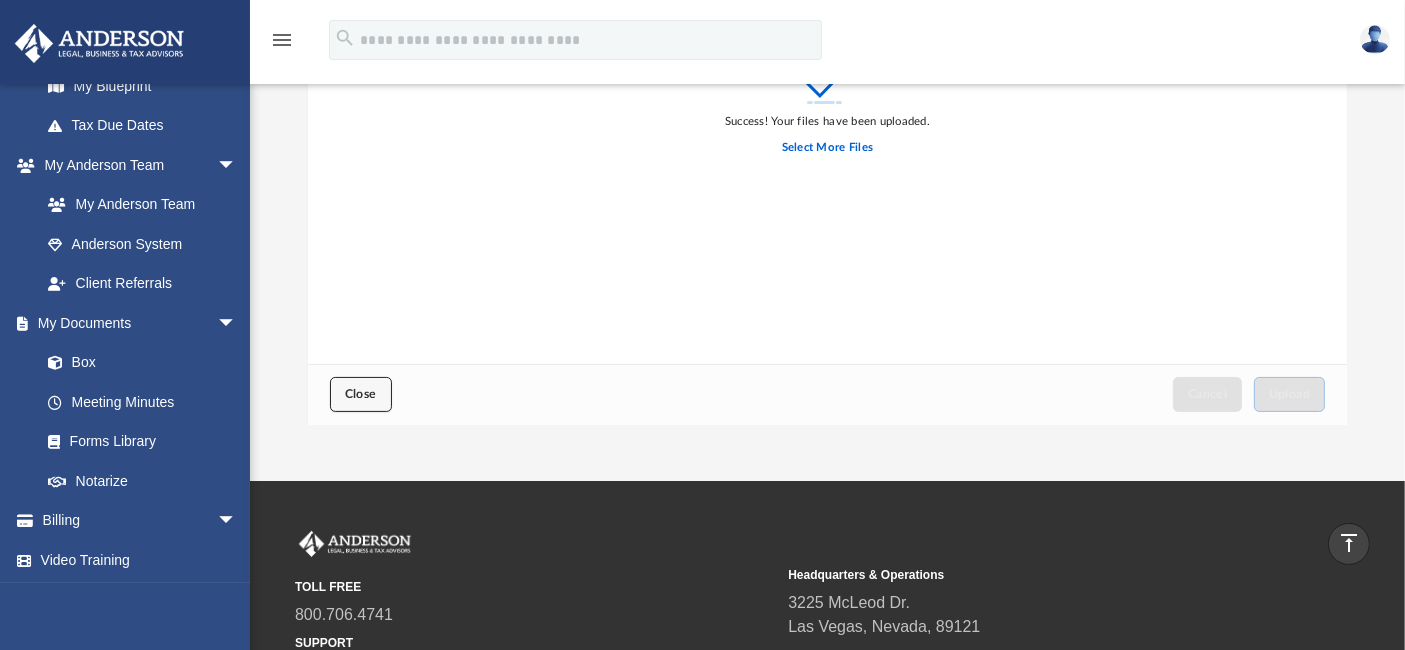 click on "Close" at bounding box center (361, 394) 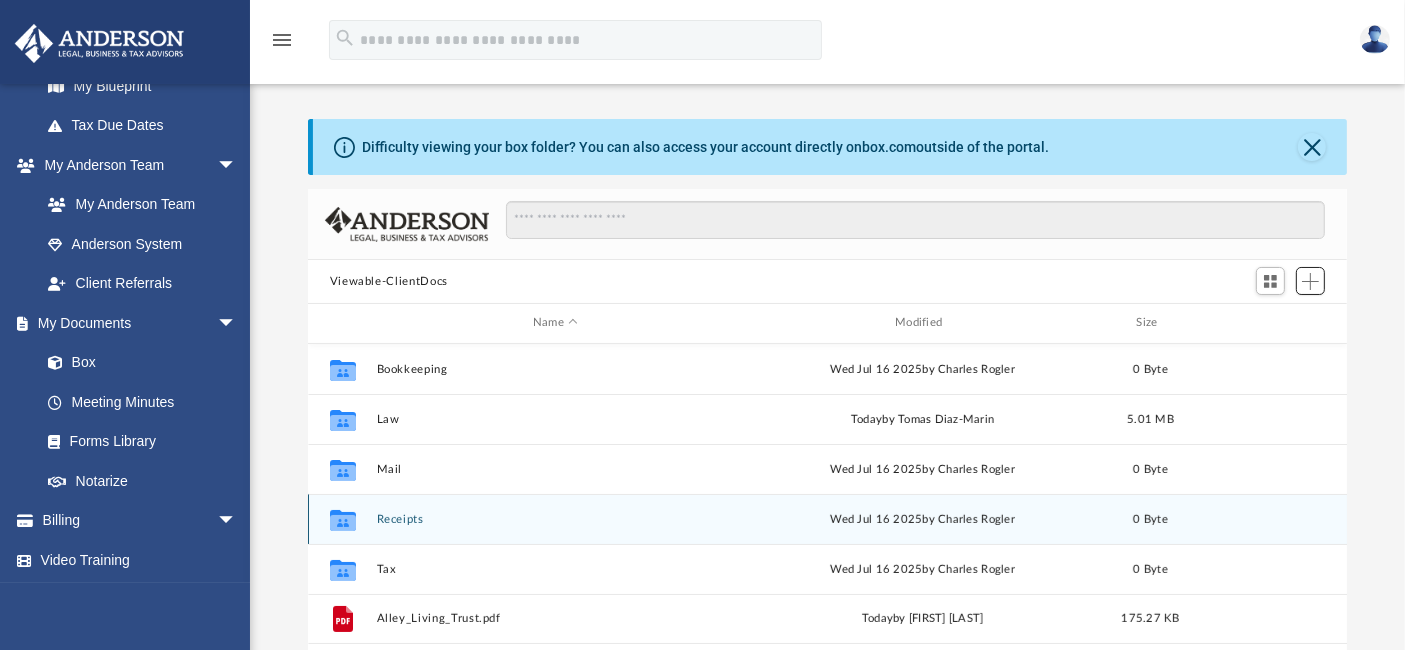 scroll, scrollTop: 111, scrollLeft: 0, axis: vertical 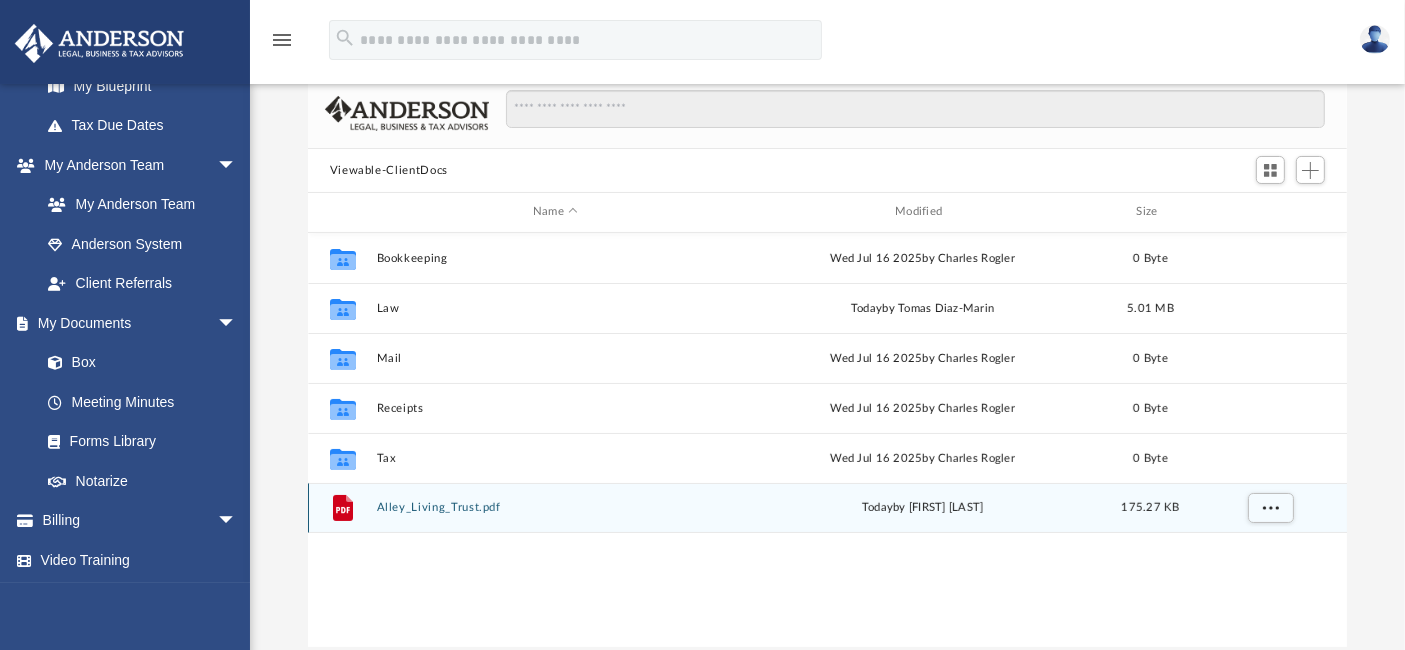 click on "Alley_Living_Trust.pdf" at bounding box center [555, 507] 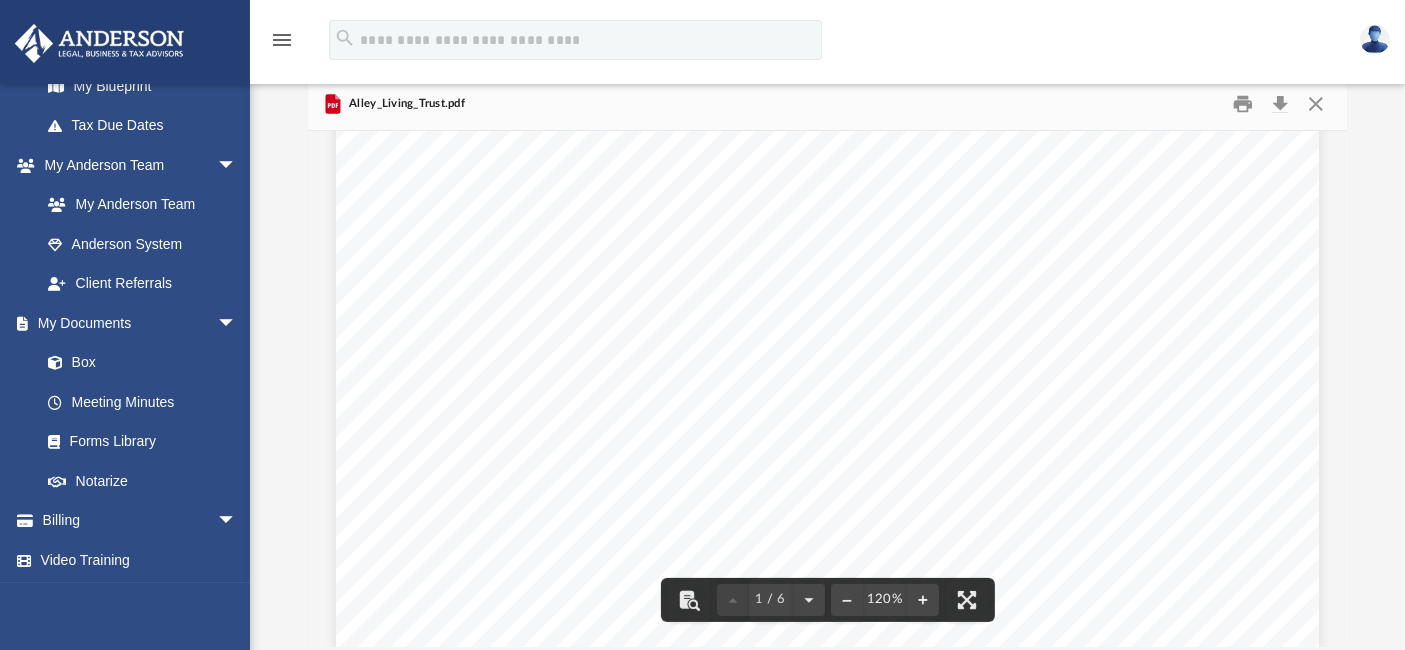 scroll, scrollTop: 0, scrollLeft: 0, axis: both 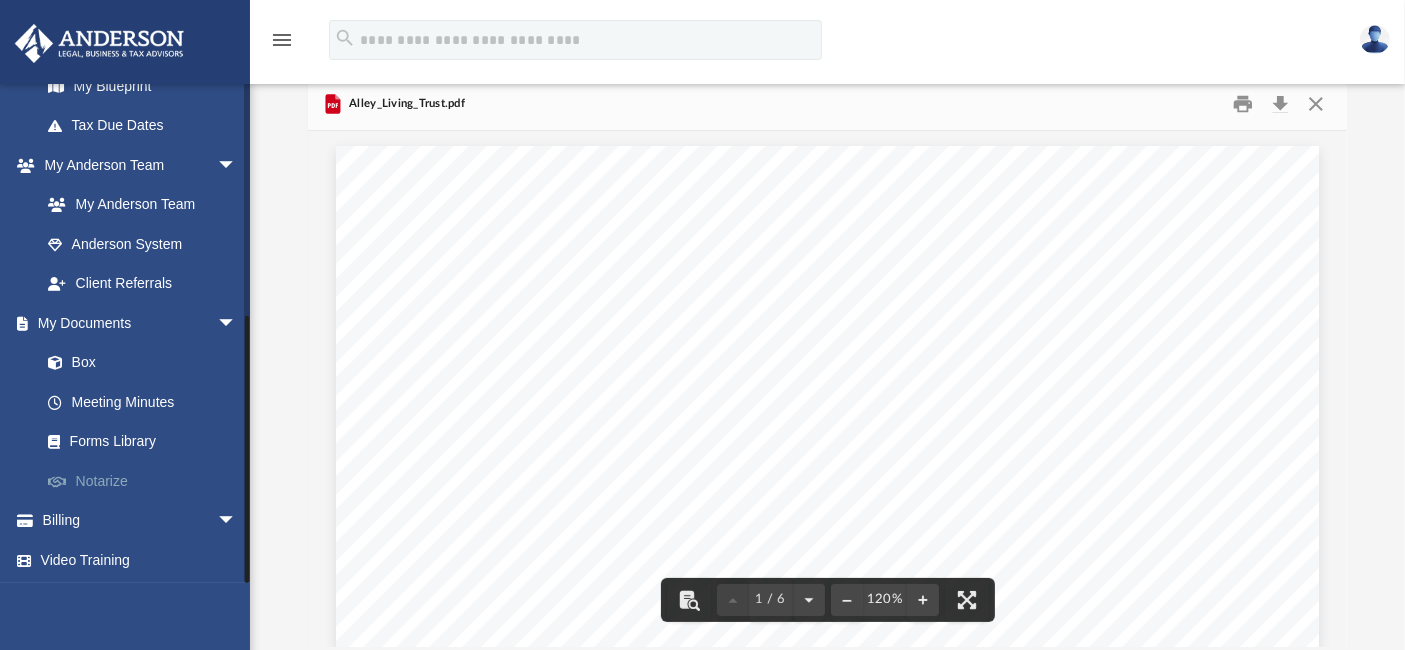 click on "Notarize" at bounding box center (147, 481) 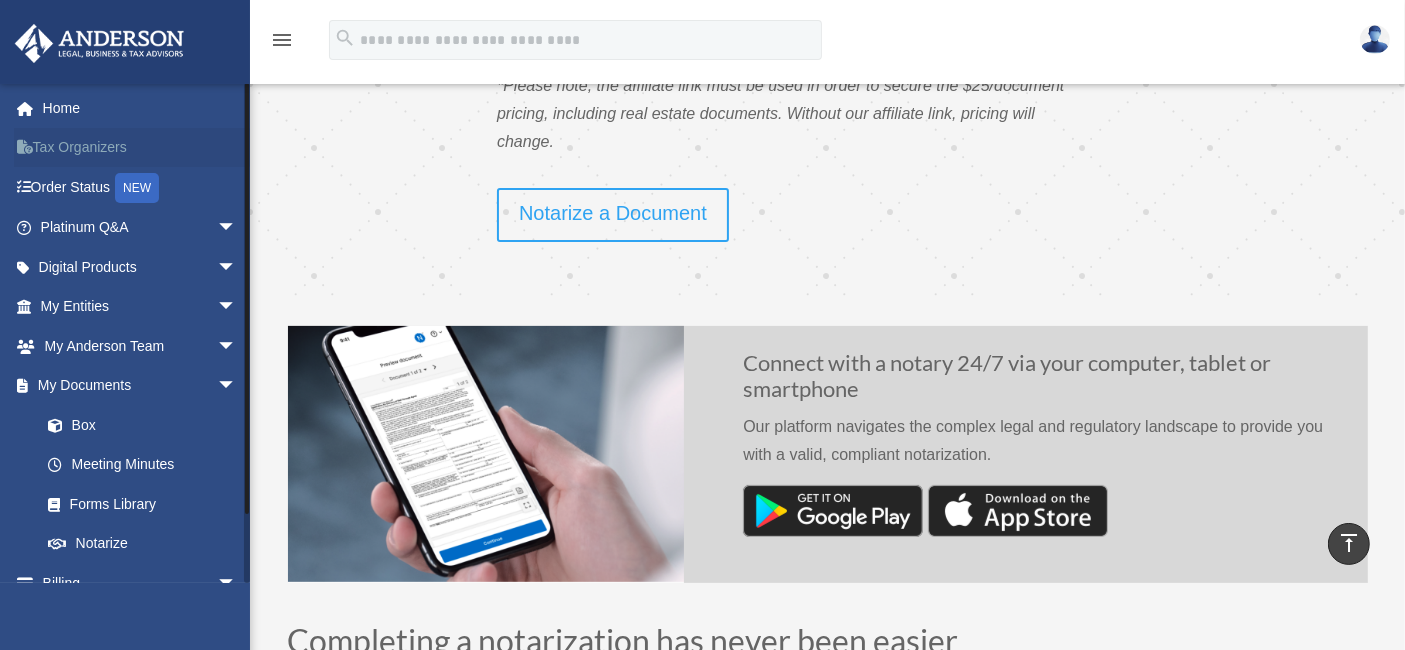 scroll, scrollTop: 333, scrollLeft: 0, axis: vertical 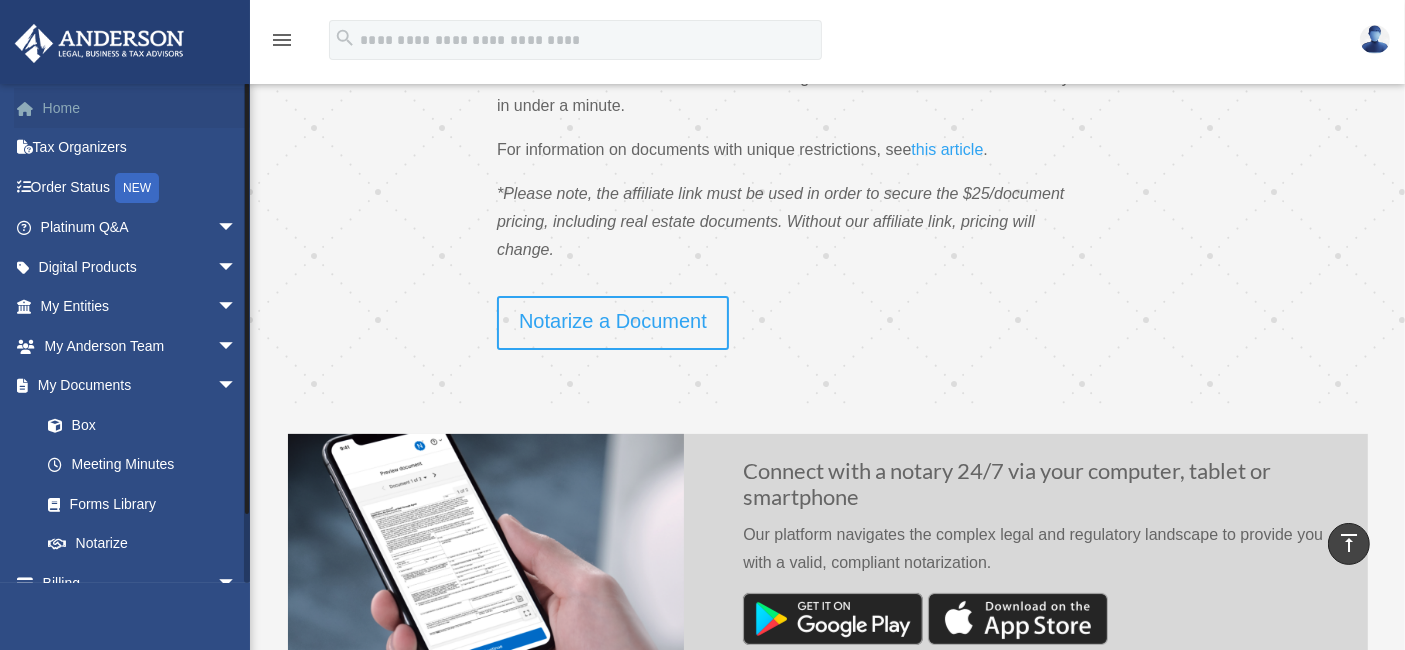 click on "Home" at bounding box center (140, 108) 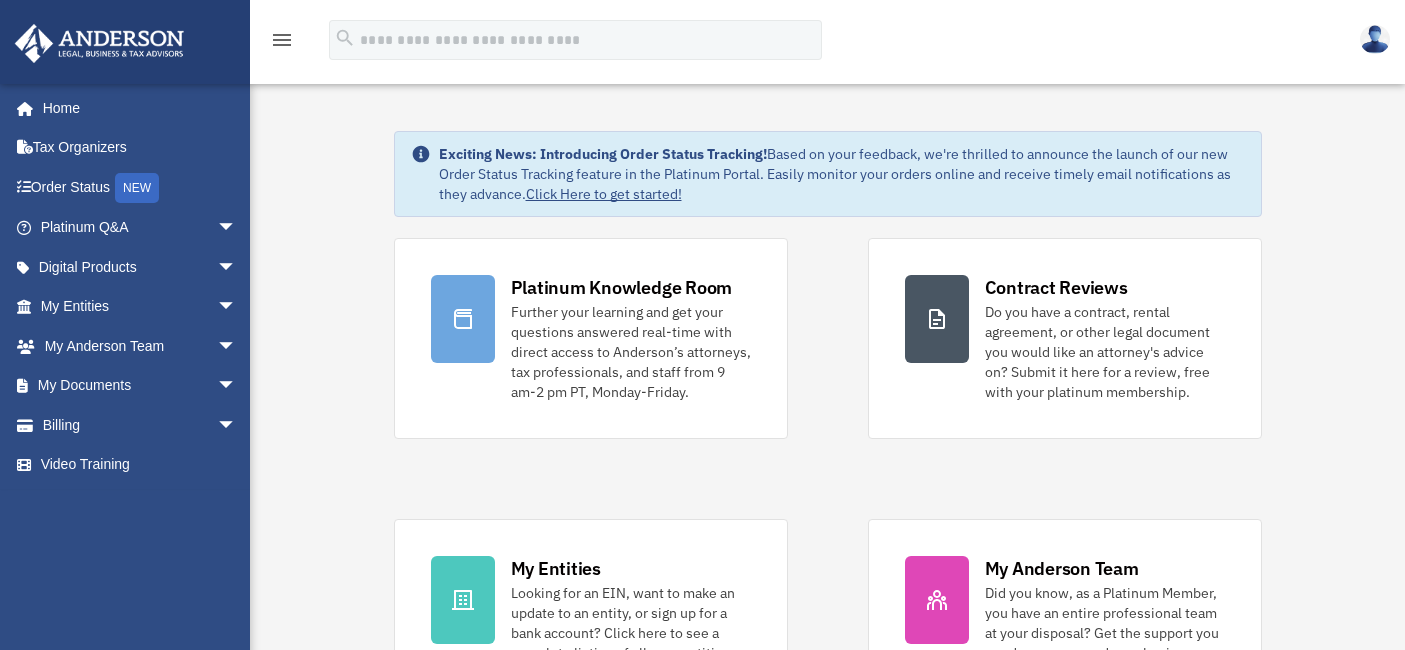 scroll, scrollTop: 0, scrollLeft: 0, axis: both 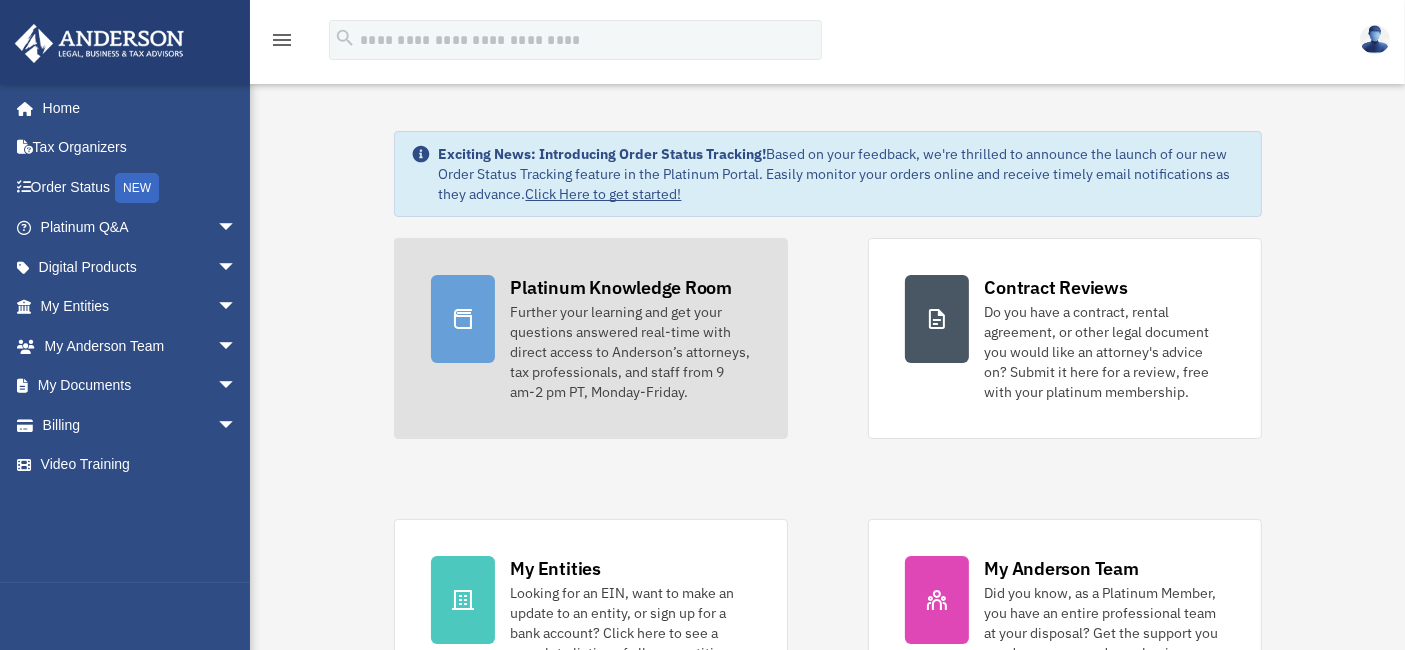 click on "Further your learning and get your questions answered real-time with direct access to Anderson’s attorneys, tax professionals, and staff from 9 am-2 pm PT, Monday-Friday." at bounding box center [631, 352] 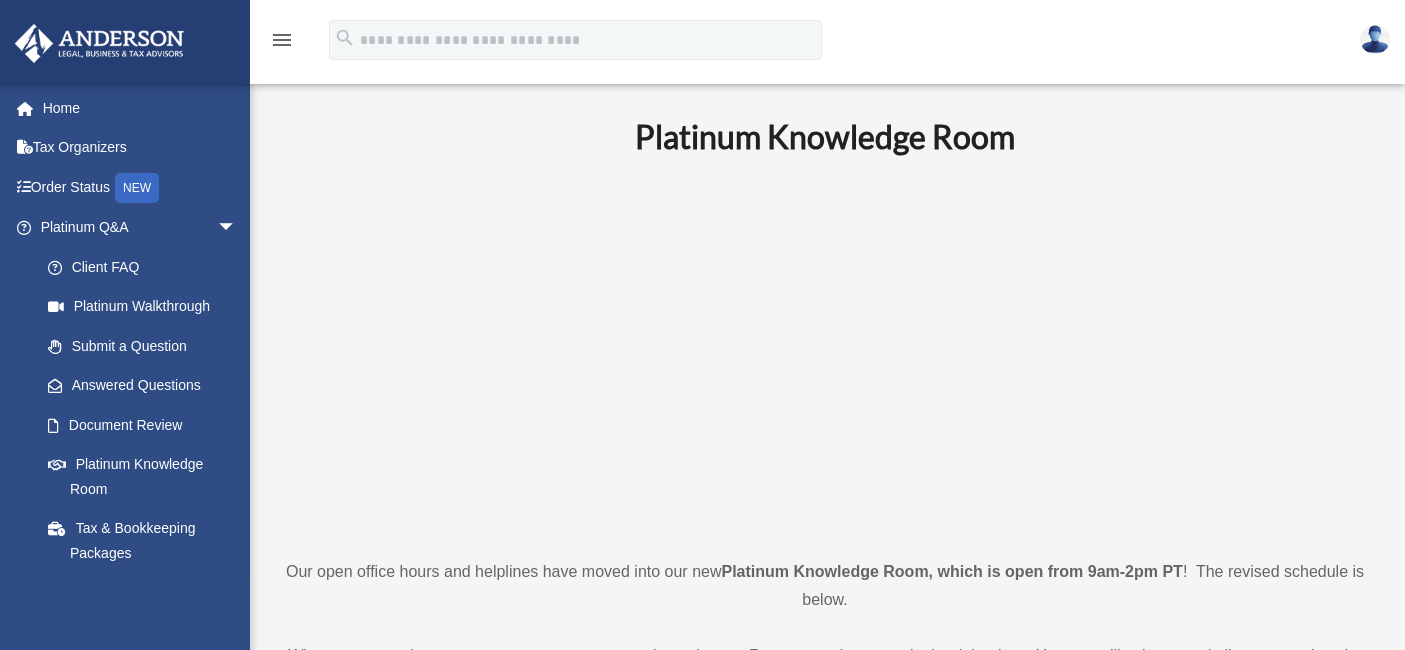 scroll, scrollTop: 0, scrollLeft: 0, axis: both 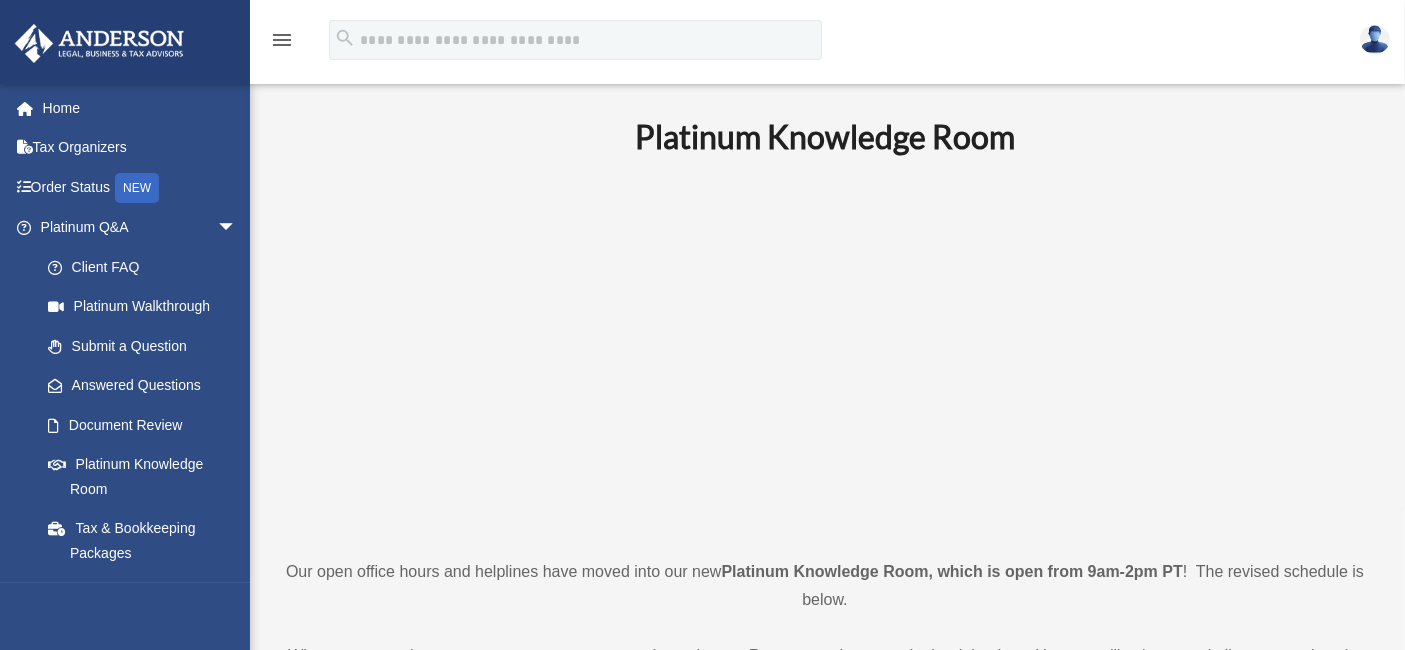 click on "Platinum Knowledge Room
Our open office hours and helplines have moved into our new  Platinum Knowledge Room, which is open from 9am-2pm [TIMEZONE] !   The revised schedule is below.
When you enter the room, you may see a presentation going on. Rest assured, you are in the right place. You can still ask any and all your questions by typing them in the Q&A feature. Feel free to stick around to learn more about the topics being presented!
Need to speak with someone in a more detailed fashion? We can accommodate that!
*This room is being hosted on Zoom. You will be required to log in to your personal Zoom account to access the room. If you don’t have a free Zoom account, you can install the most up-to-date version and sign up  here .
[DATE]
Platinum Knowledge Room
Click  HERE   to Join the Room For the best experience join via Zoom App with Webinar ID:" at bounding box center [825, 1593] 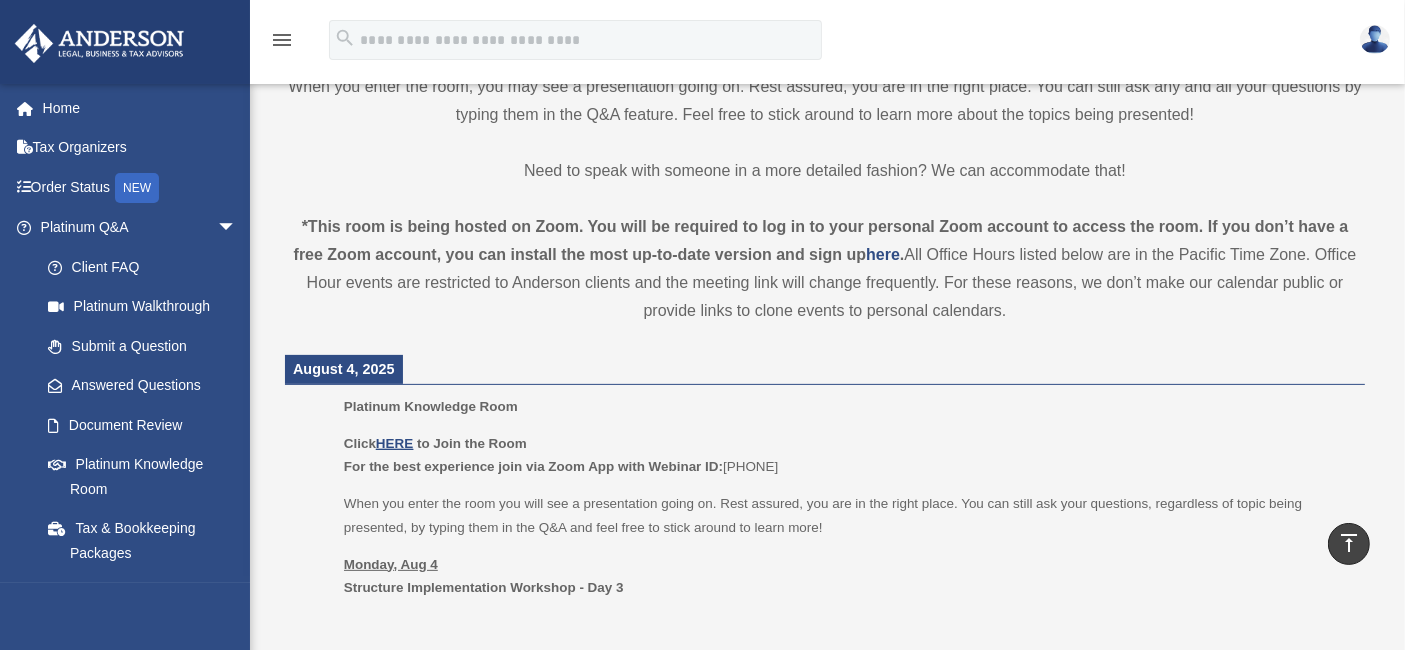 scroll, scrollTop: 444, scrollLeft: 0, axis: vertical 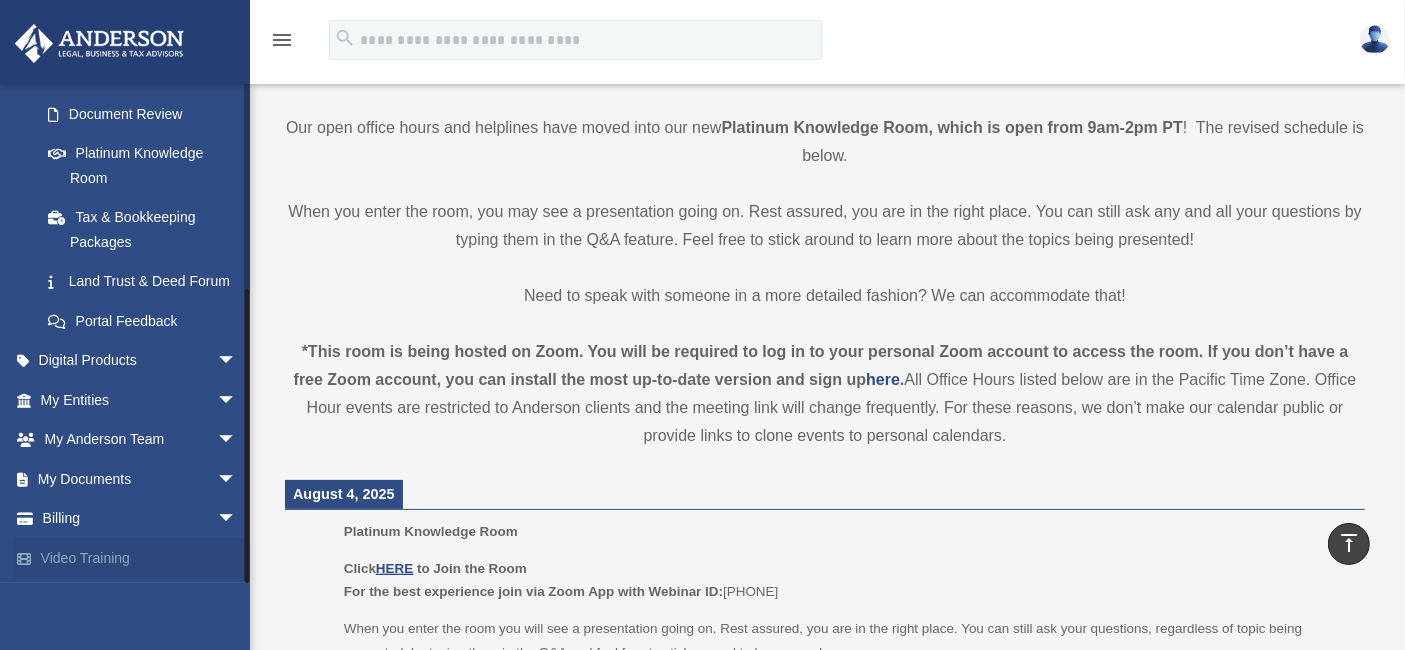 click on "Video Training" at bounding box center [140, 558] 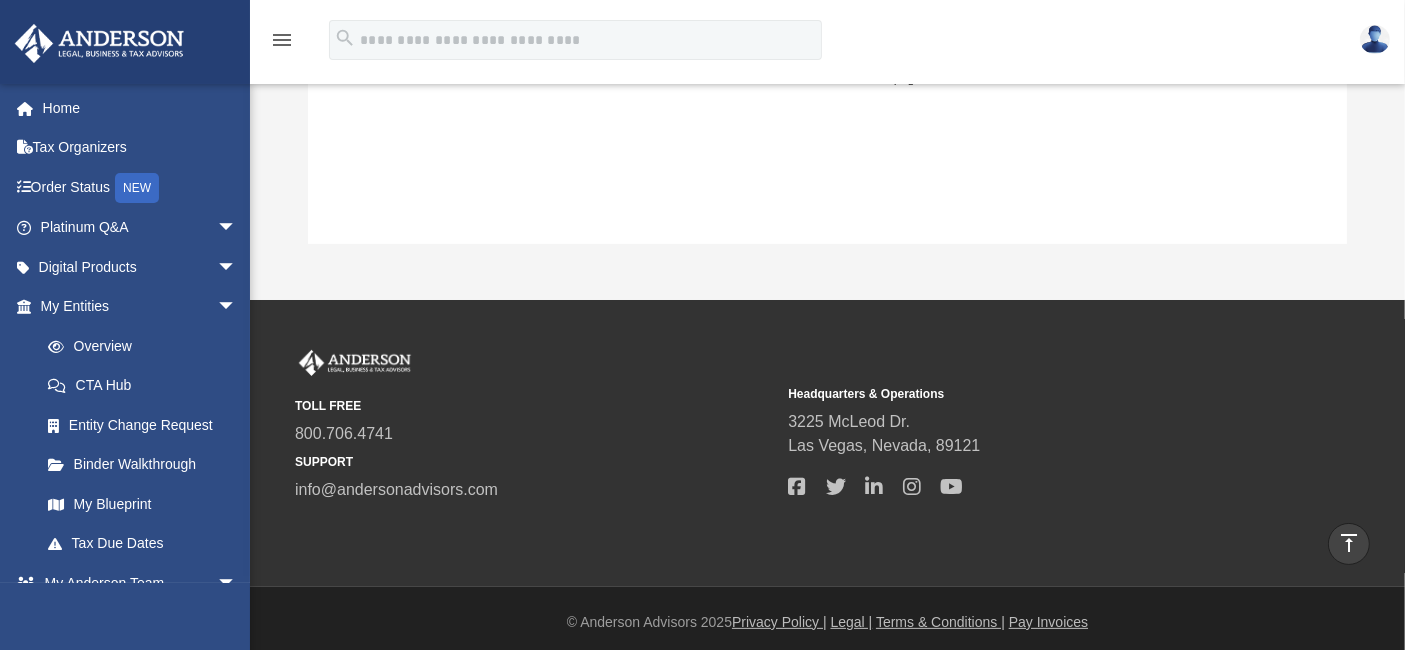 scroll, scrollTop: 0, scrollLeft: 0, axis: both 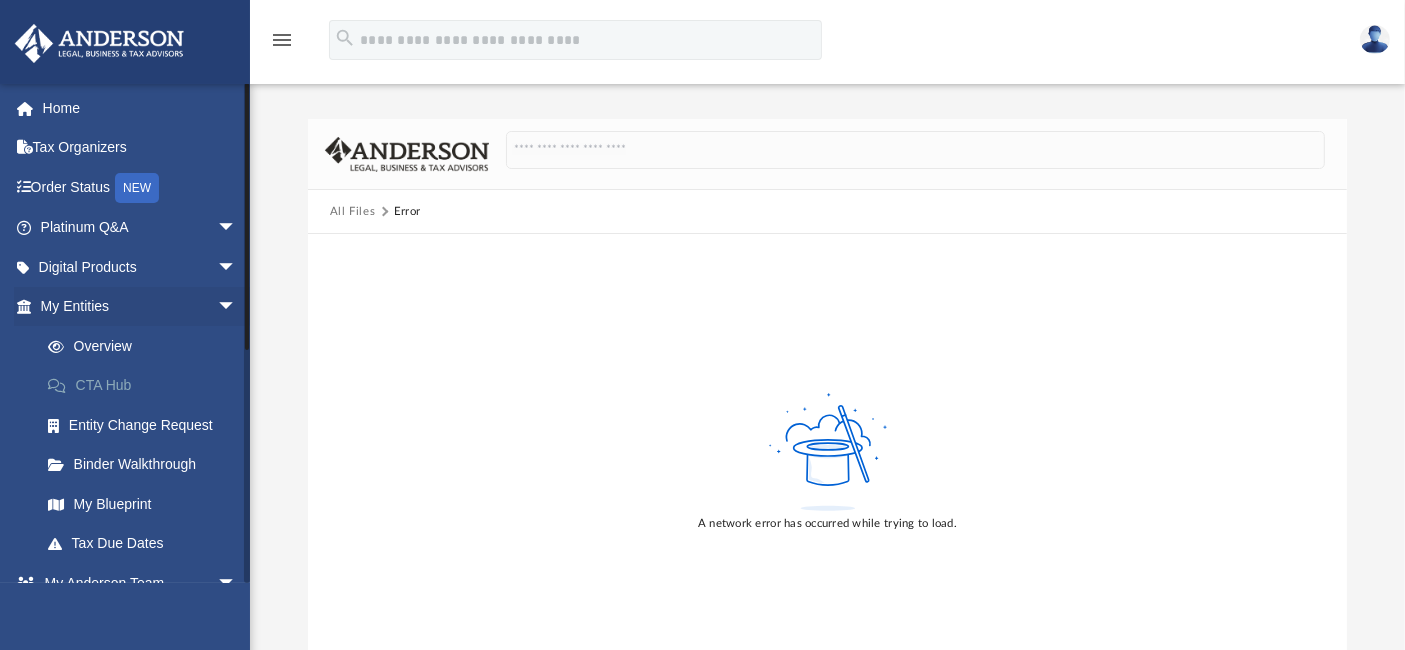 click on "CTA Hub" at bounding box center (147, 386) 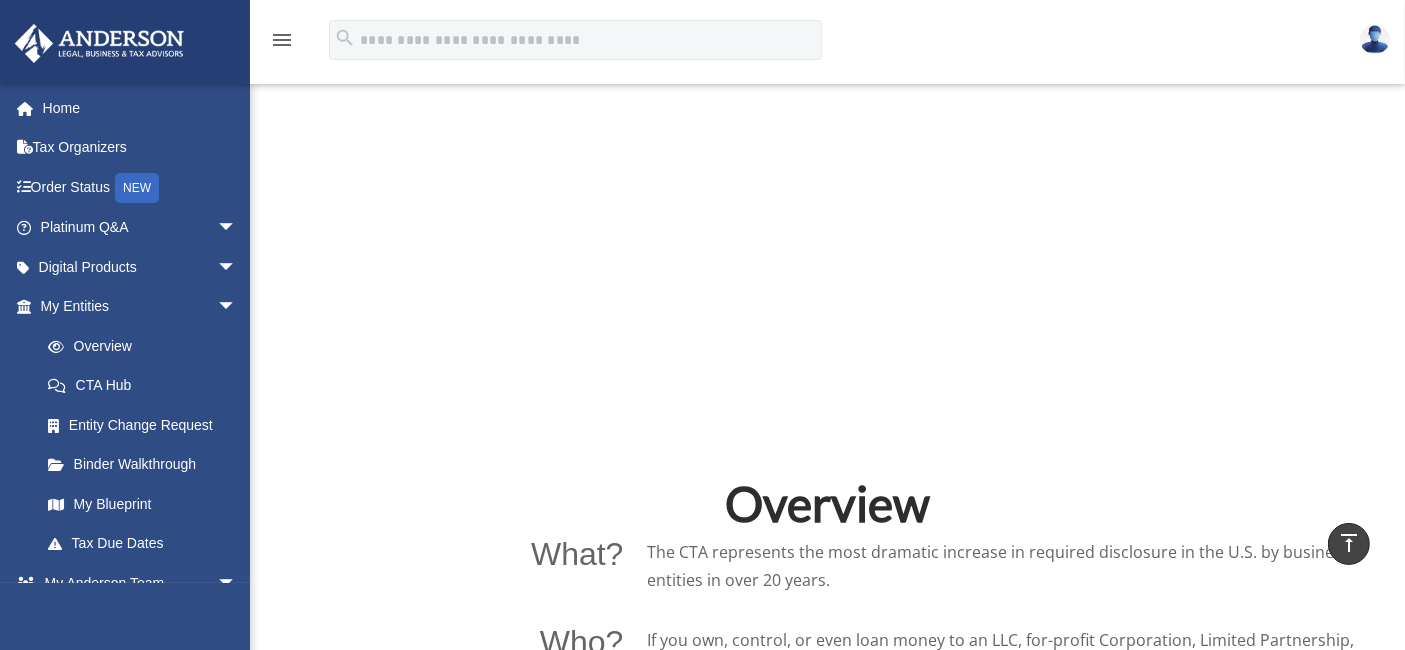 scroll, scrollTop: 1000, scrollLeft: 0, axis: vertical 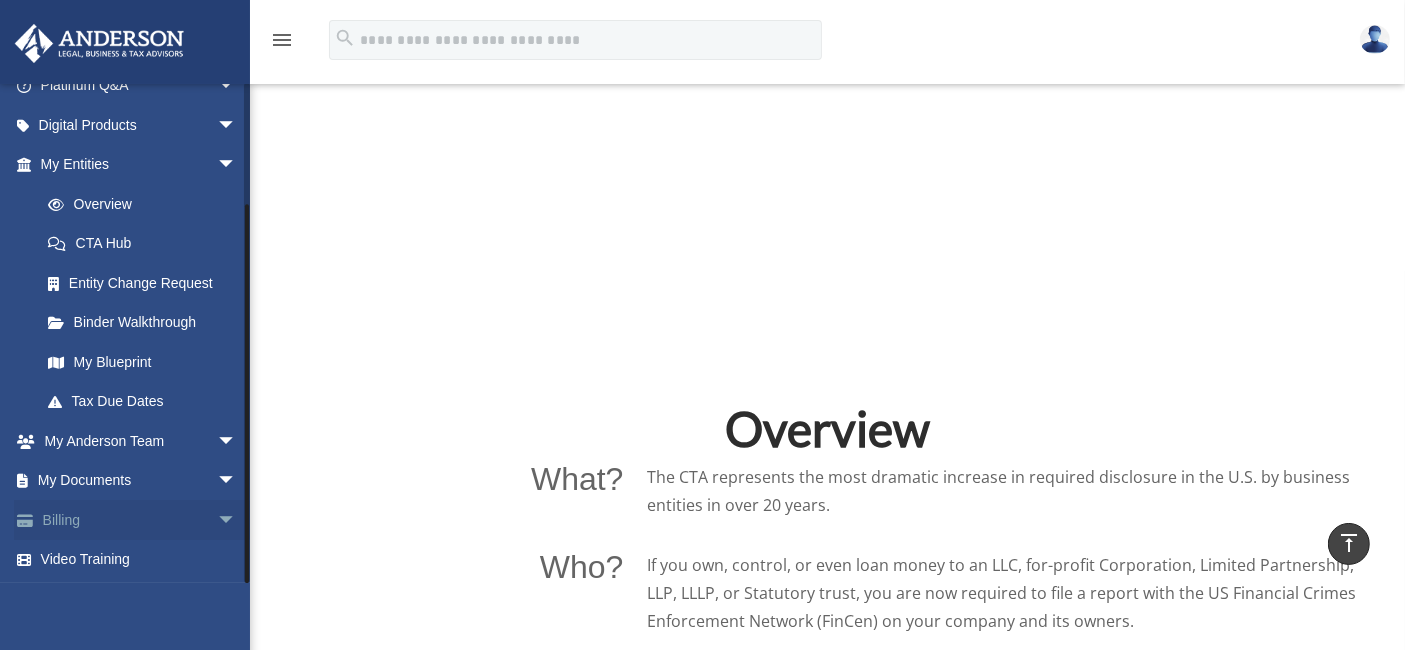 click on "Billing arrow_drop_down" at bounding box center [140, 520] 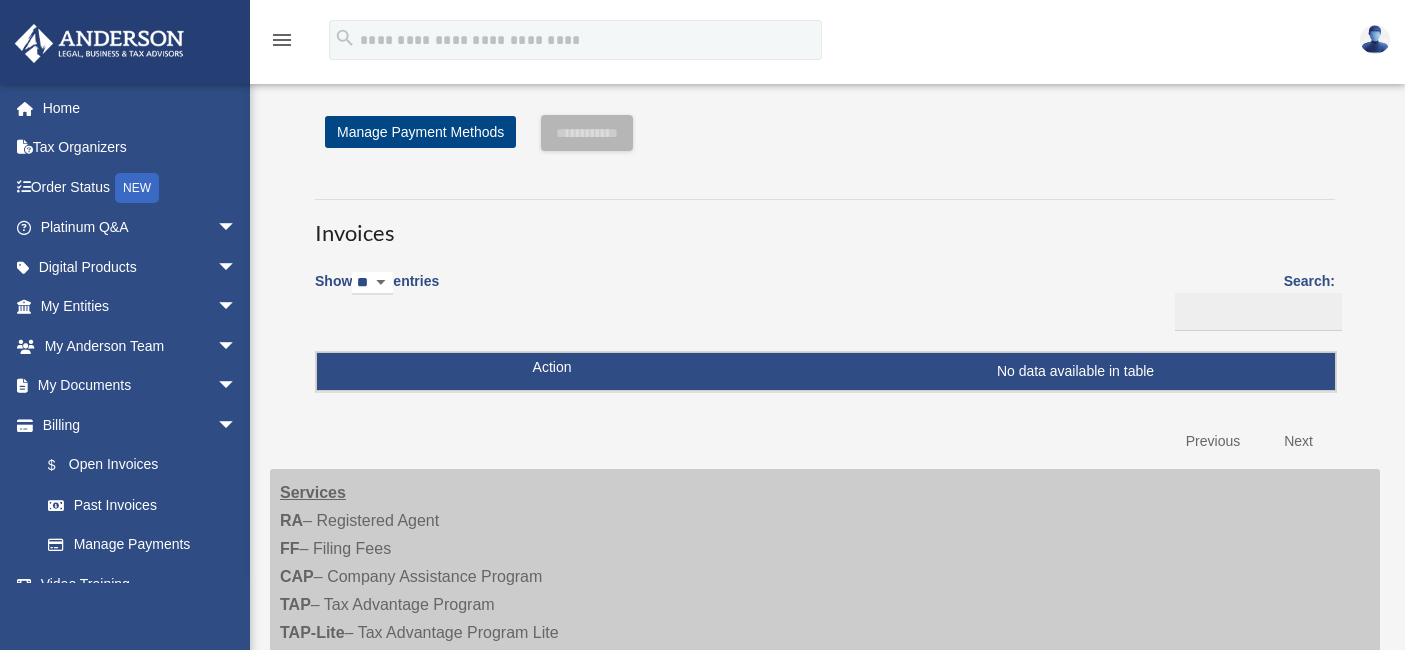 scroll, scrollTop: 0, scrollLeft: 0, axis: both 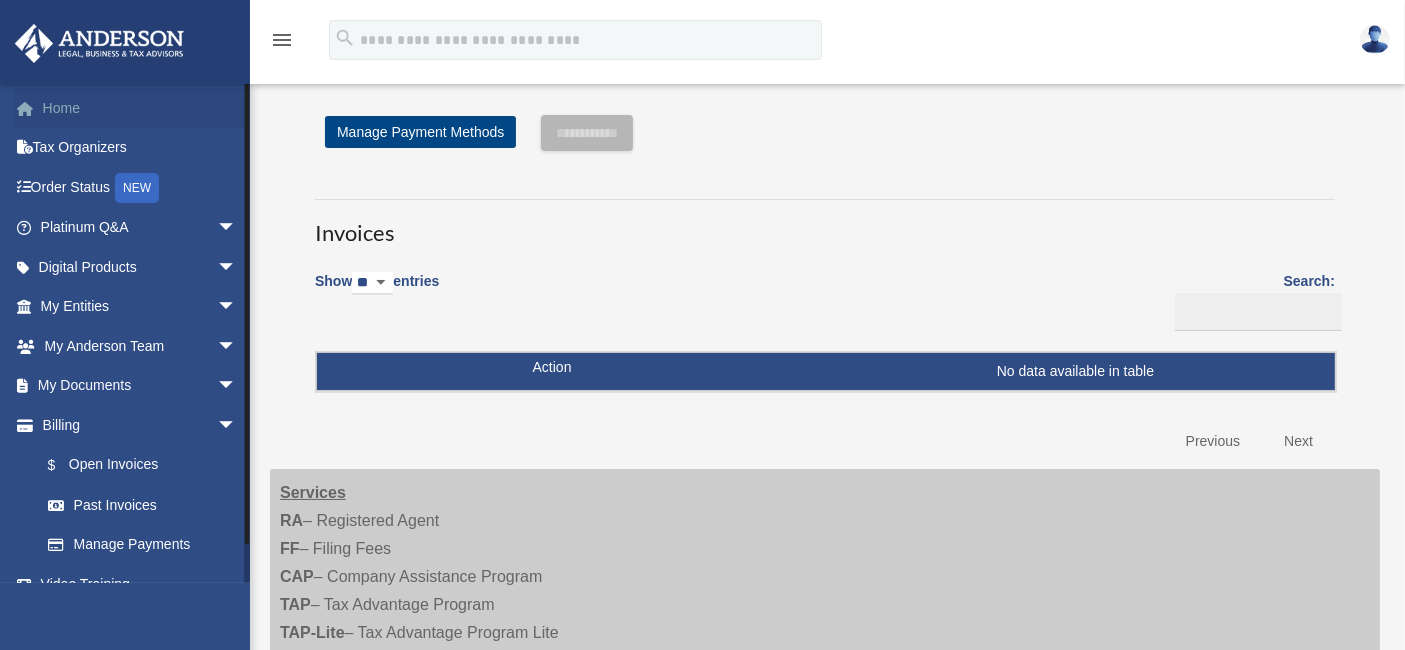 click on "Home" at bounding box center (140, 108) 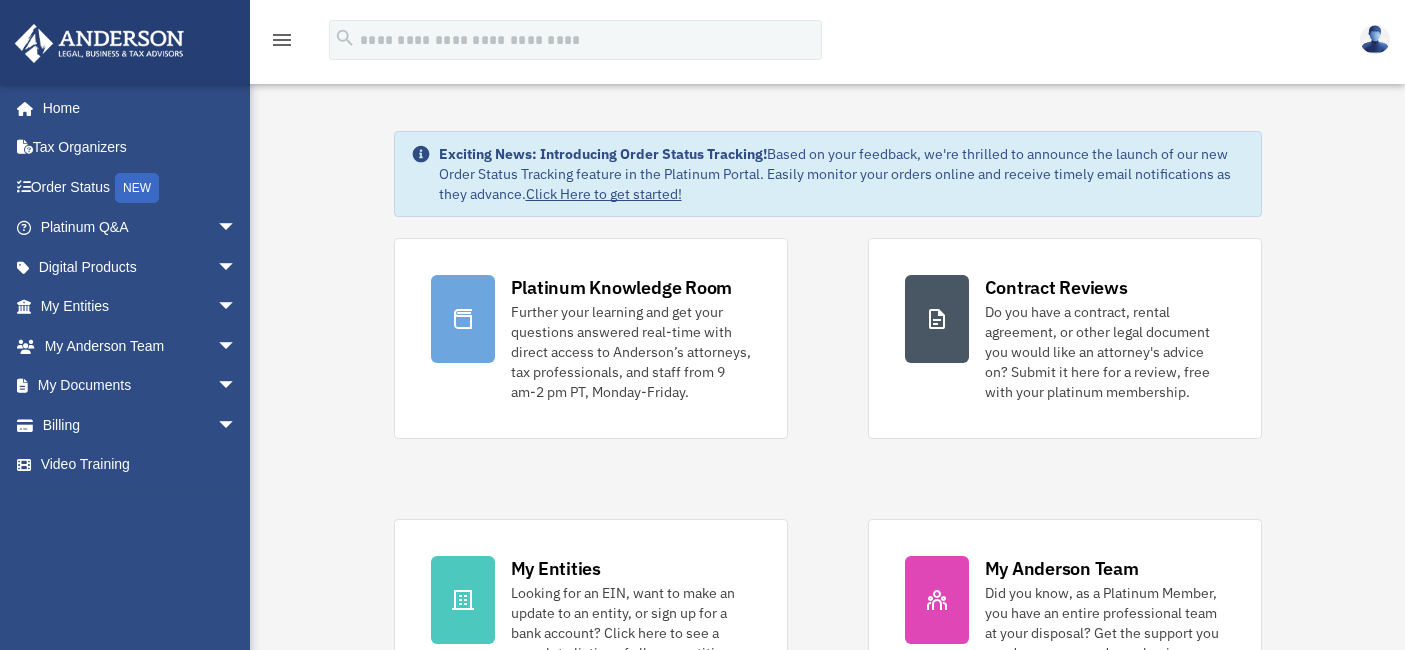 scroll, scrollTop: 0, scrollLeft: 0, axis: both 